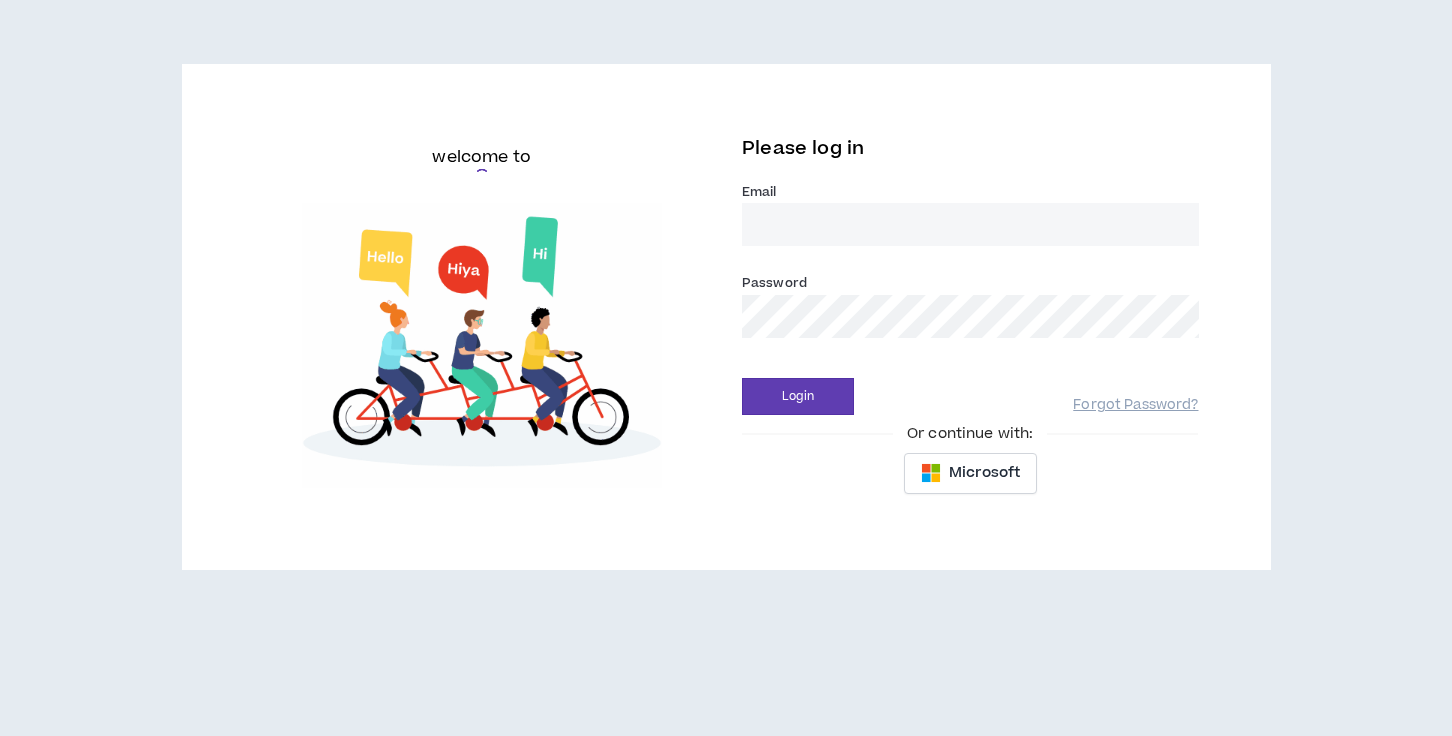 scroll, scrollTop: 0, scrollLeft: 0, axis: both 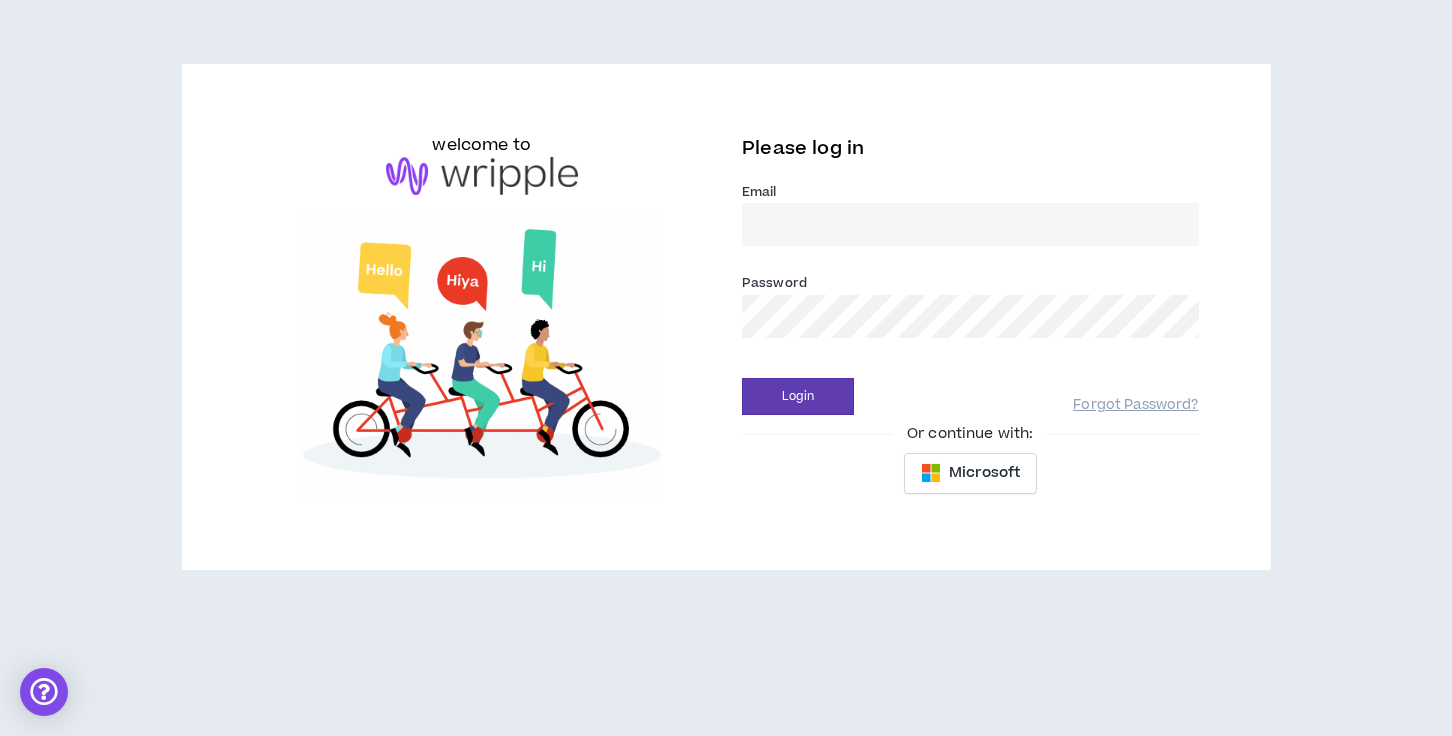 click on "Email  *" at bounding box center [970, 213] 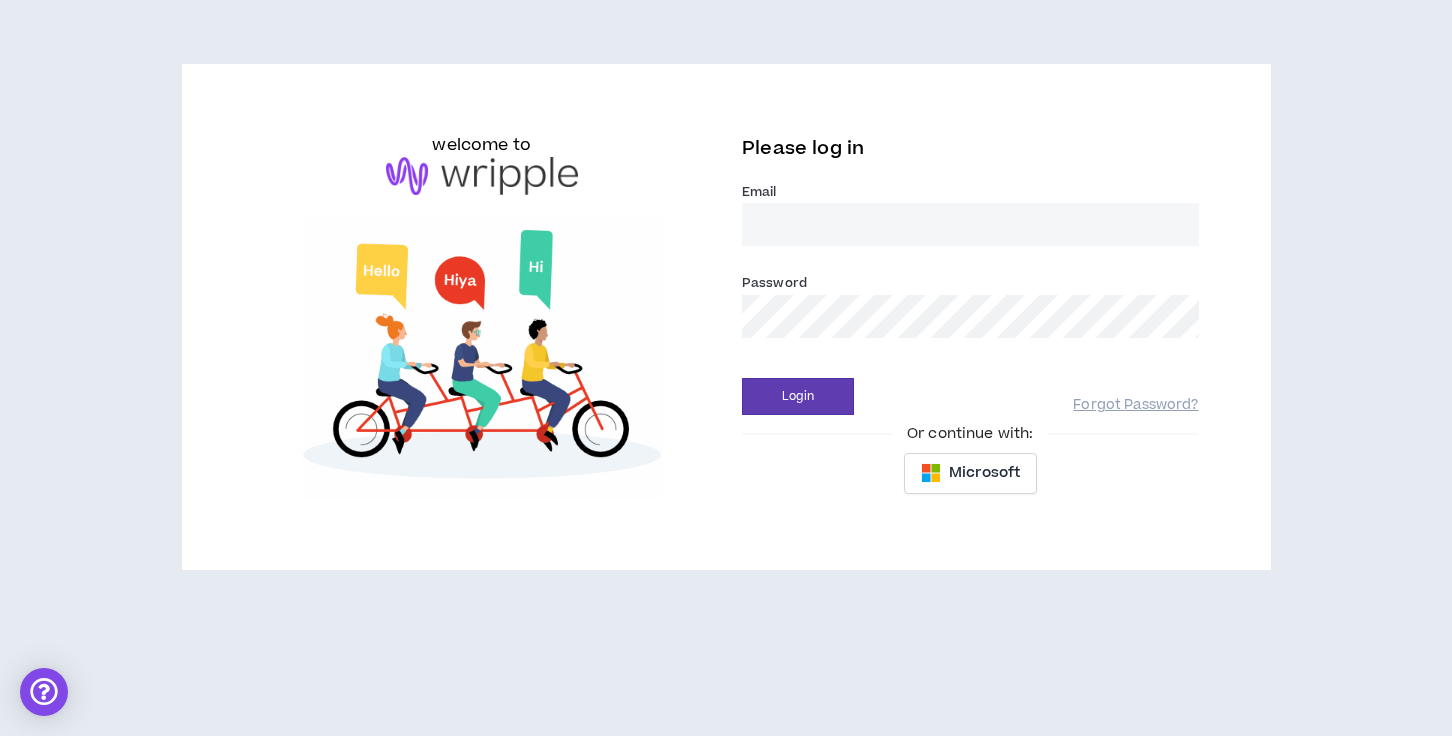 click on "Email  *" at bounding box center (970, 224) 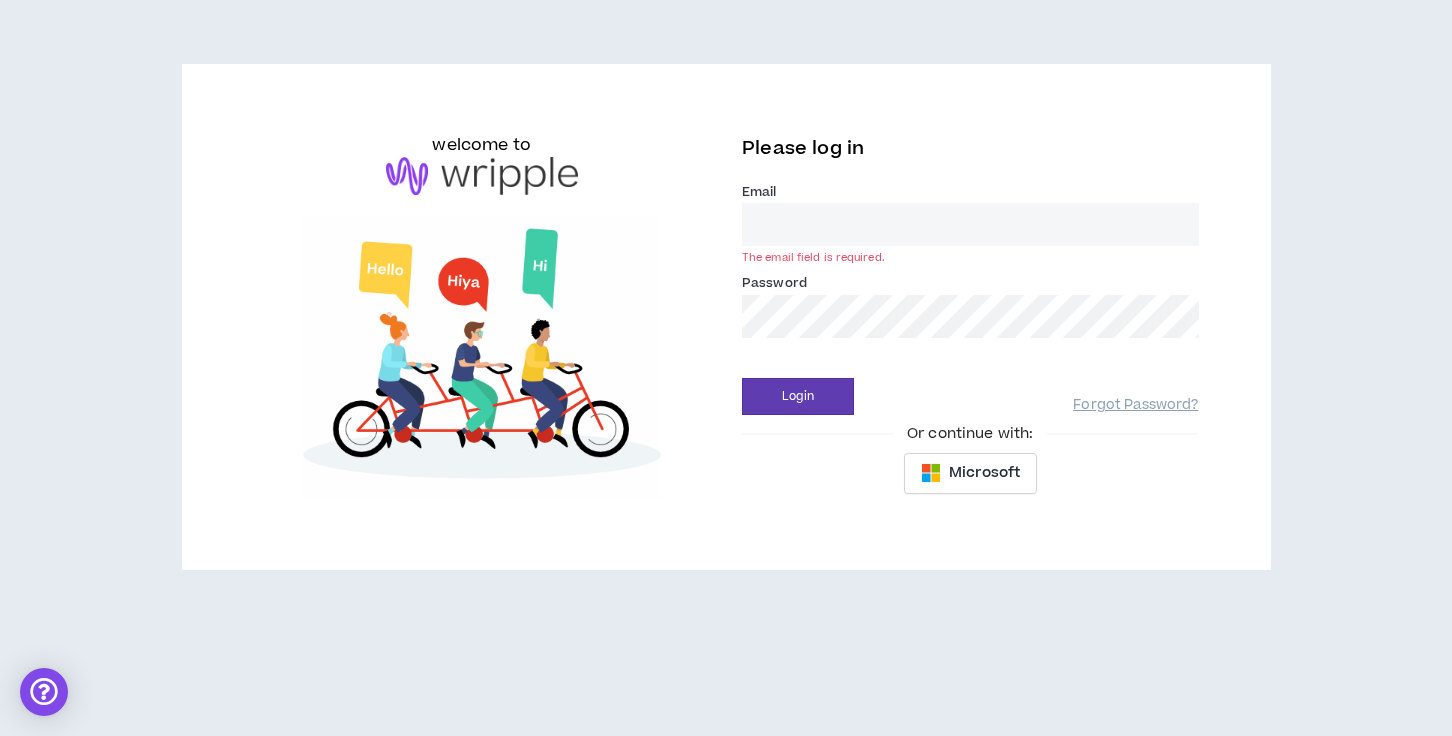 type on "[EMAIL_ADDRESS][DOMAIN_NAME]" 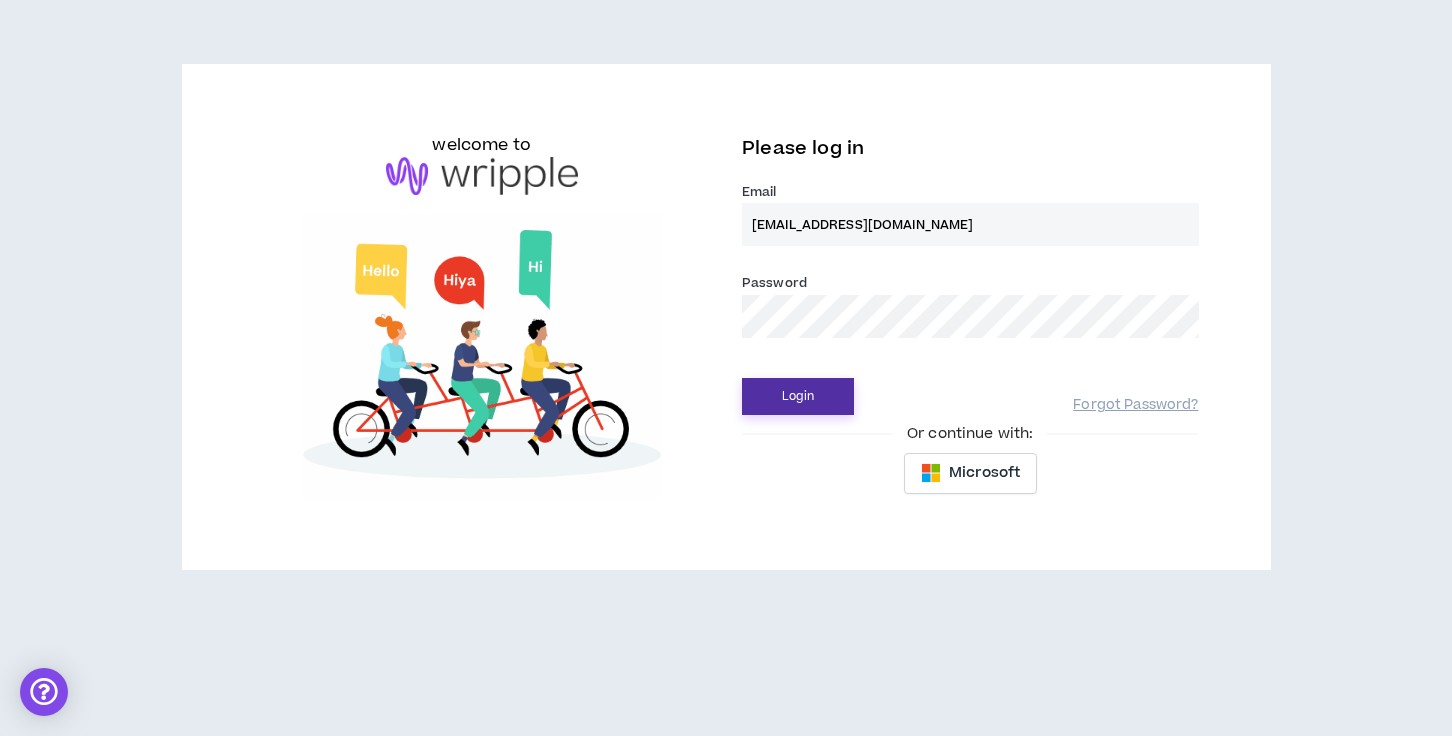 click on "Login" at bounding box center [798, 396] 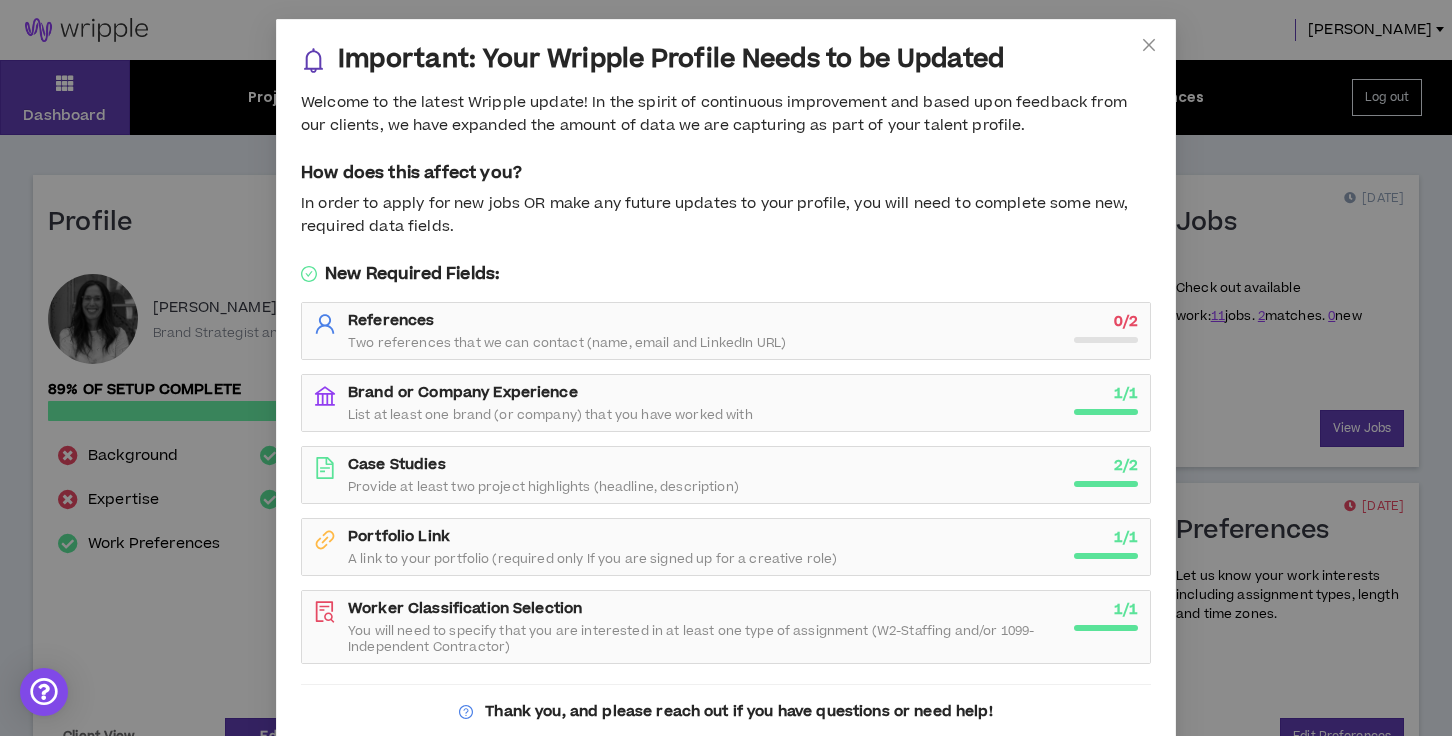 scroll, scrollTop: 0, scrollLeft: 0, axis: both 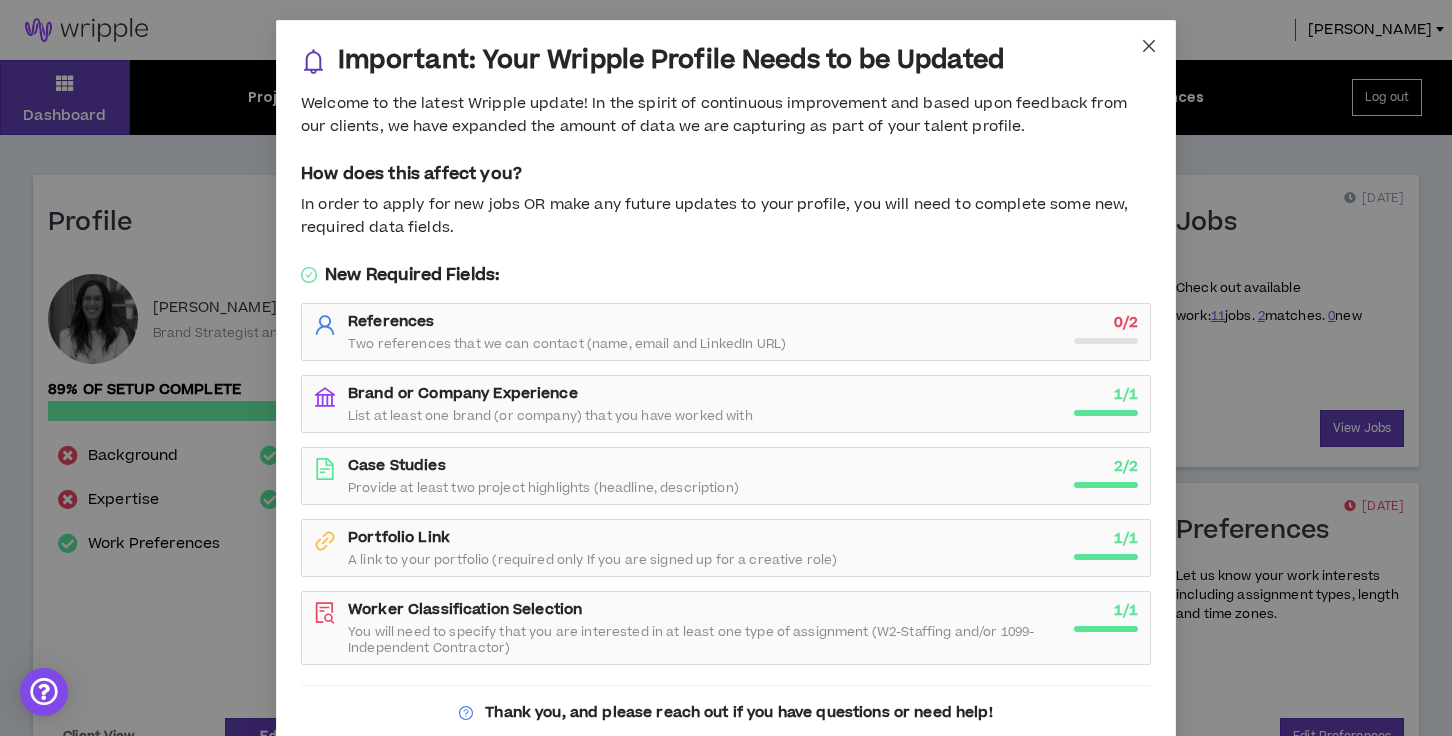 click 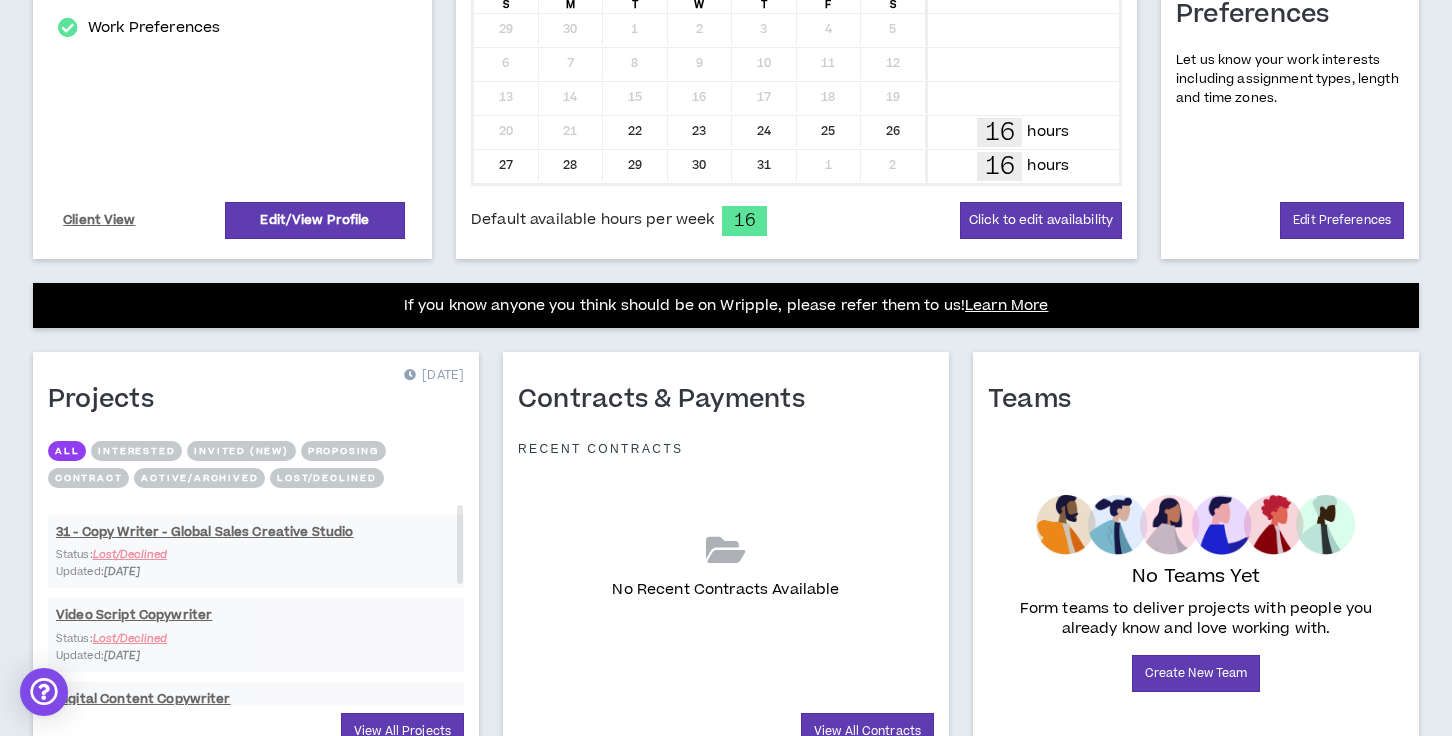 scroll, scrollTop: 614, scrollLeft: 0, axis: vertical 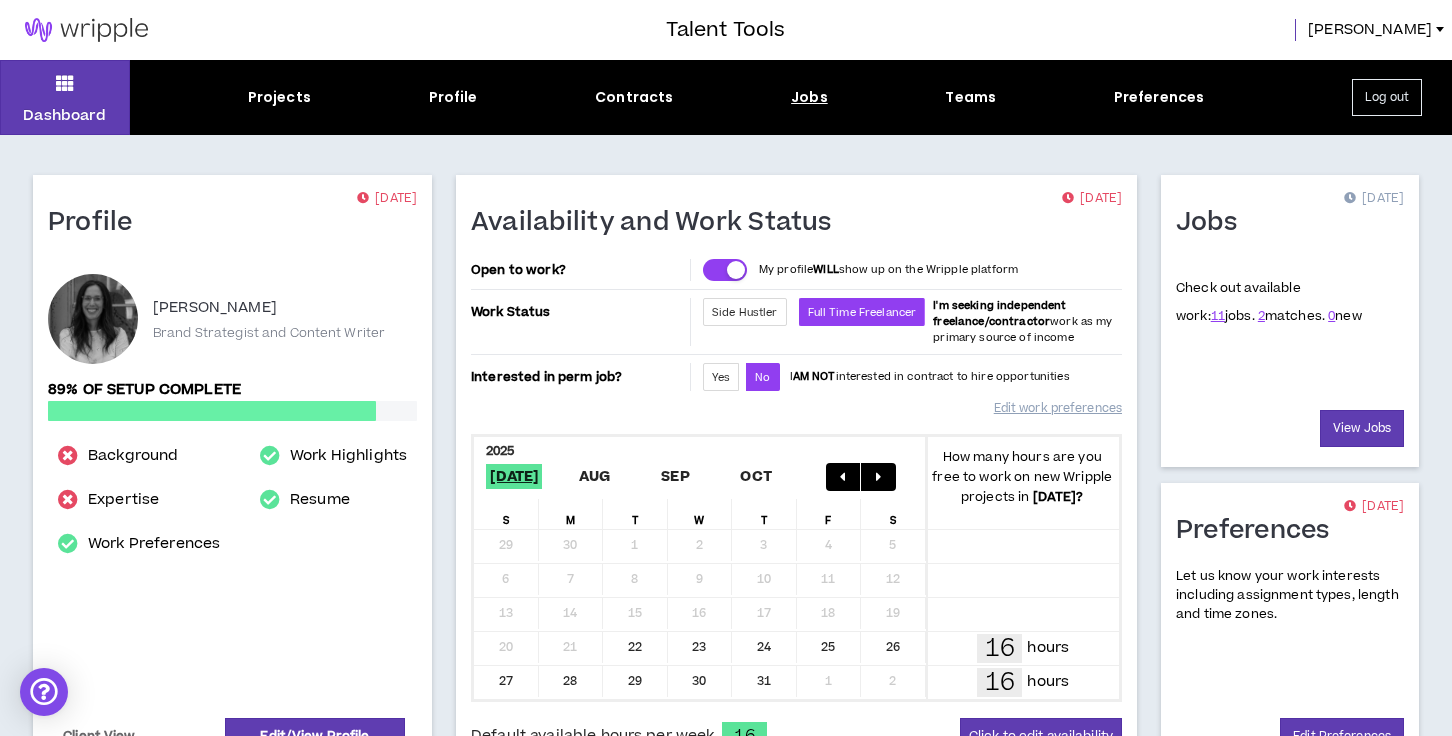 click on "Jobs" at bounding box center [809, 97] 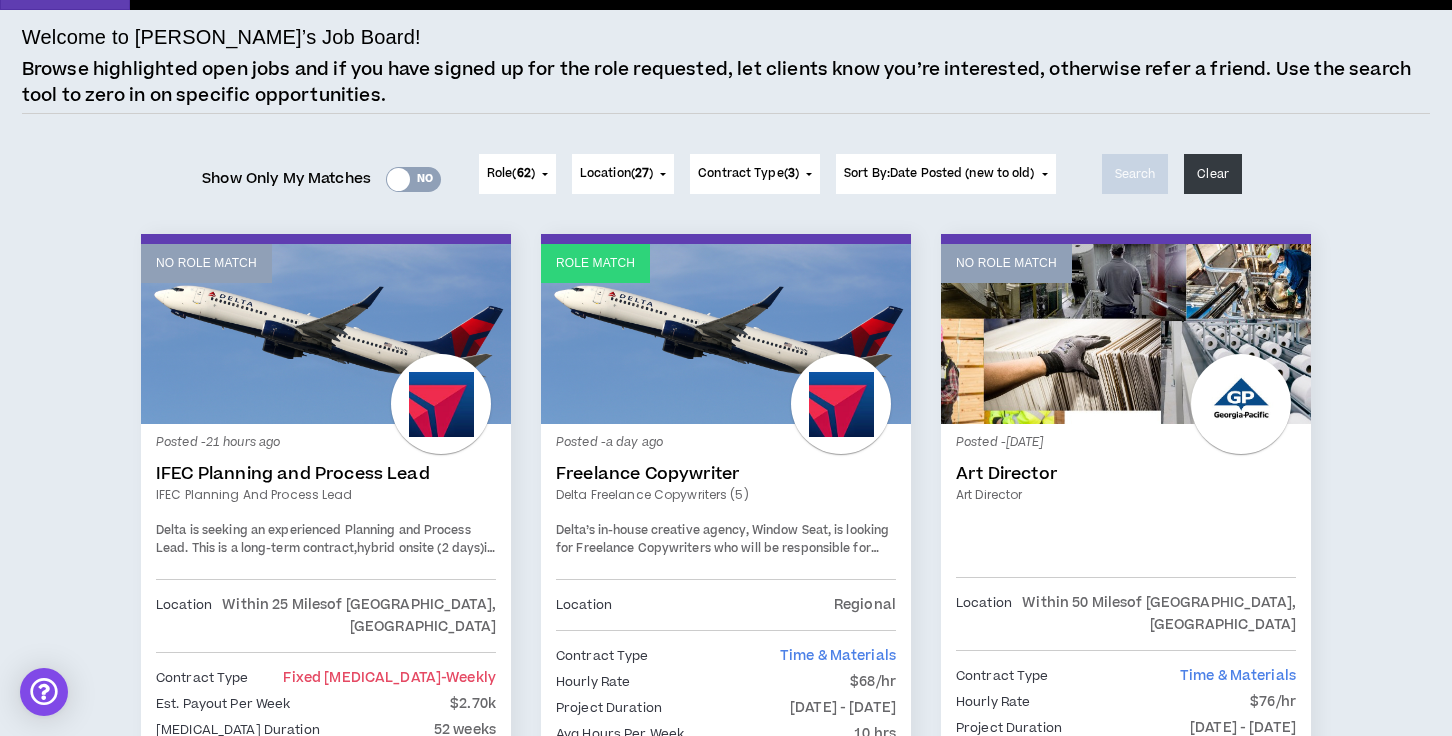 scroll, scrollTop: 128, scrollLeft: 0, axis: vertical 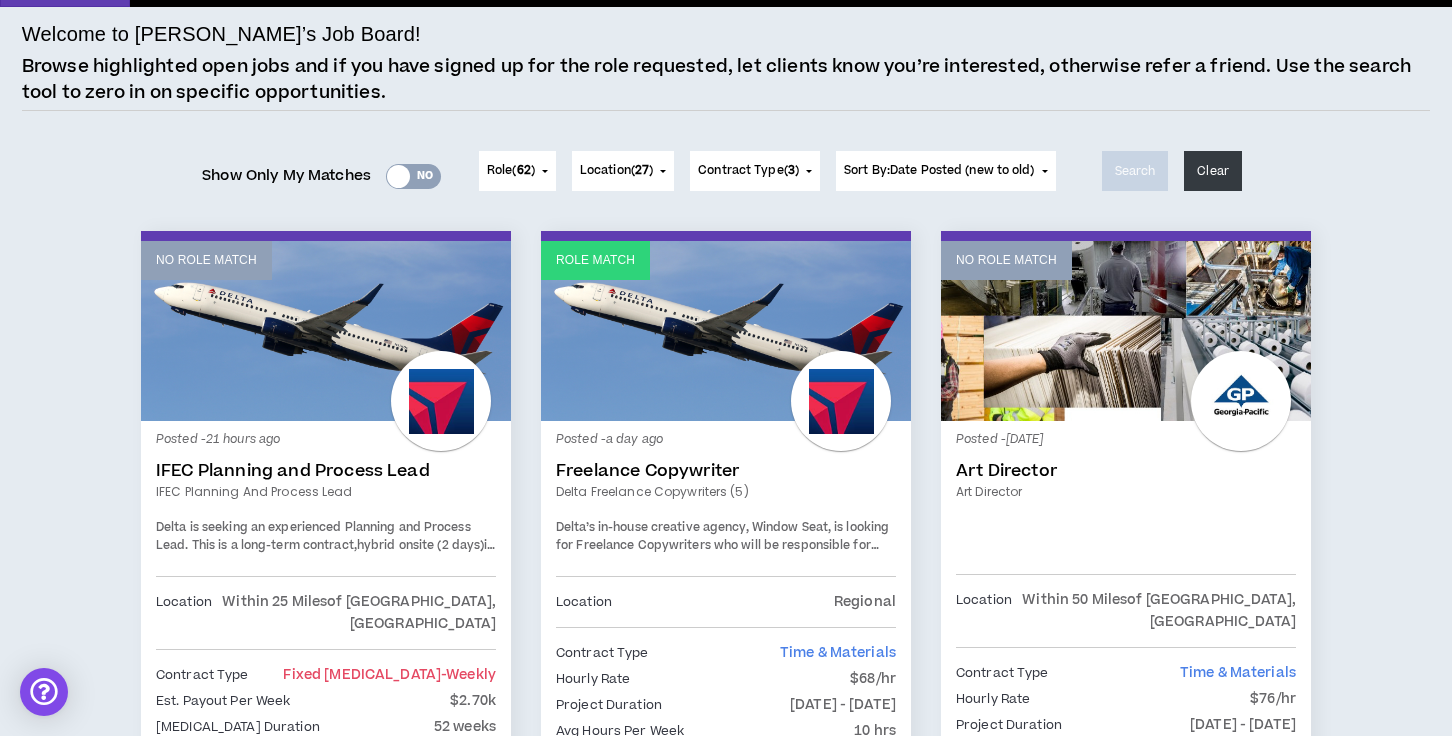 click on "Freelance Copywriter" at bounding box center [726, 471] 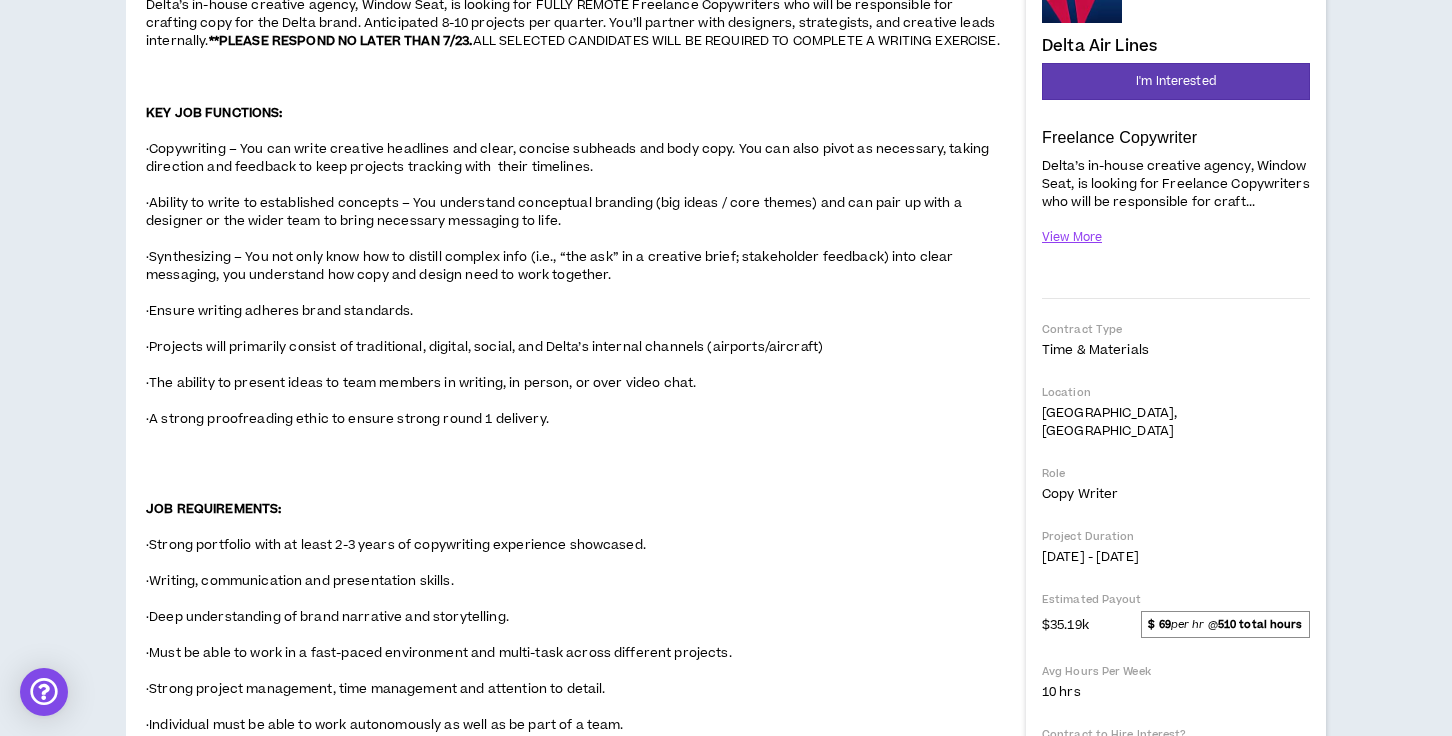scroll, scrollTop: 224, scrollLeft: 0, axis: vertical 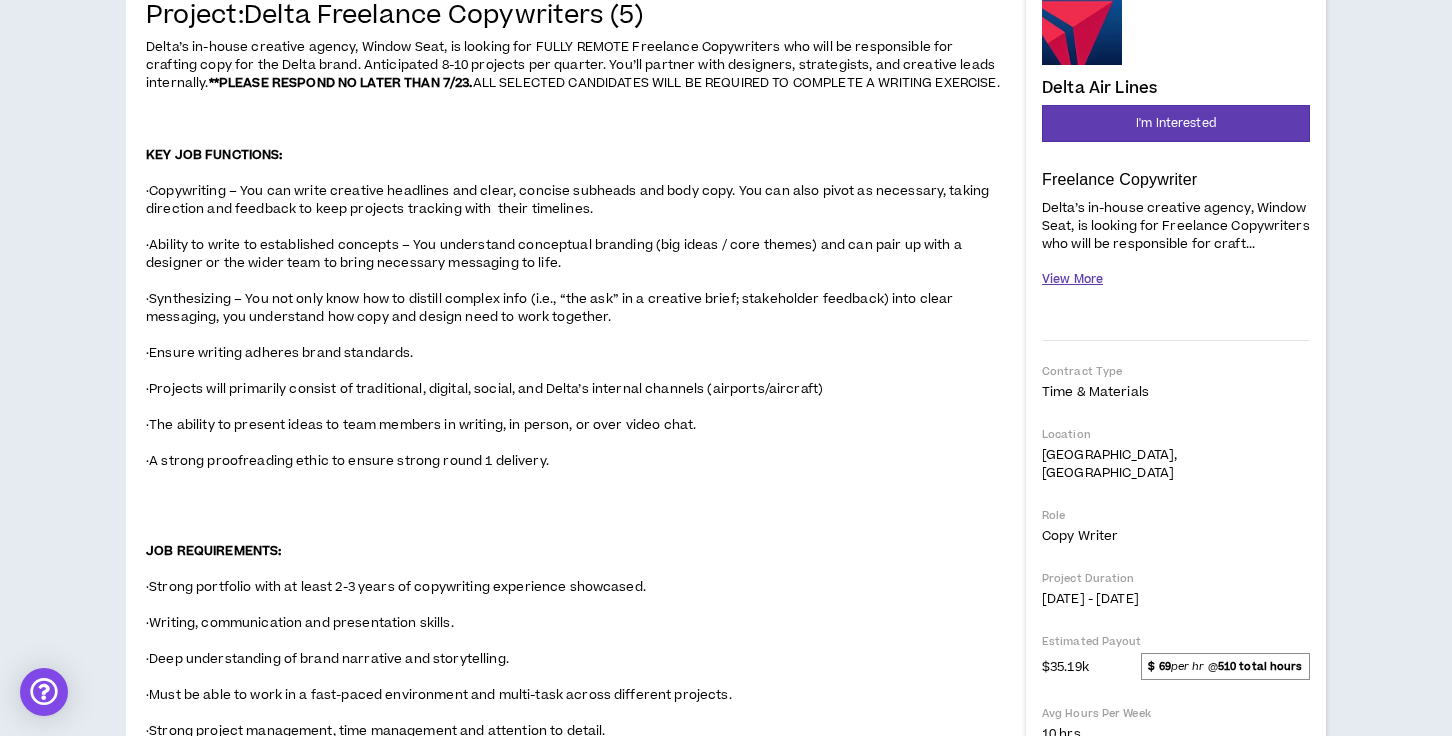 click on "View More" at bounding box center [1072, 279] 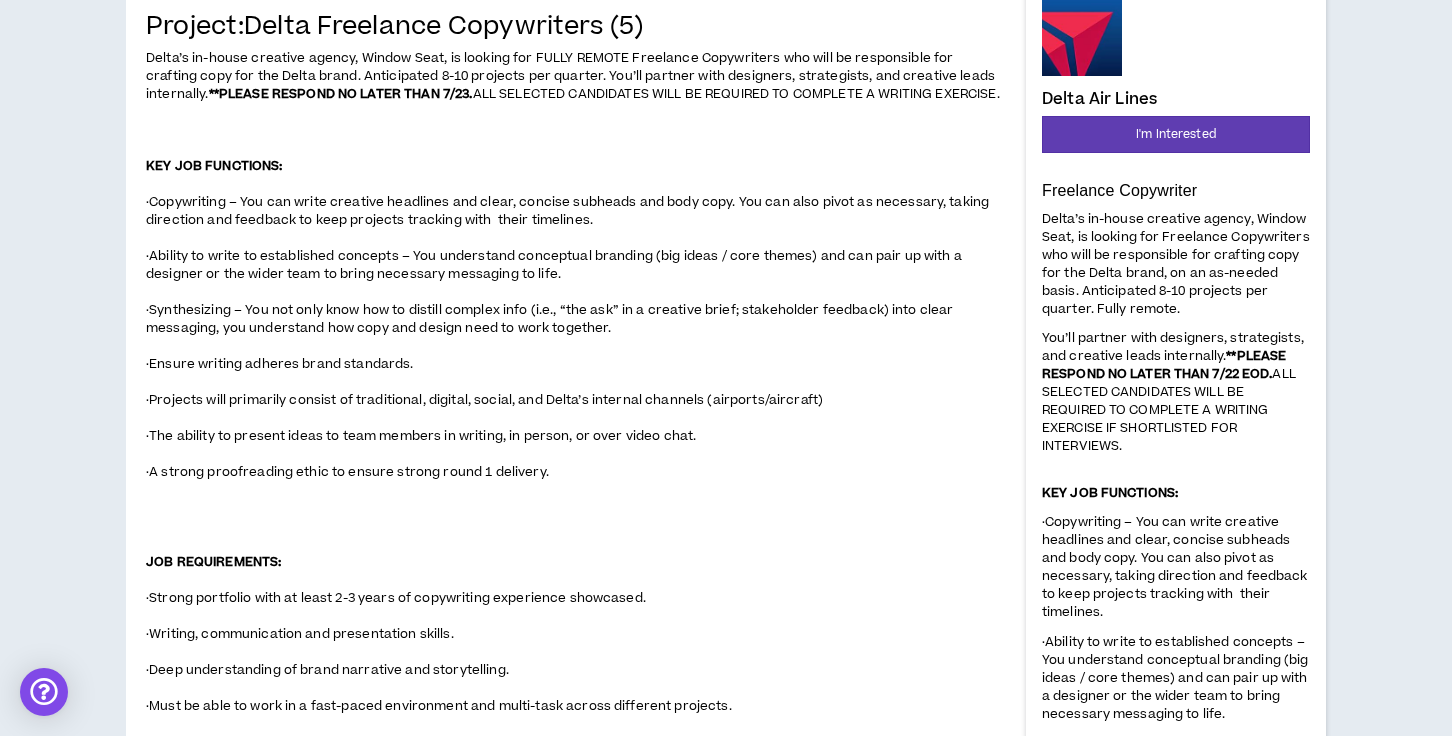 scroll, scrollTop: 214, scrollLeft: 0, axis: vertical 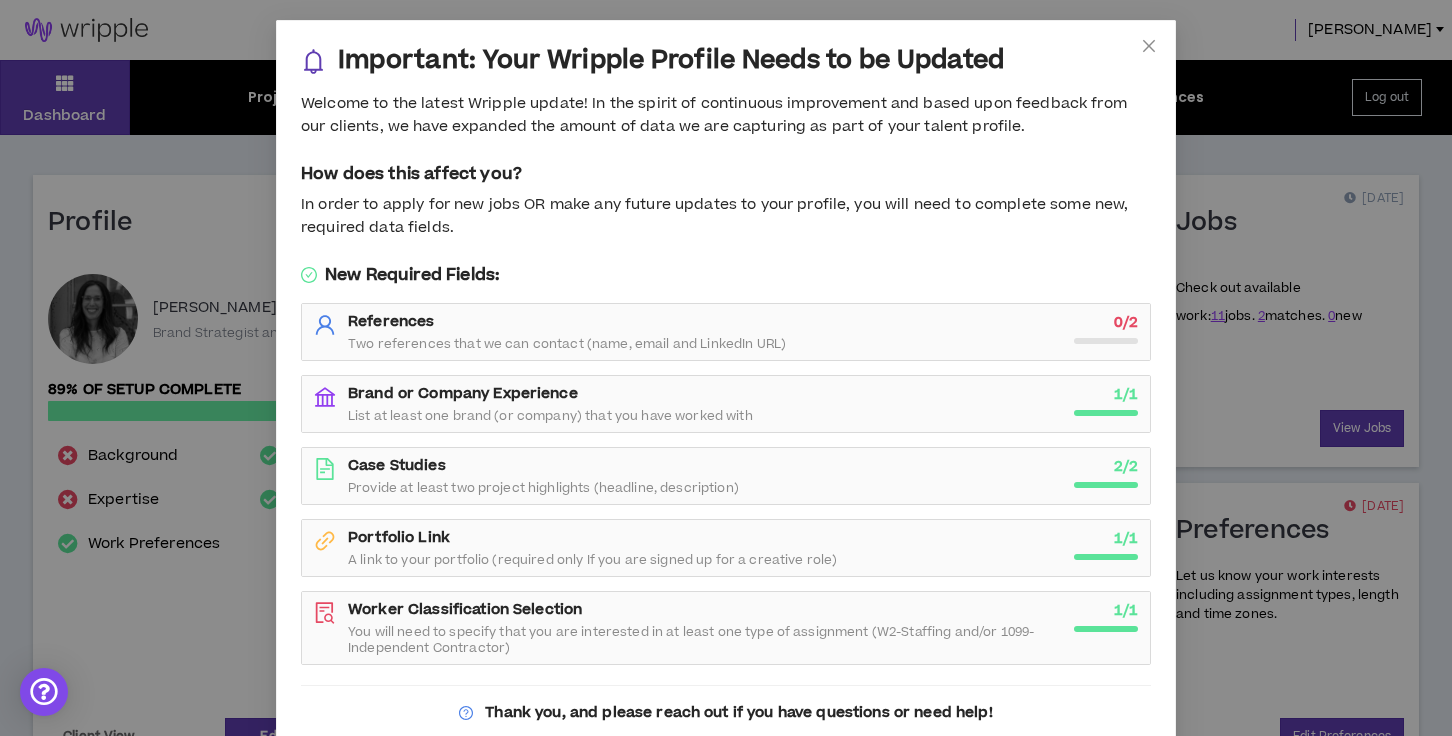 click on "References Two references that we can contact (name, email and LinkedIn URL)" at bounding box center (705, 332) 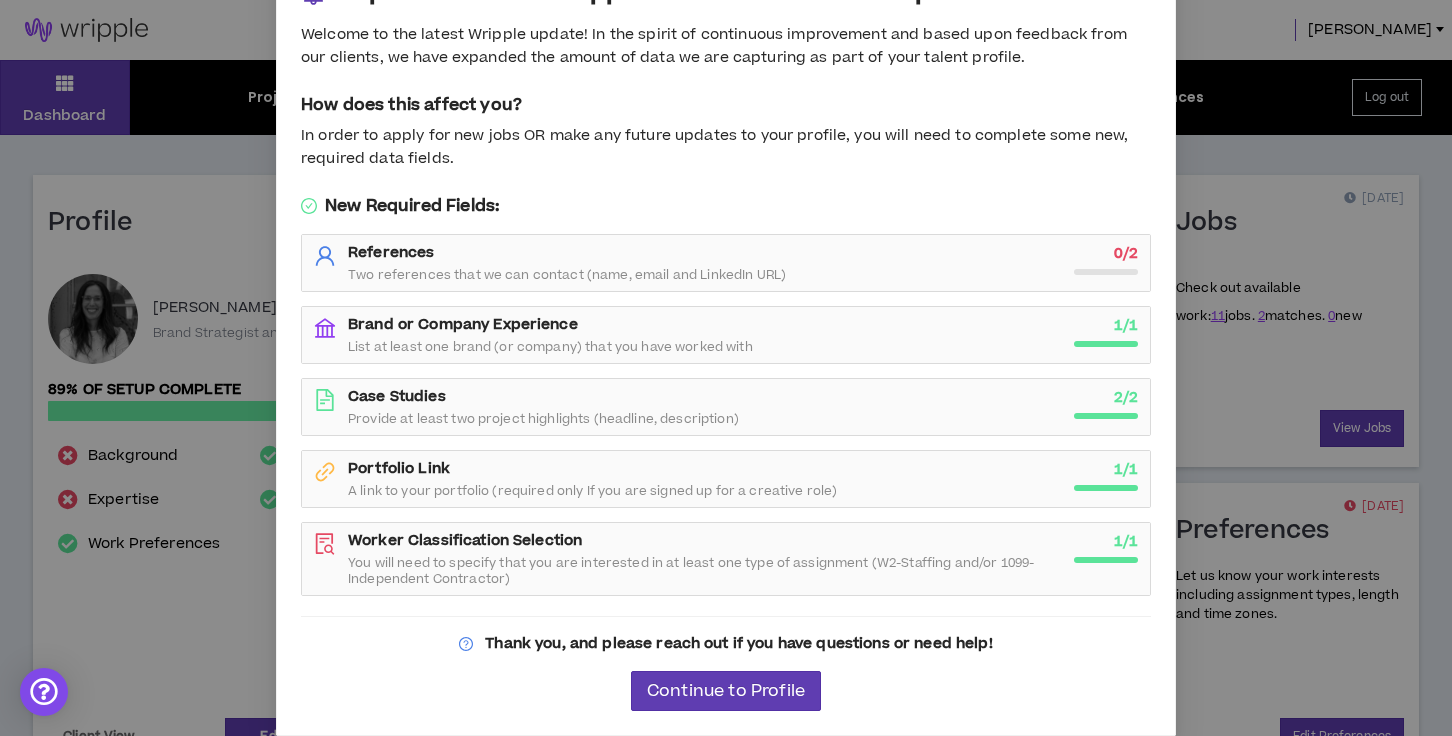 scroll, scrollTop: 68, scrollLeft: 0, axis: vertical 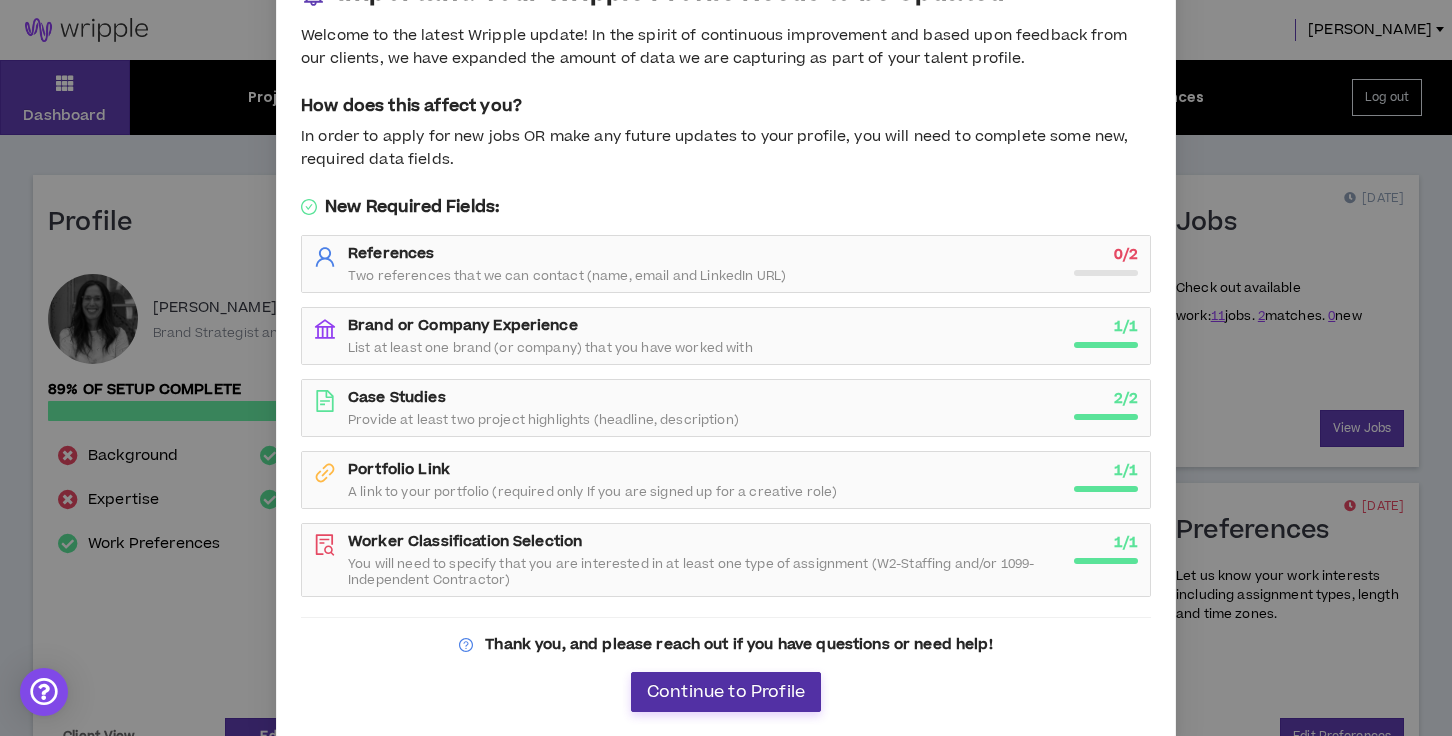 click on "Continue to Profile" at bounding box center (726, 692) 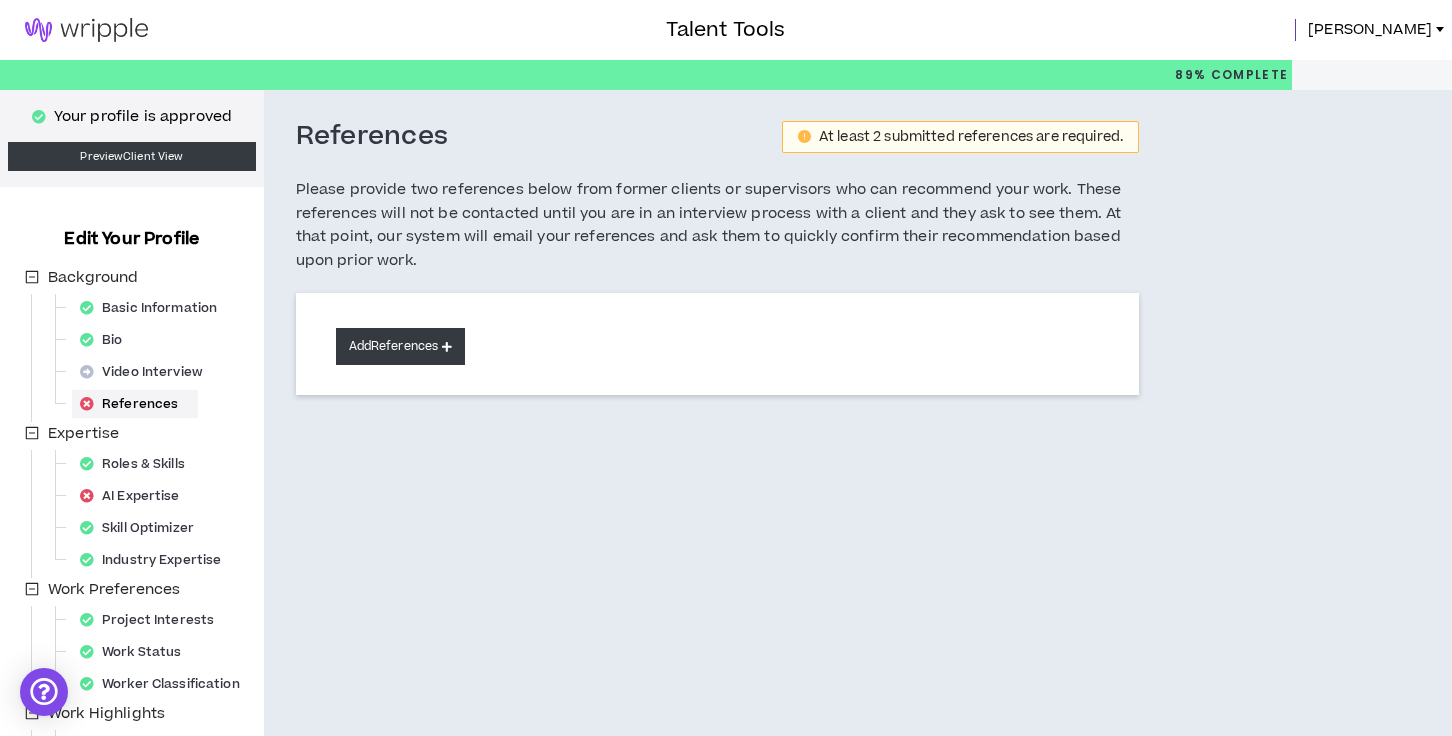 click on "Add  References" at bounding box center [401, 346] 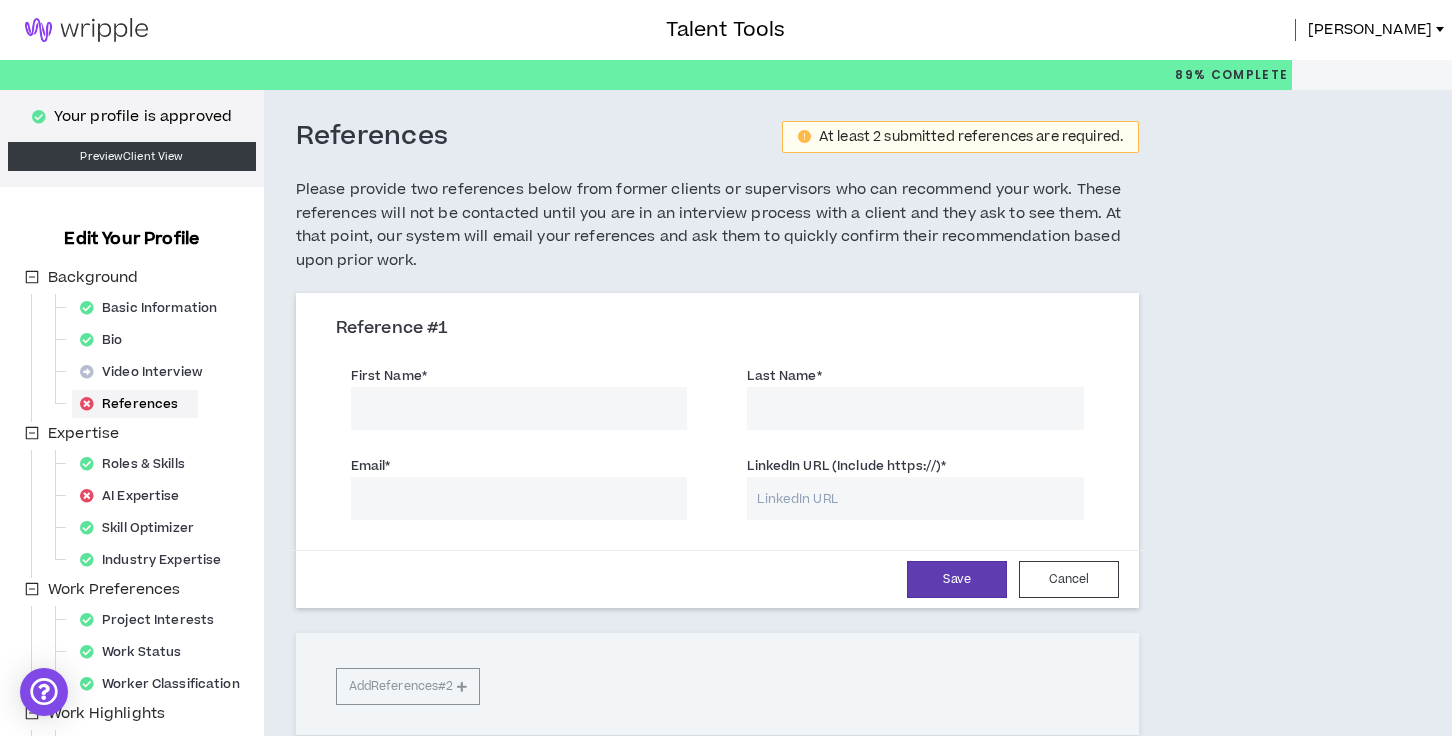 click on "First Name  *" at bounding box center (519, 408) 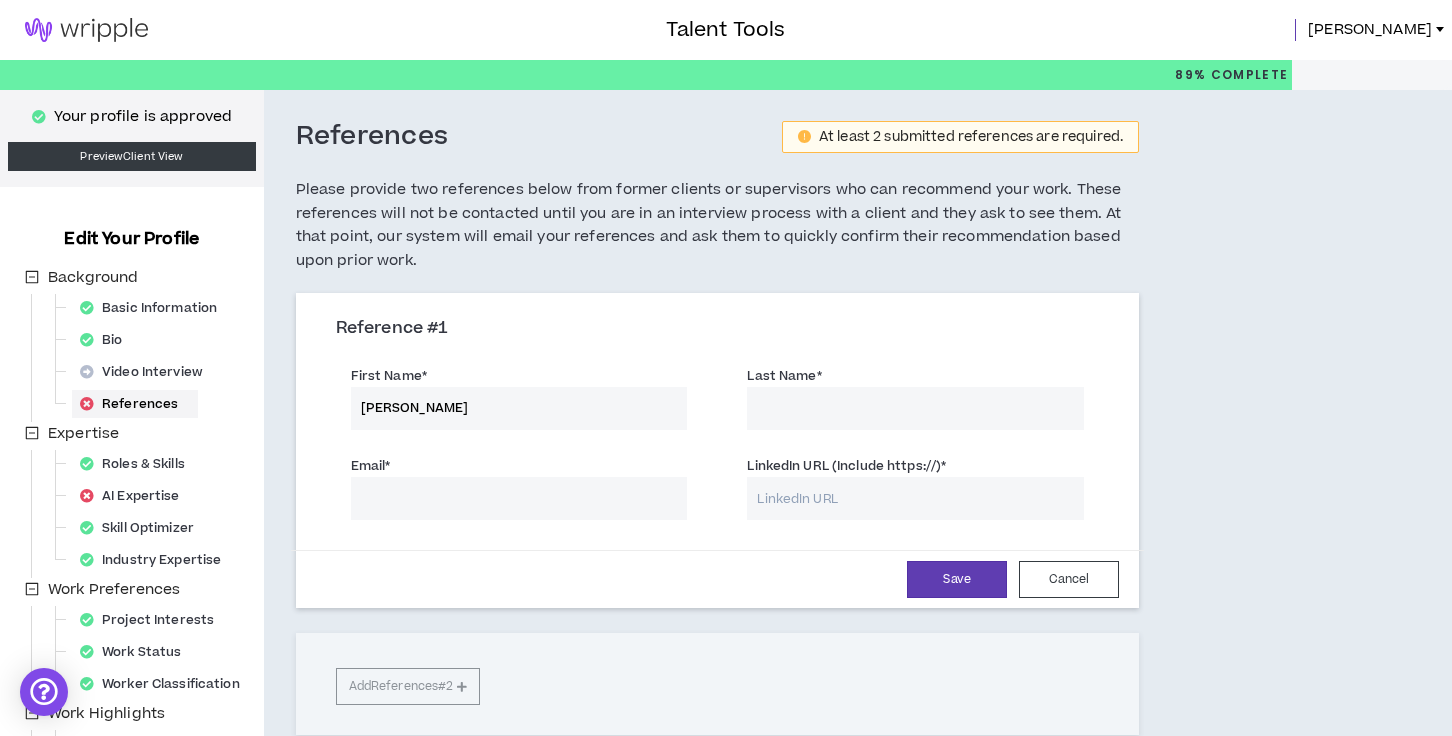 type on "Lisa" 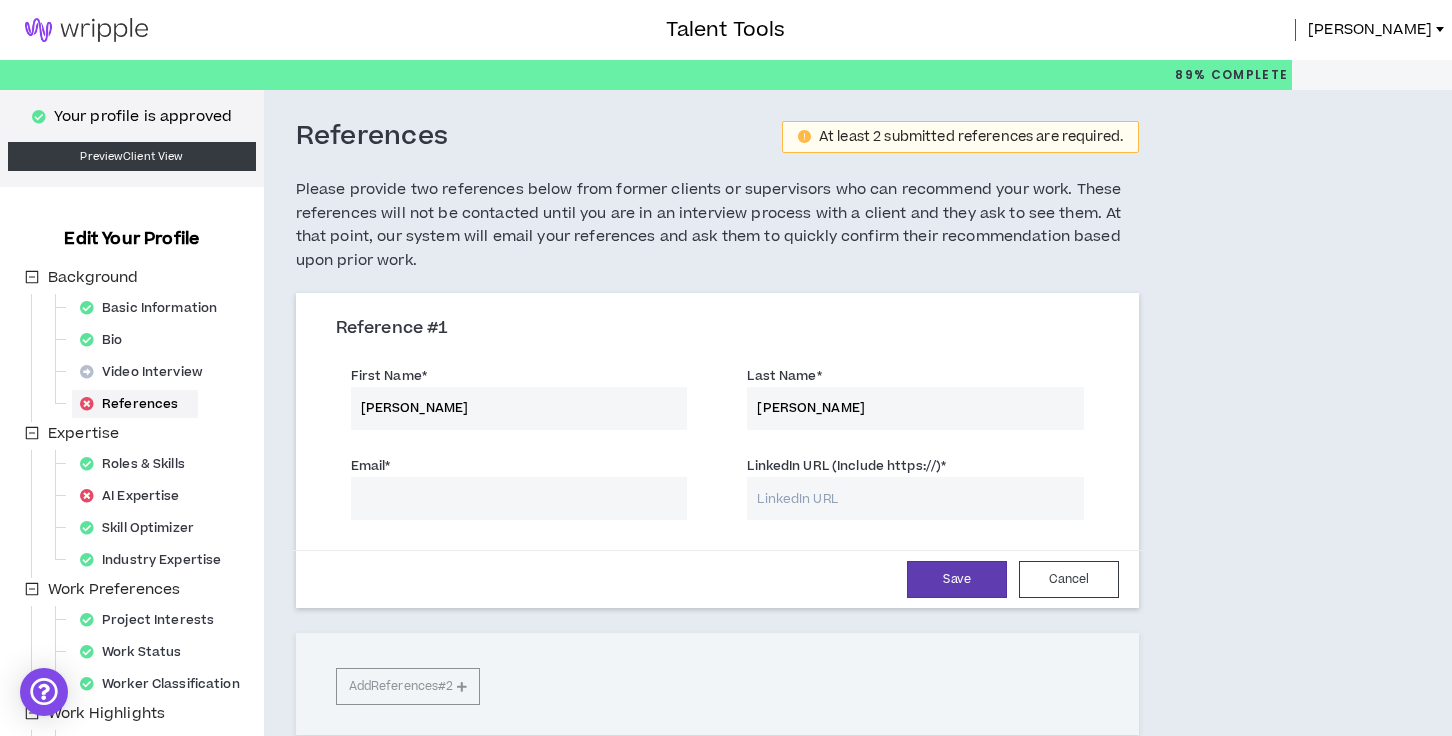 type on "Barnes" 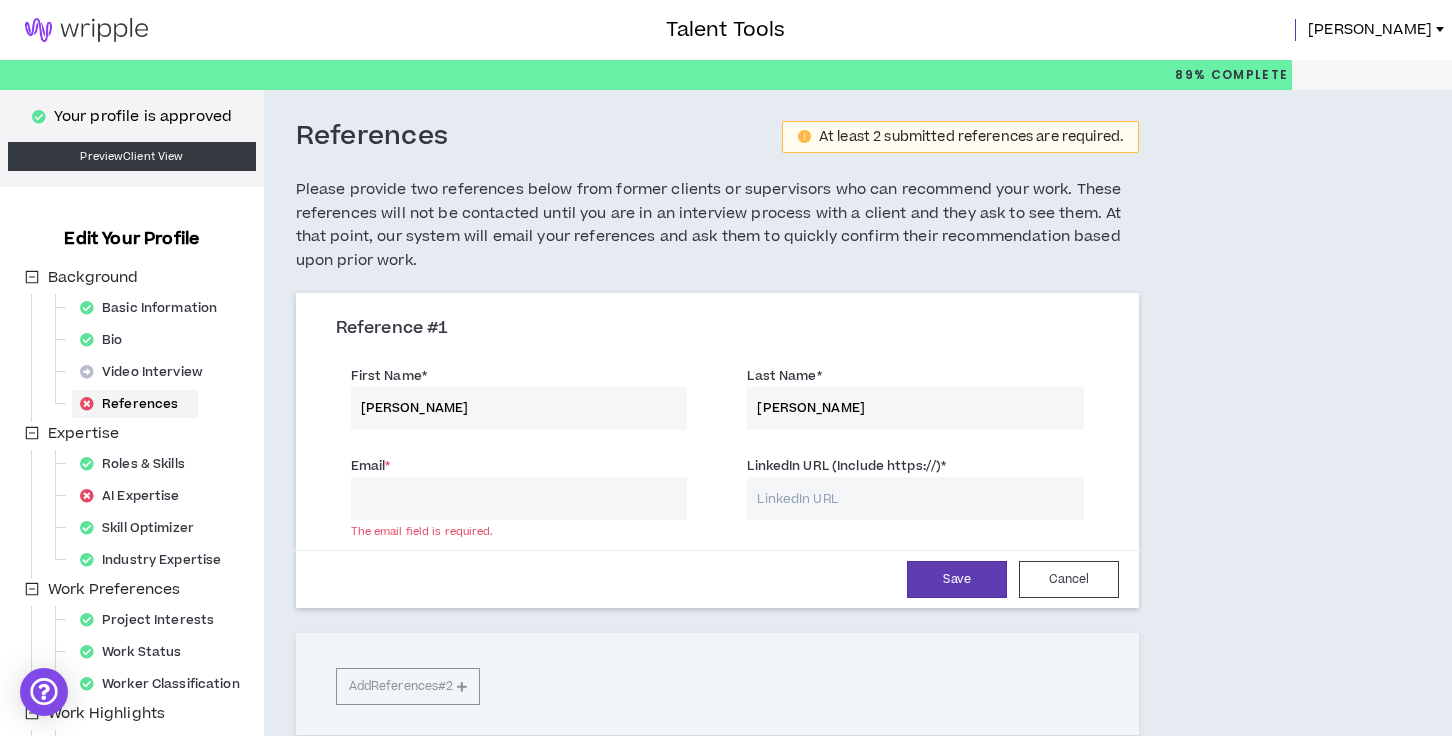 click on "LinkedIn URL (Include https://)  *" at bounding box center [915, 498] 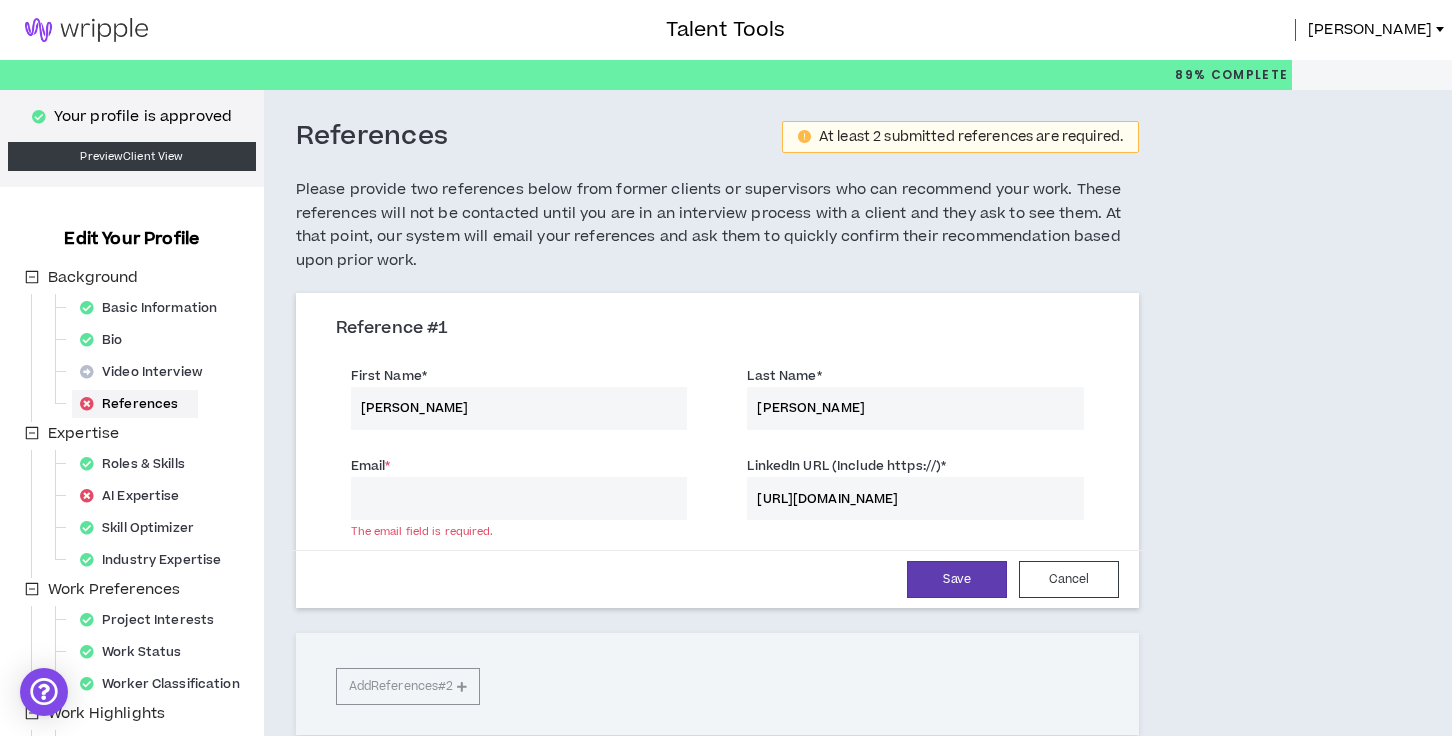 type on "https://www.linkedin.com/in/lisacarlsonbarnes/" 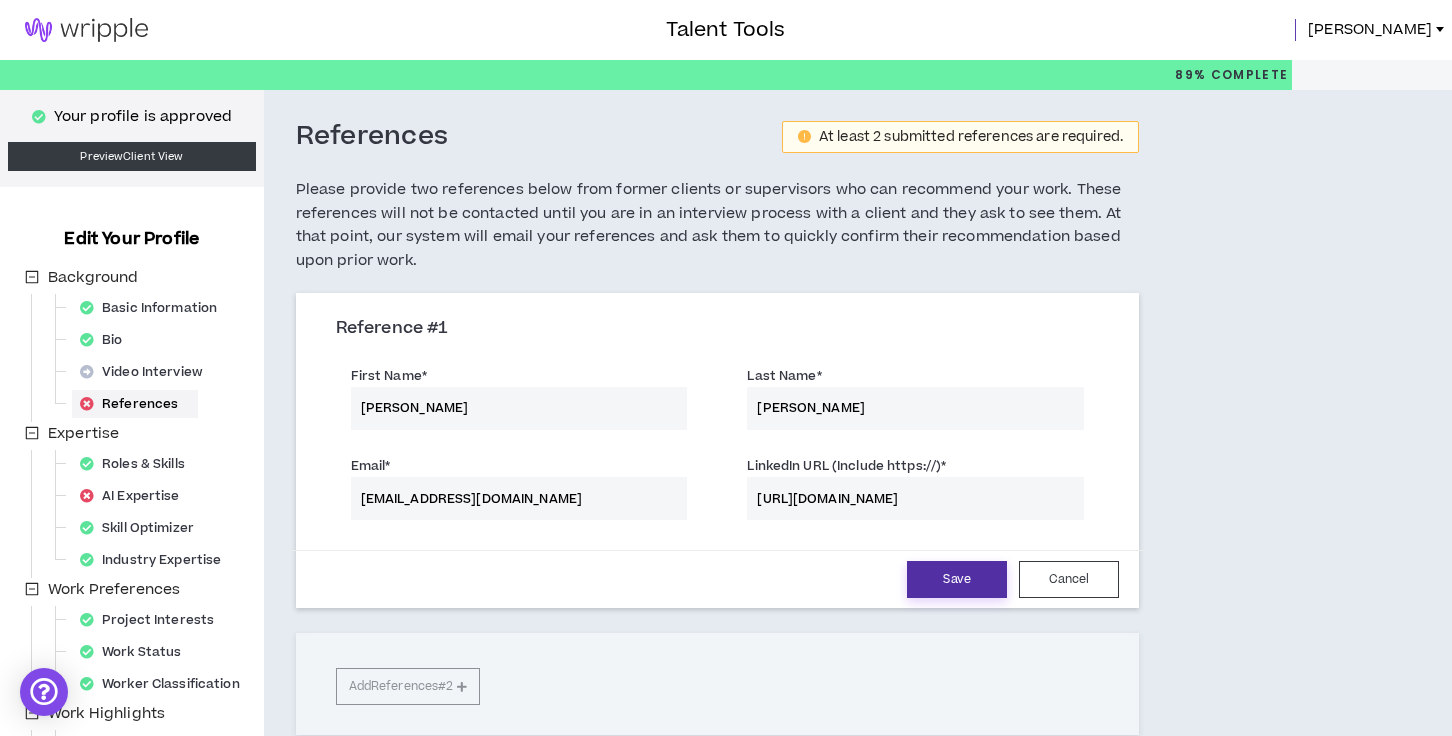 type on "lisabarnes@29zero29.com" 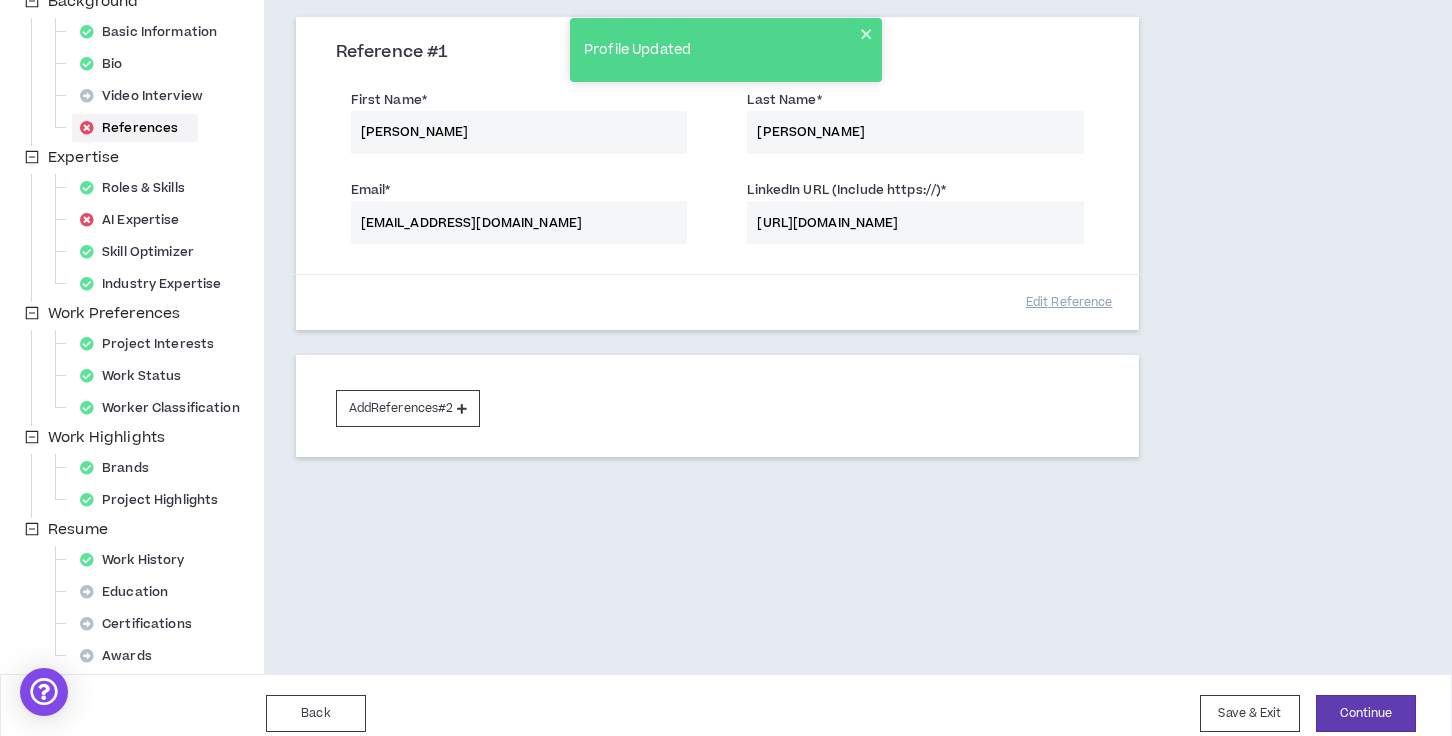scroll, scrollTop: 293, scrollLeft: 0, axis: vertical 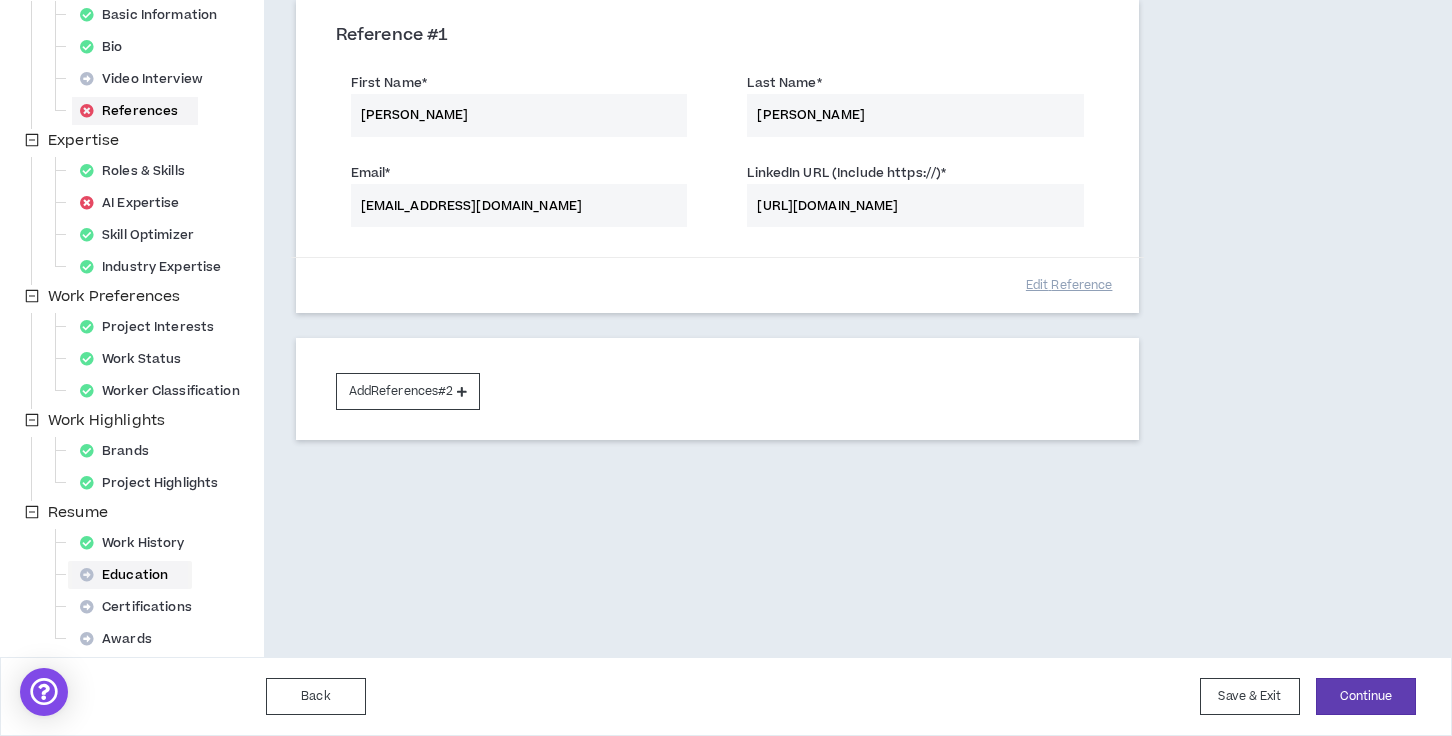 click on "Education" at bounding box center (130, 575) 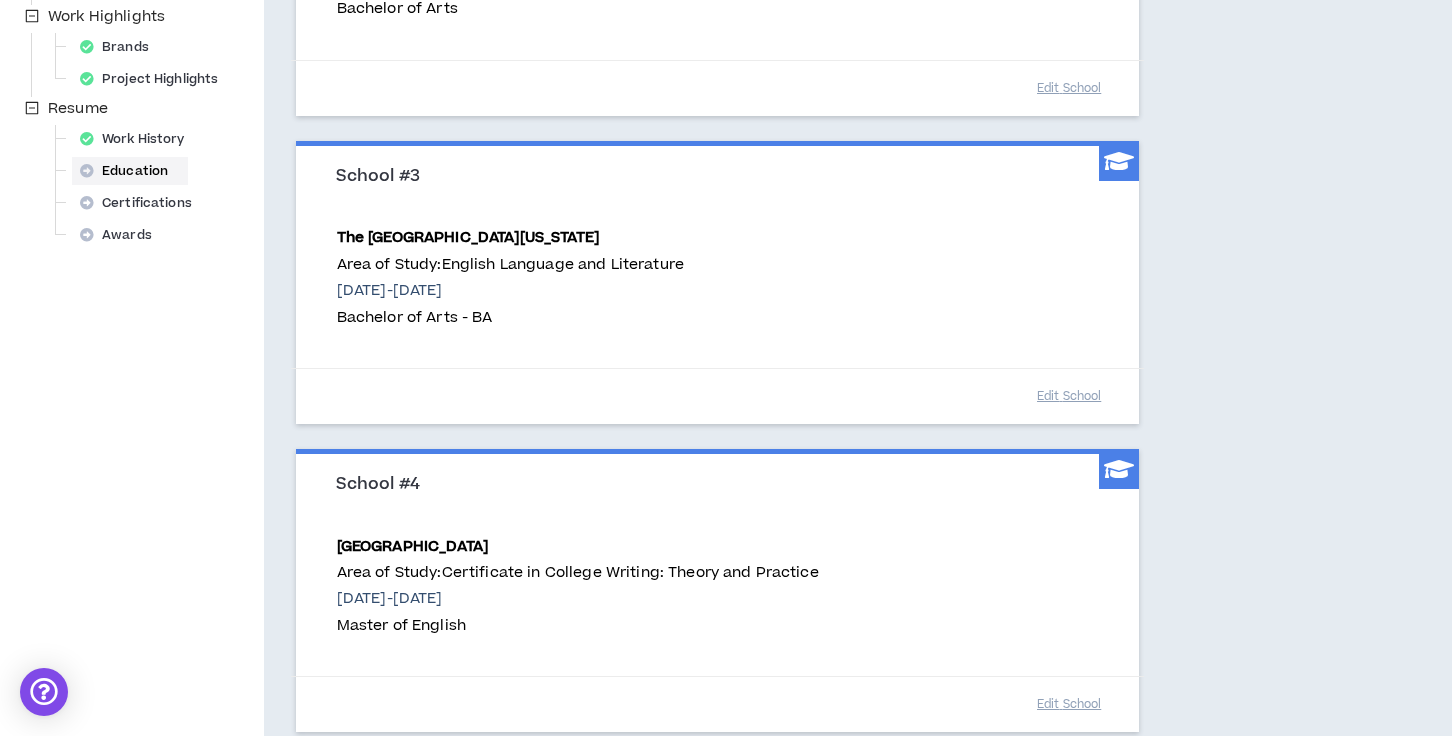 scroll, scrollTop: 998, scrollLeft: 0, axis: vertical 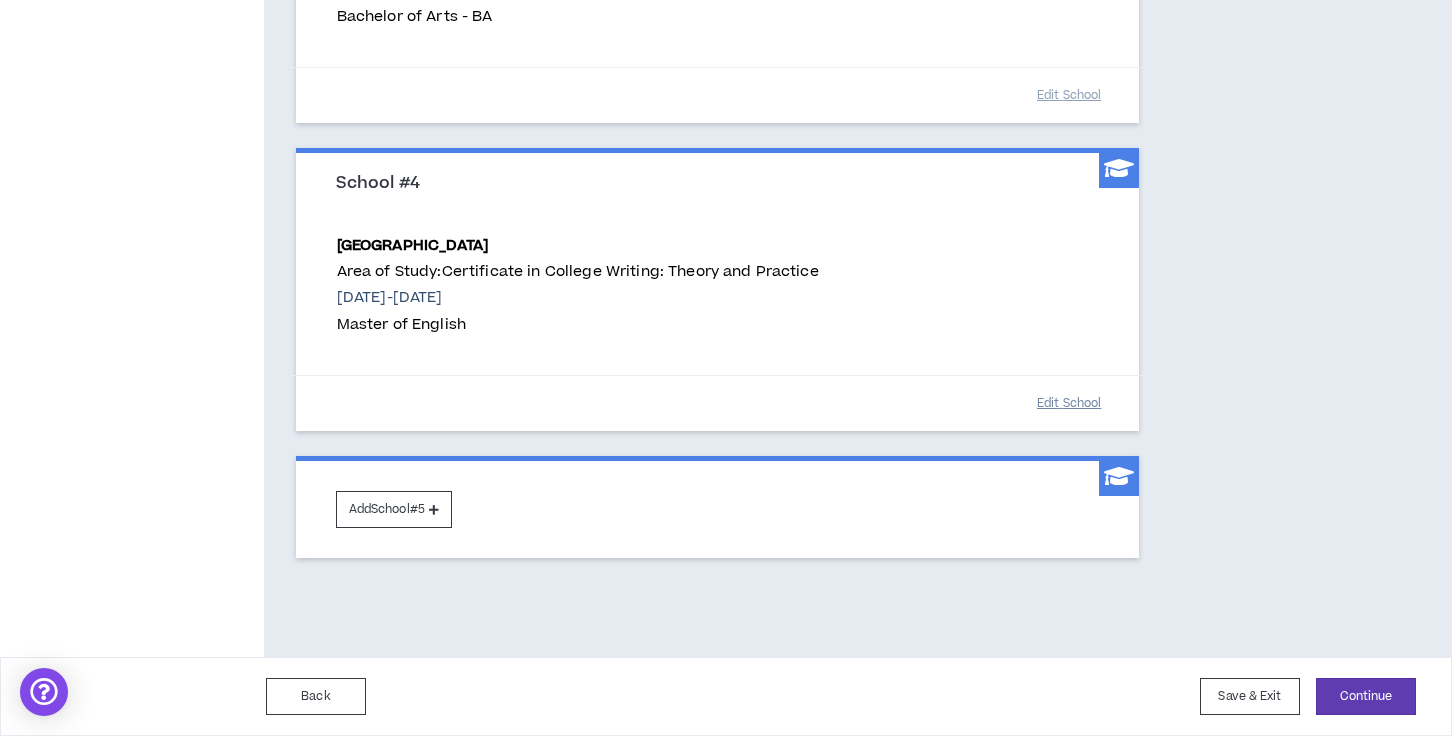 click on "Edit   School" at bounding box center (1069, 403) 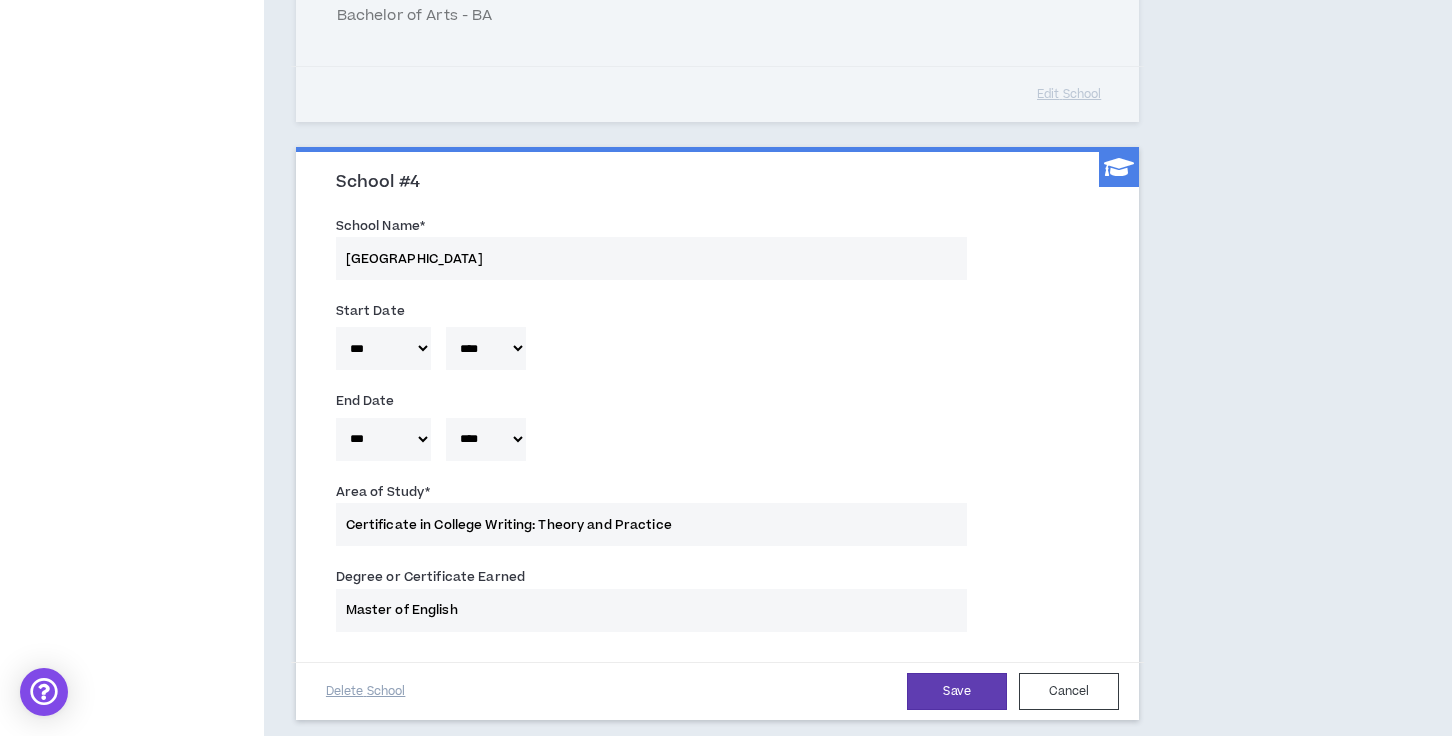 scroll, scrollTop: 1001, scrollLeft: 0, axis: vertical 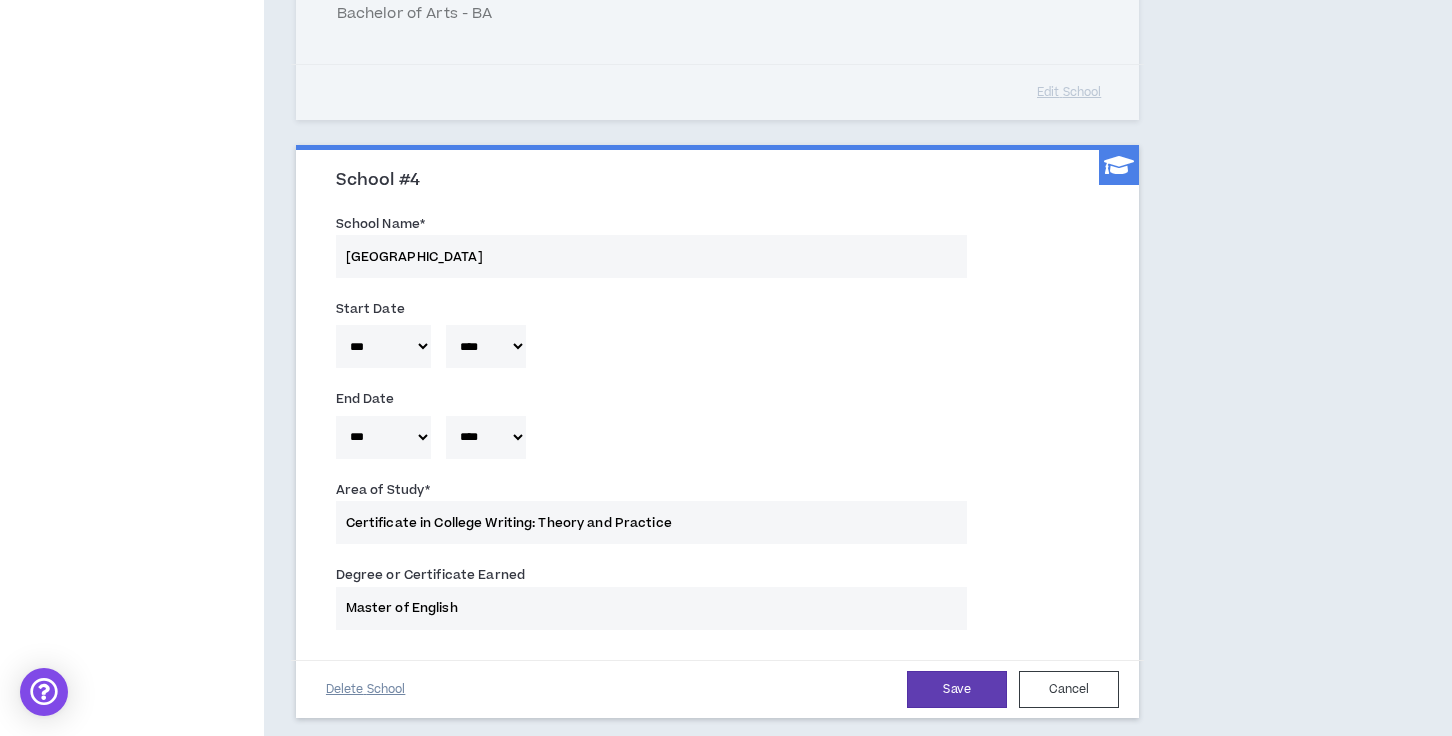 click on "Delete   School" at bounding box center [366, 689] 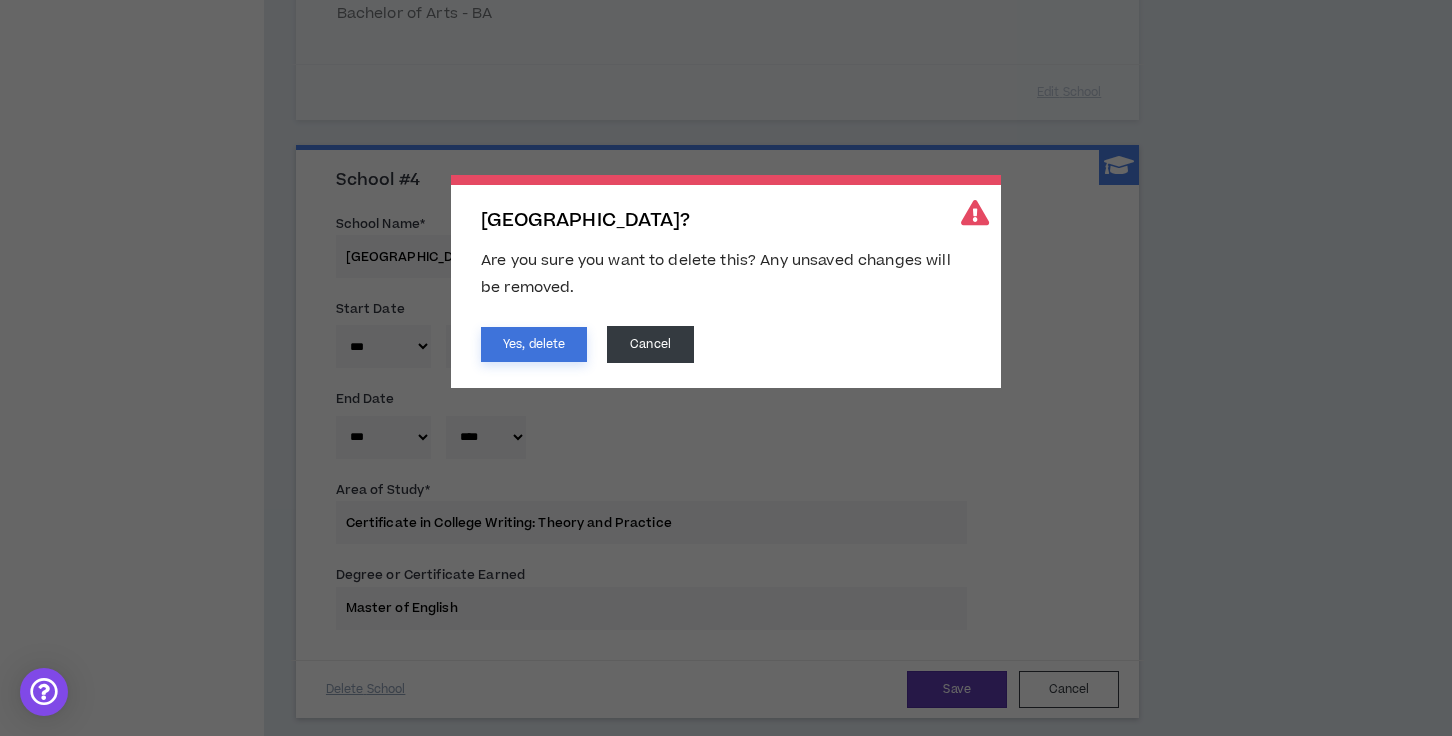 click on "Yes, delete" at bounding box center (534, 344) 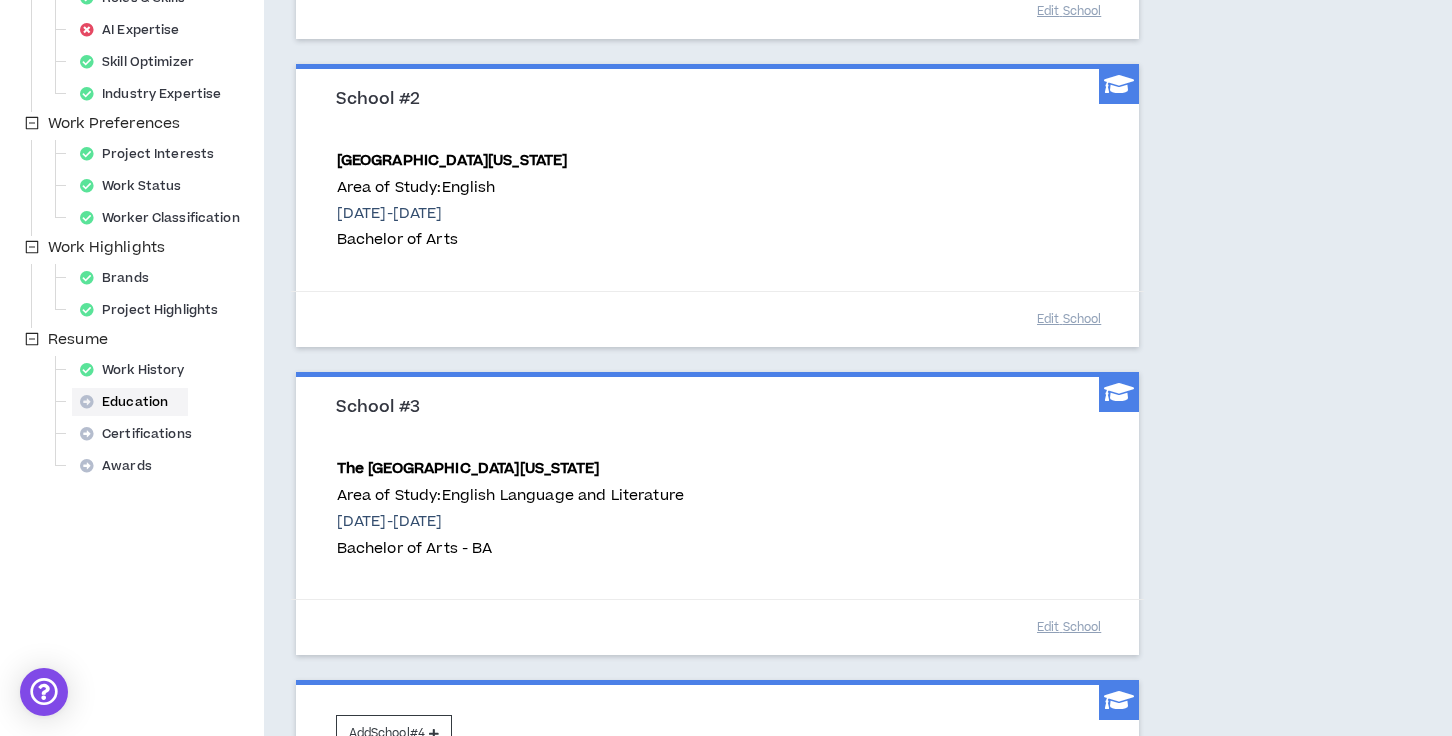 scroll, scrollTop: 493, scrollLeft: 0, axis: vertical 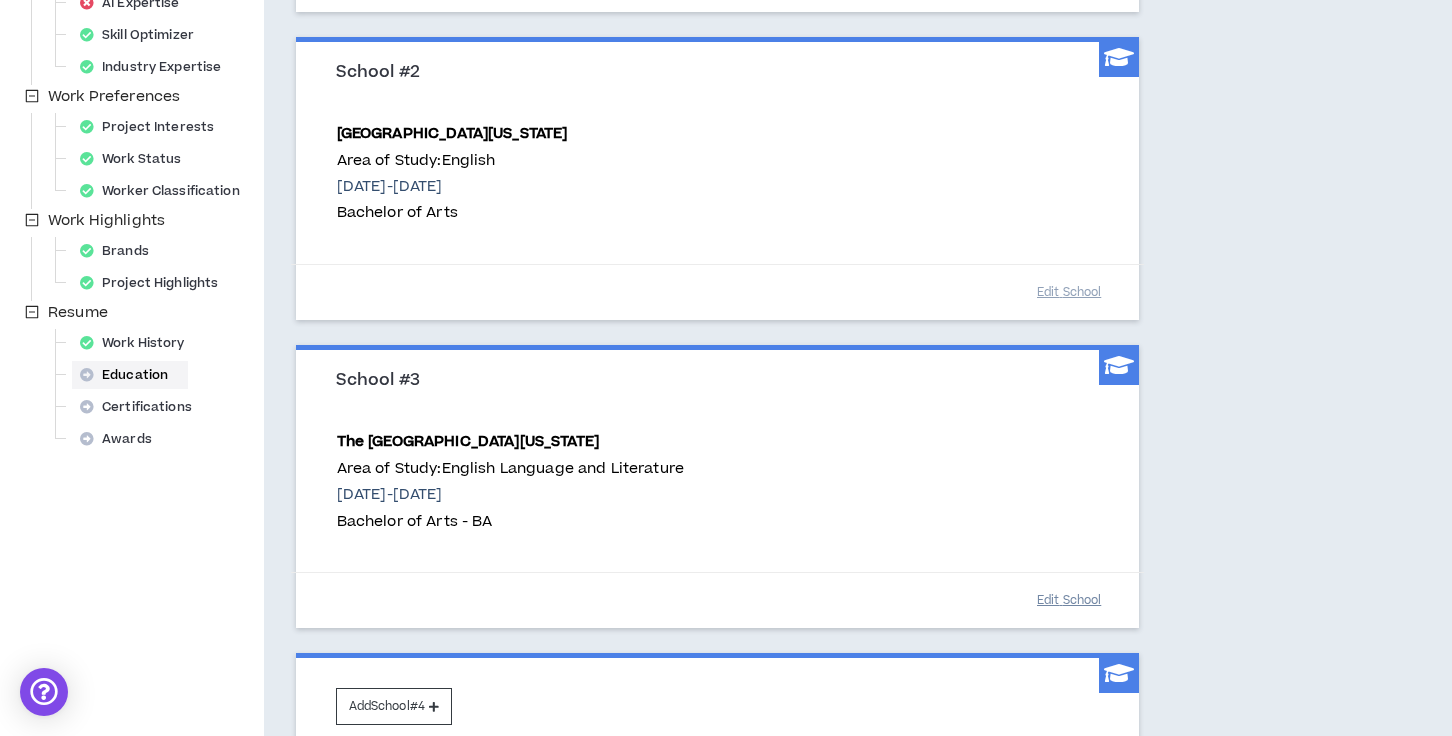 click on "Edit   School" at bounding box center [1069, 600] 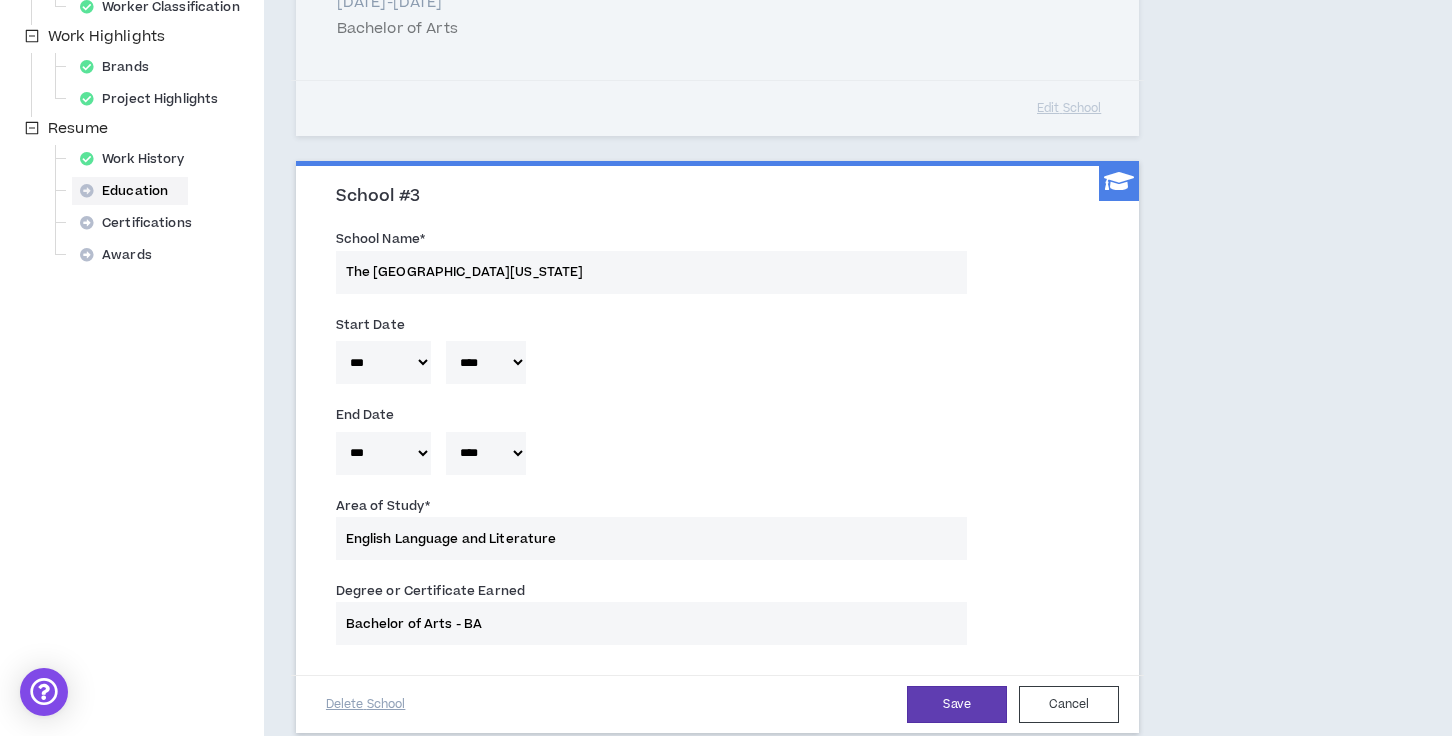 scroll, scrollTop: 979, scrollLeft: 0, axis: vertical 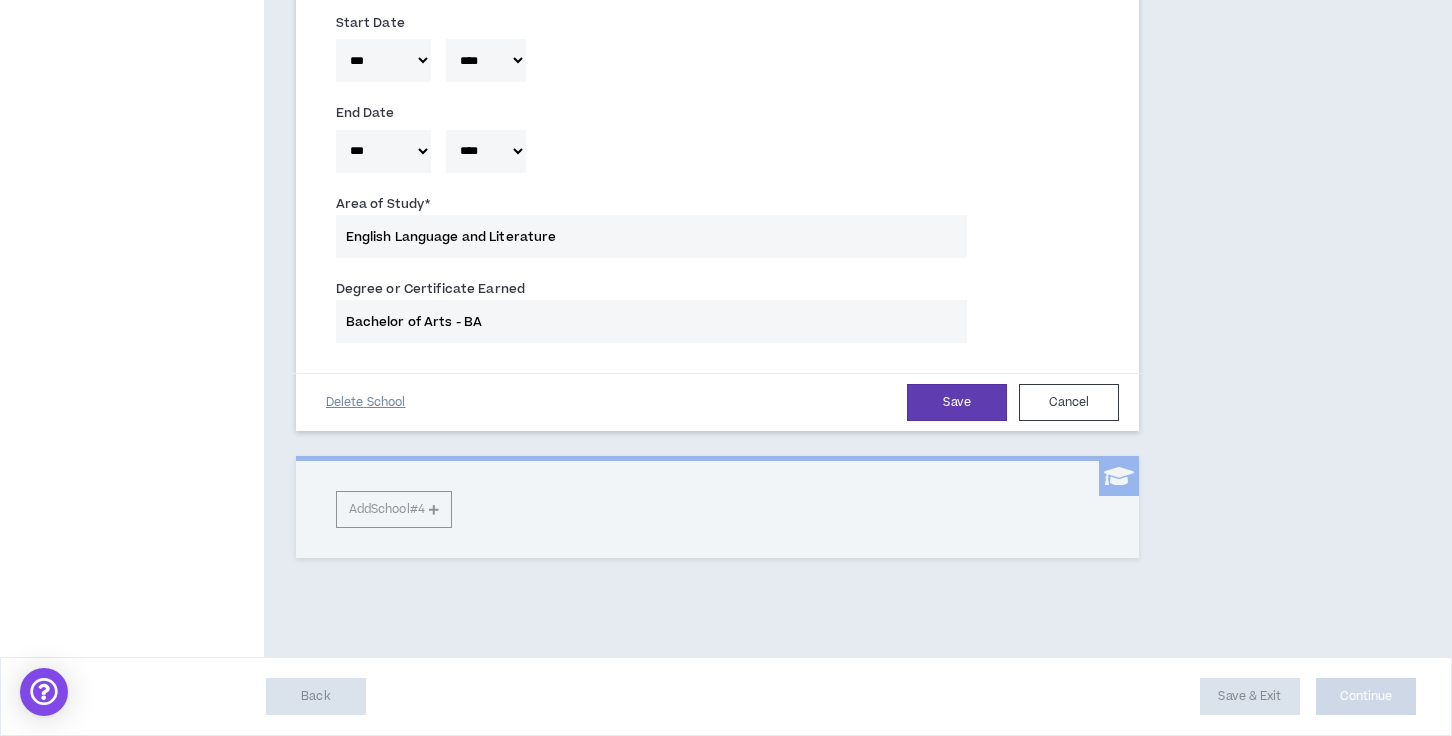 click on "Delete   School" at bounding box center (366, 402) 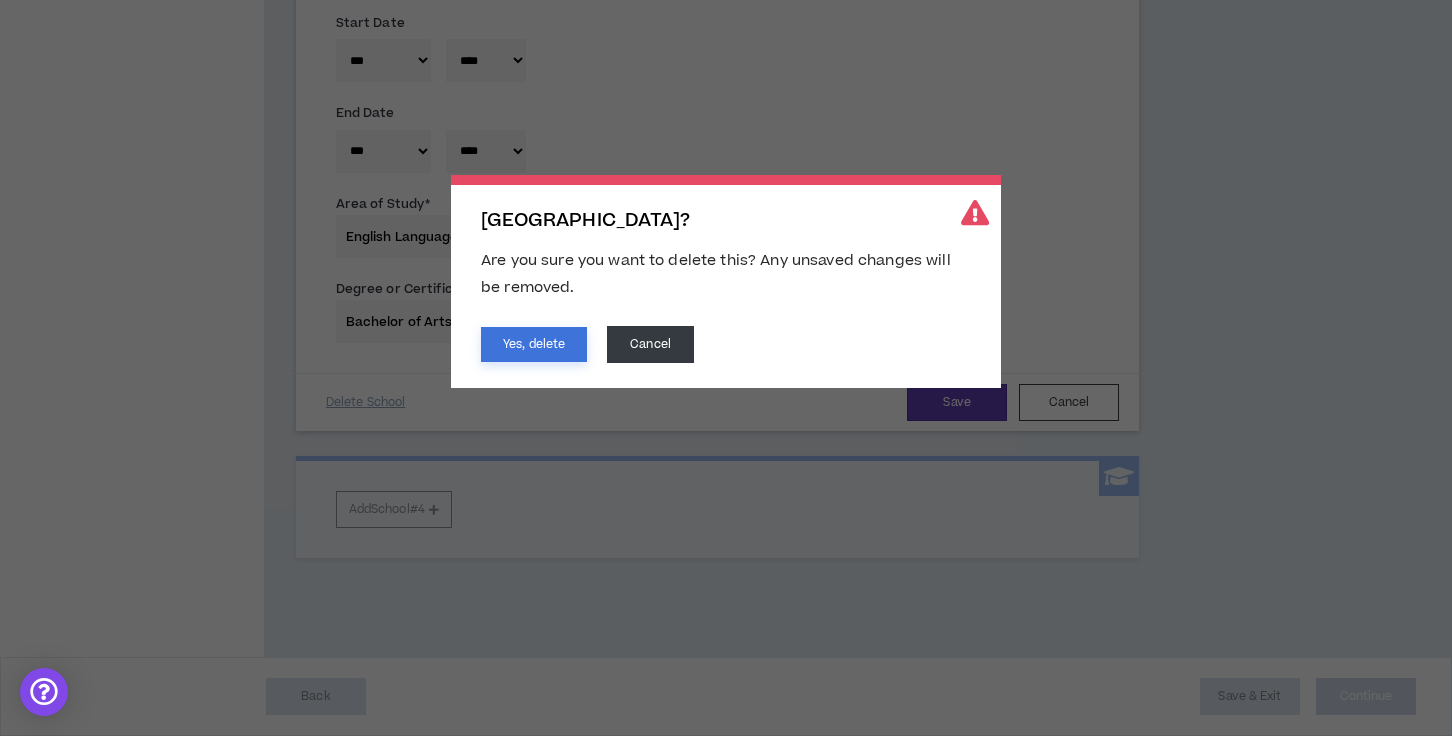 click on "Yes, delete" at bounding box center [534, 344] 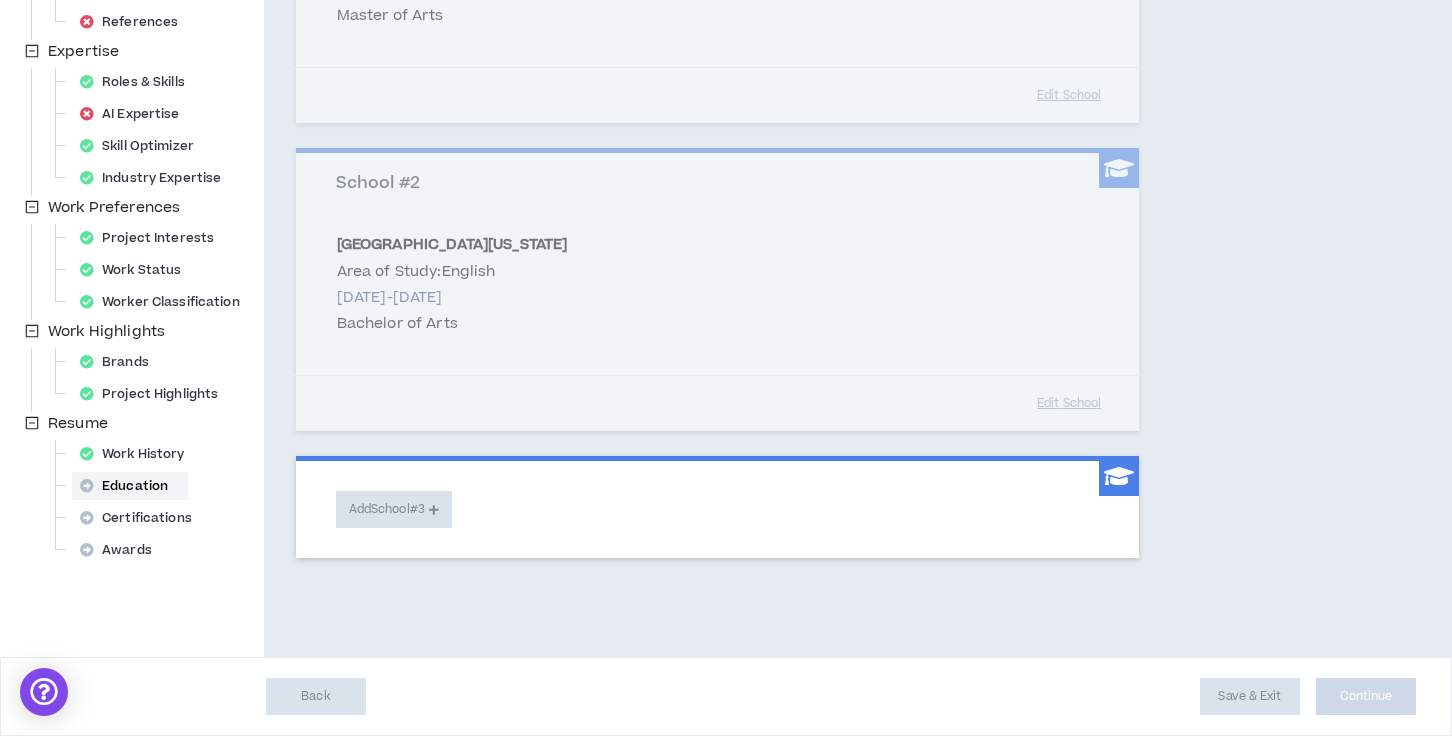 scroll, scrollTop: 382, scrollLeft: 0, axis: vertical 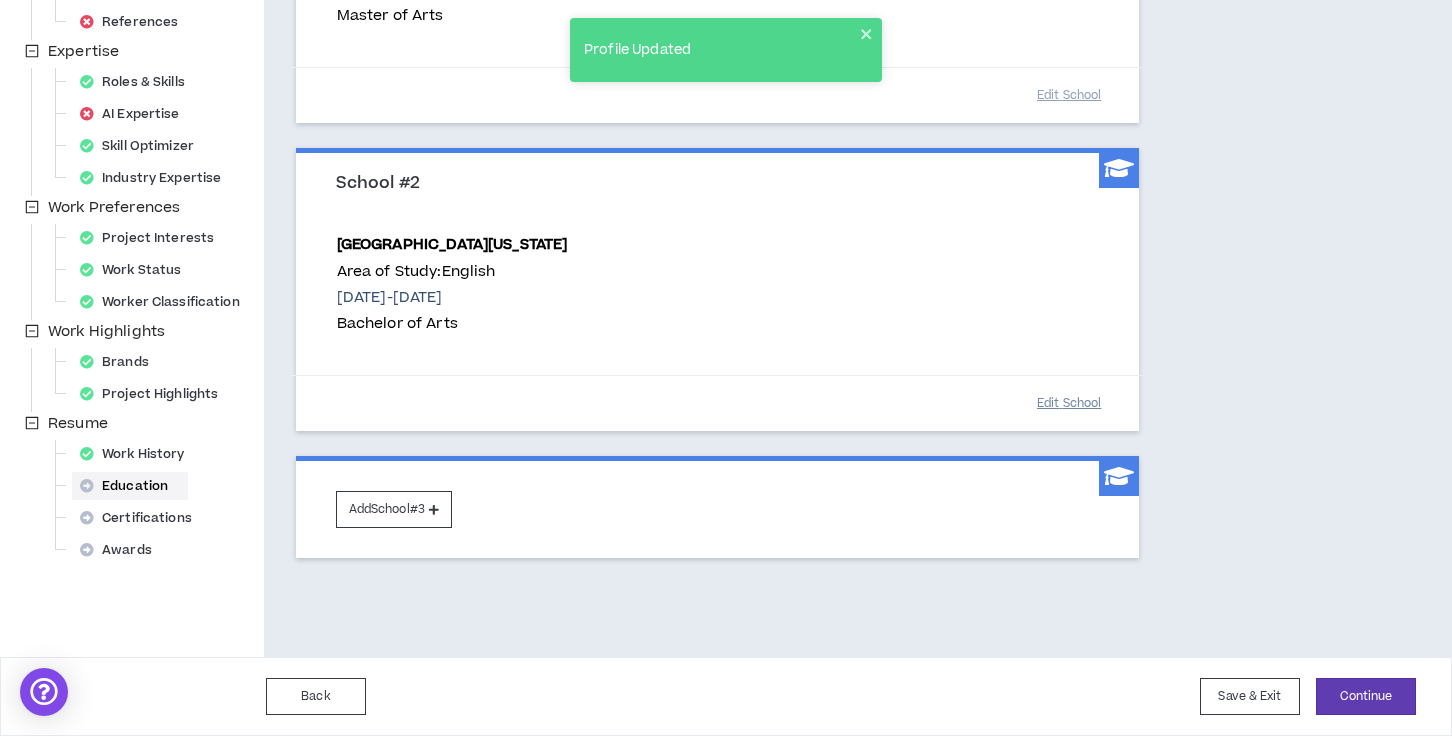 click on "Edit   School" at bounding box center (1069, 403) 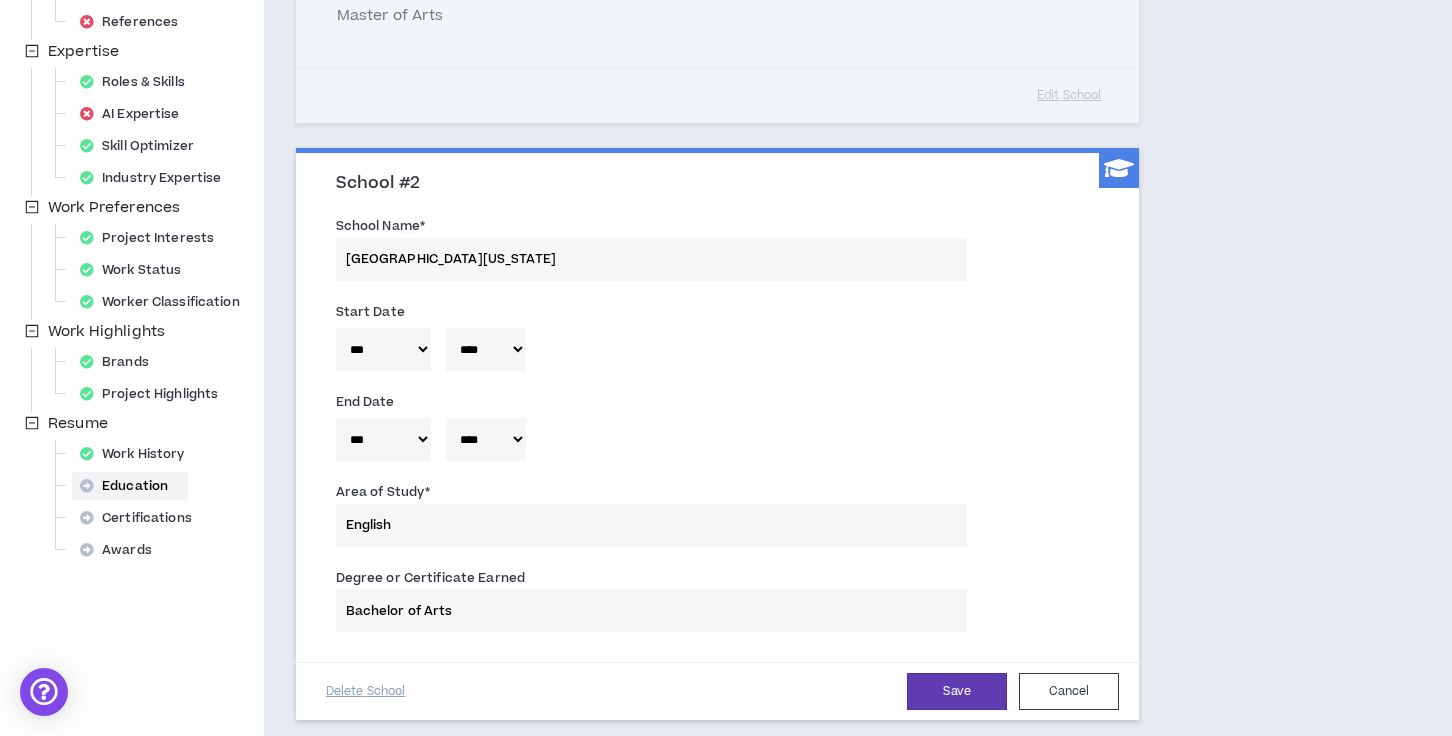 click on "Bachelor of Arts" at bounding box center (651, 610) 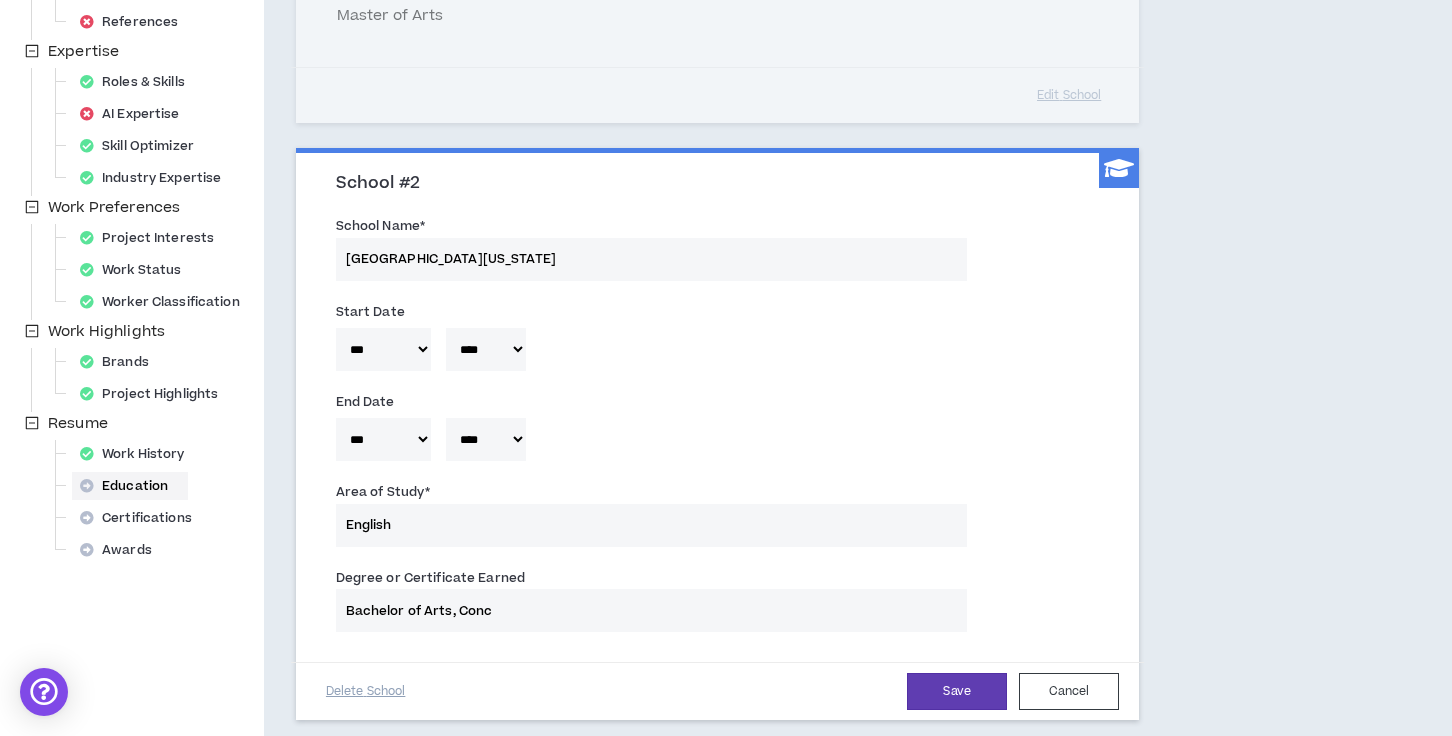 type on "Bachelor of Arts, Conce" 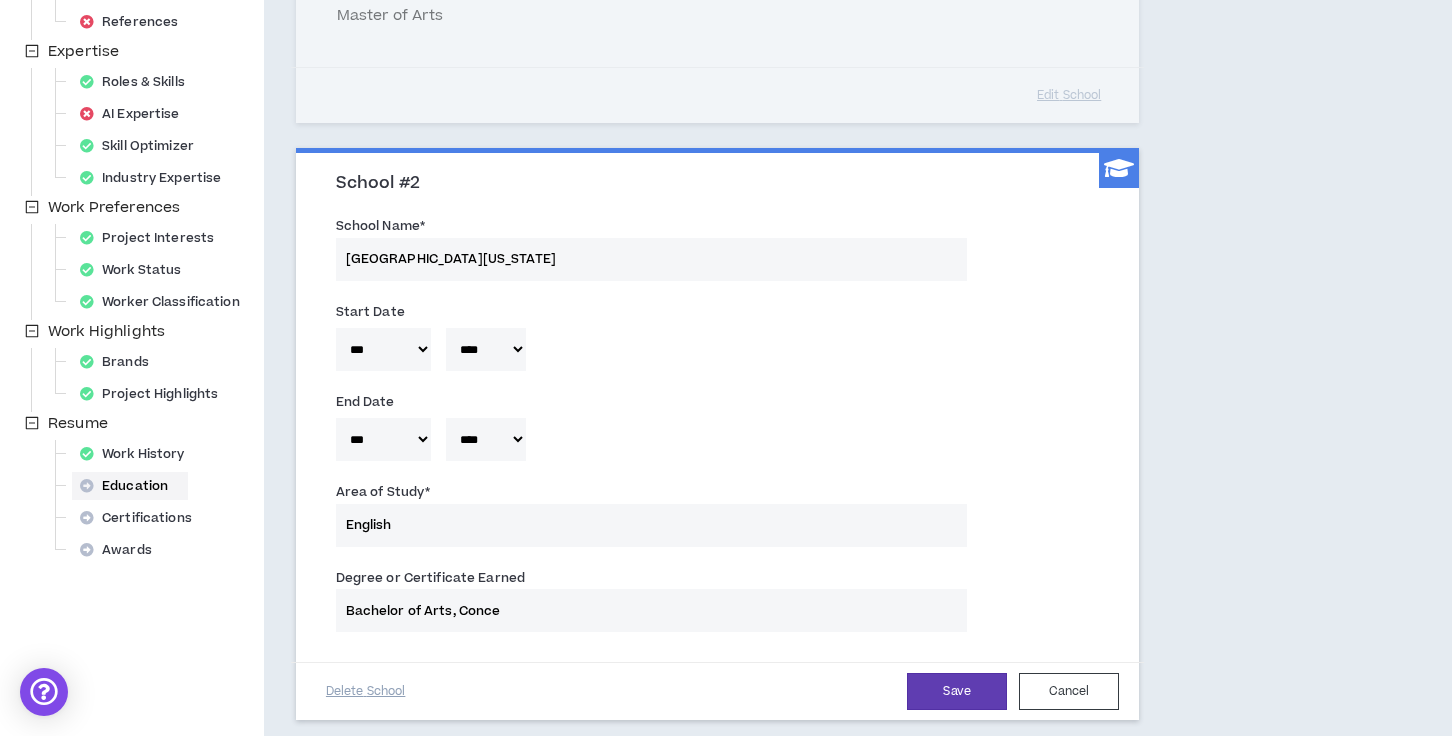 type 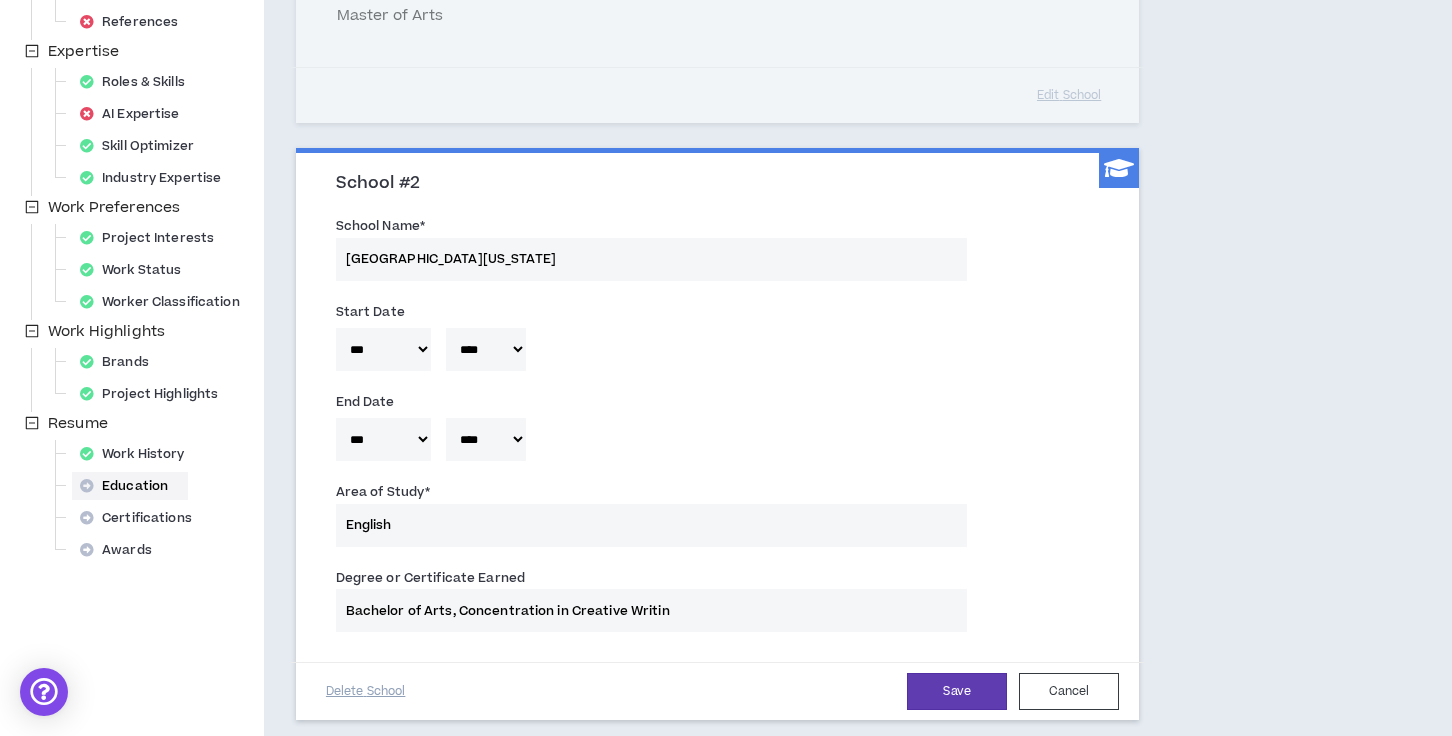 type on "Bachelor of Arts, Concentration in Creative Writing" 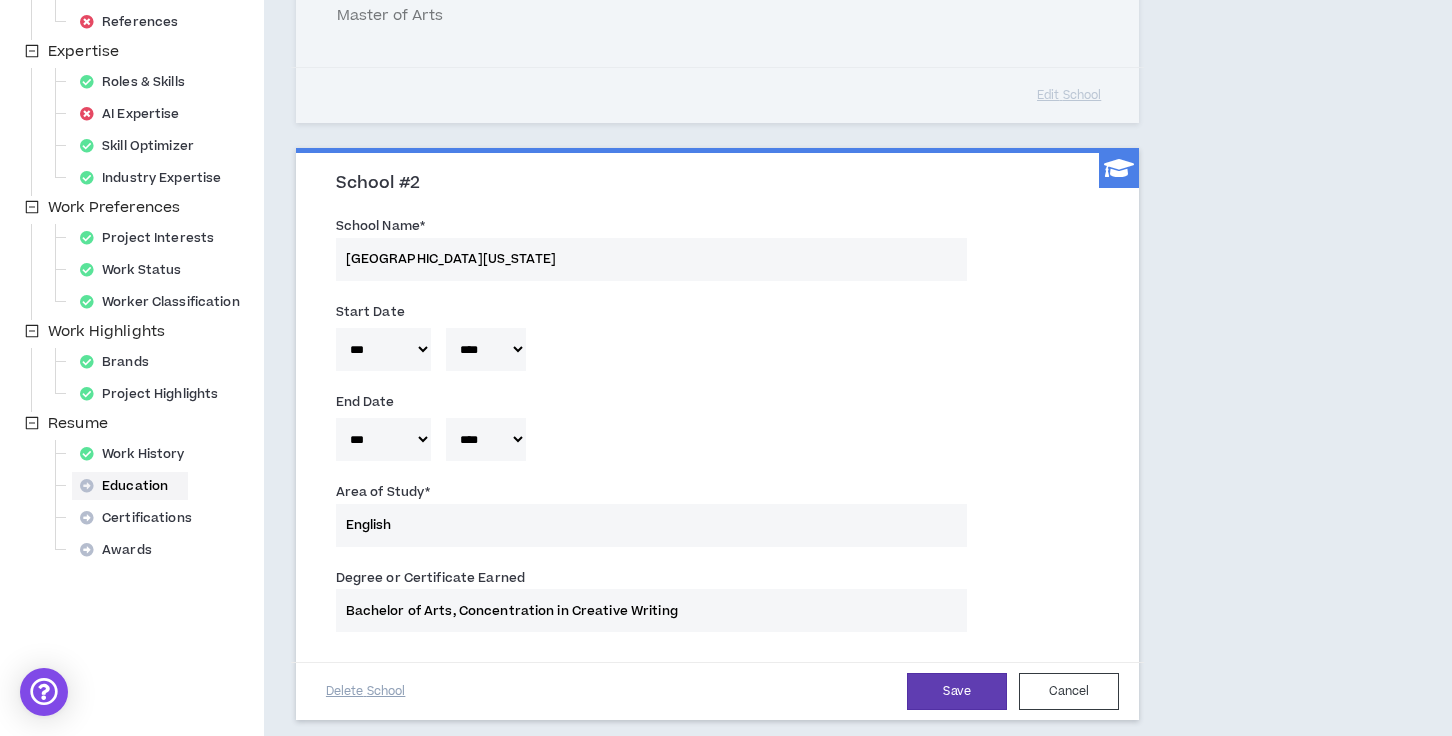 type 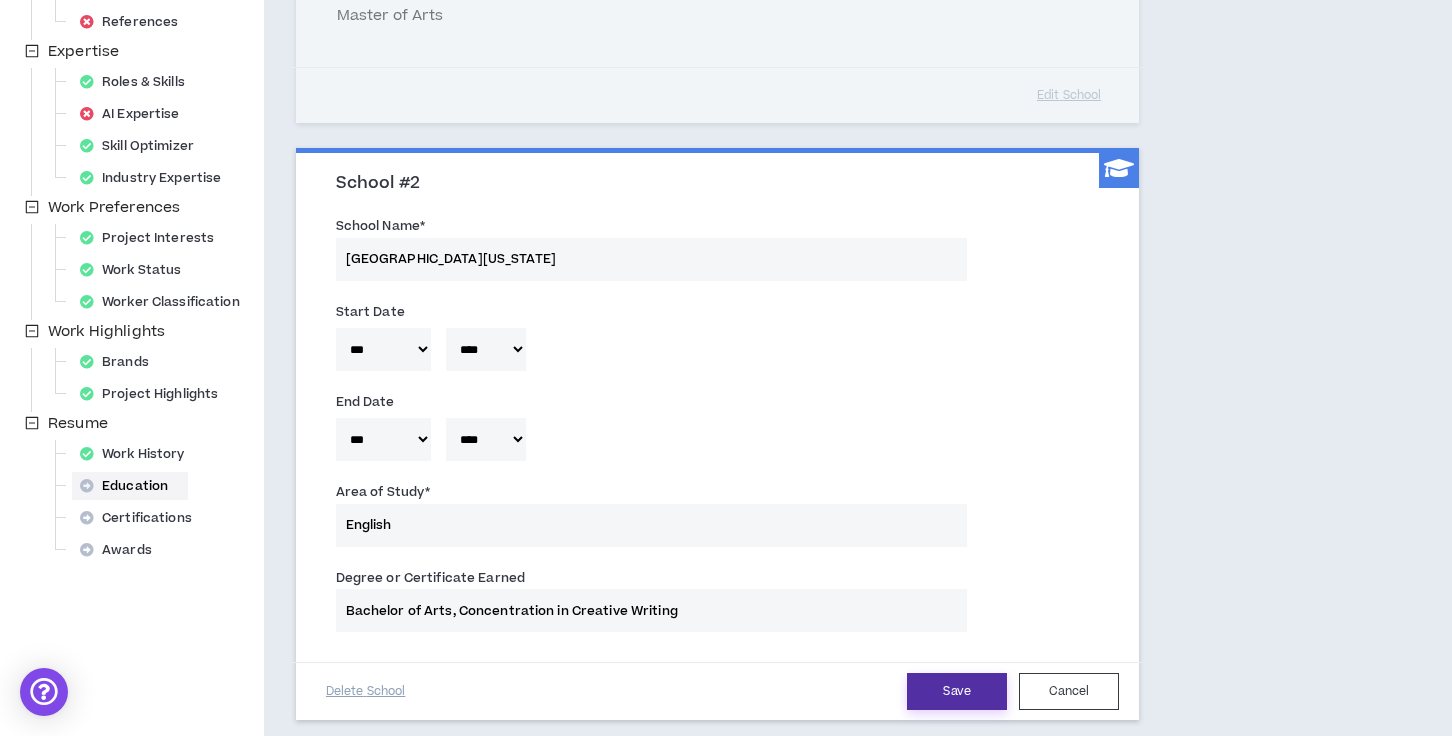 type on "Bachelor of Arts, Concentration in Creative Writing" 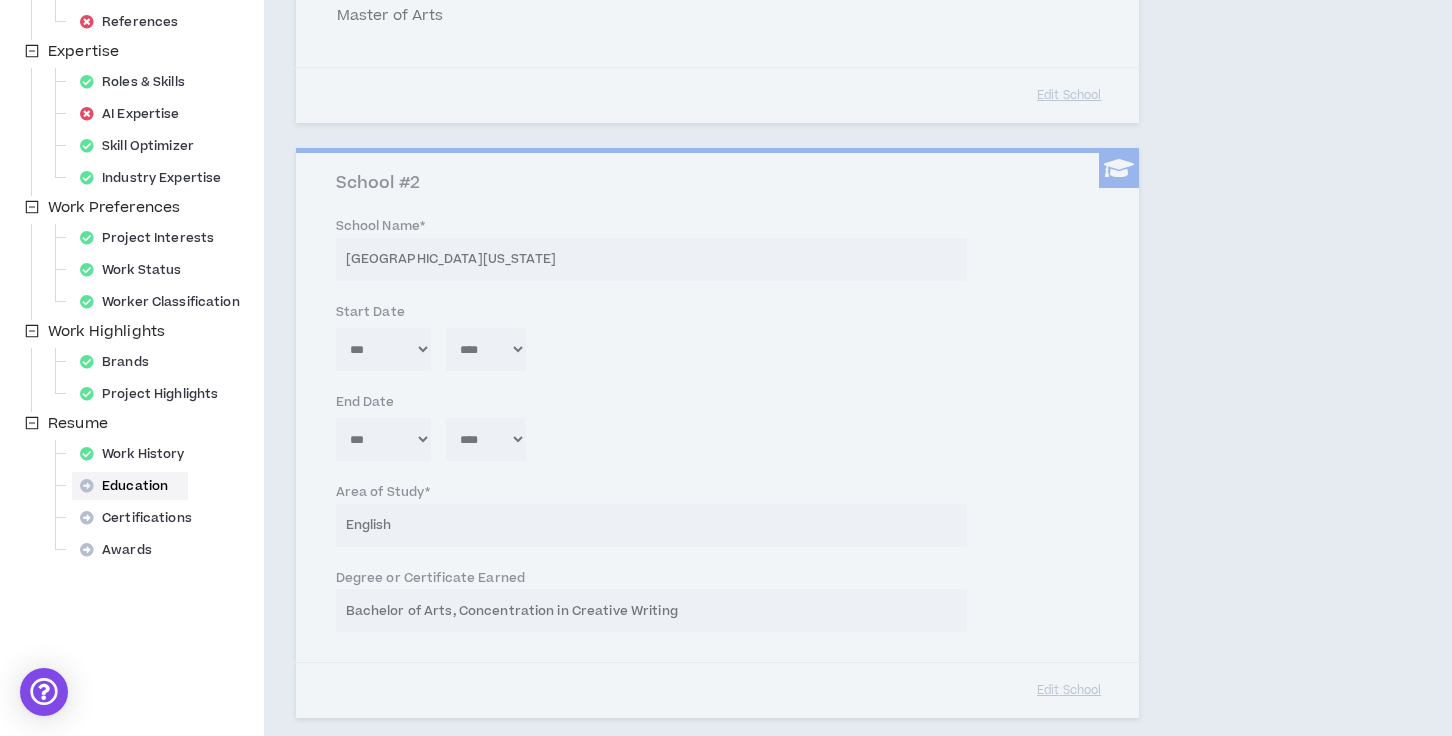 type 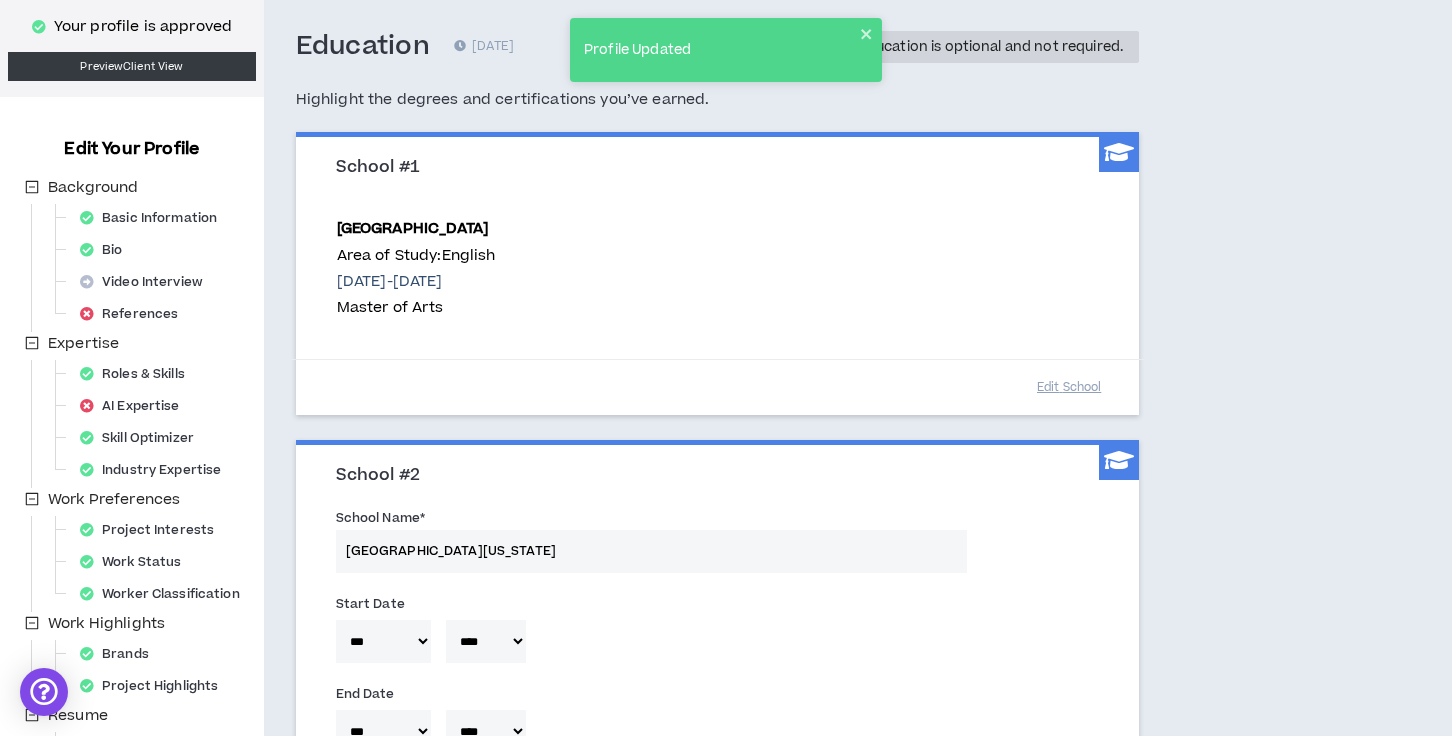scroll, scrollTop: 60, scrollLeft: 0, axis: vertical 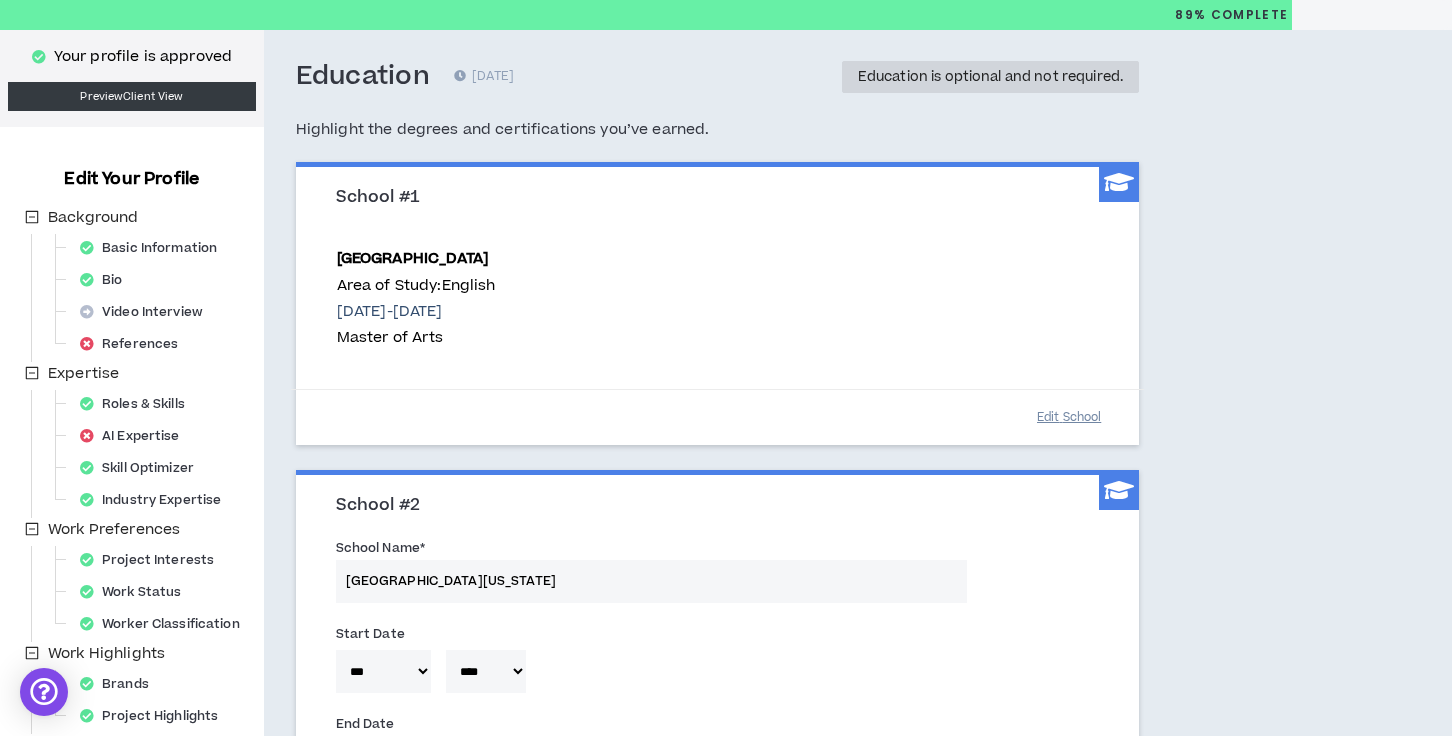 click on "Edit   School" at bounding box center (1069, 417) 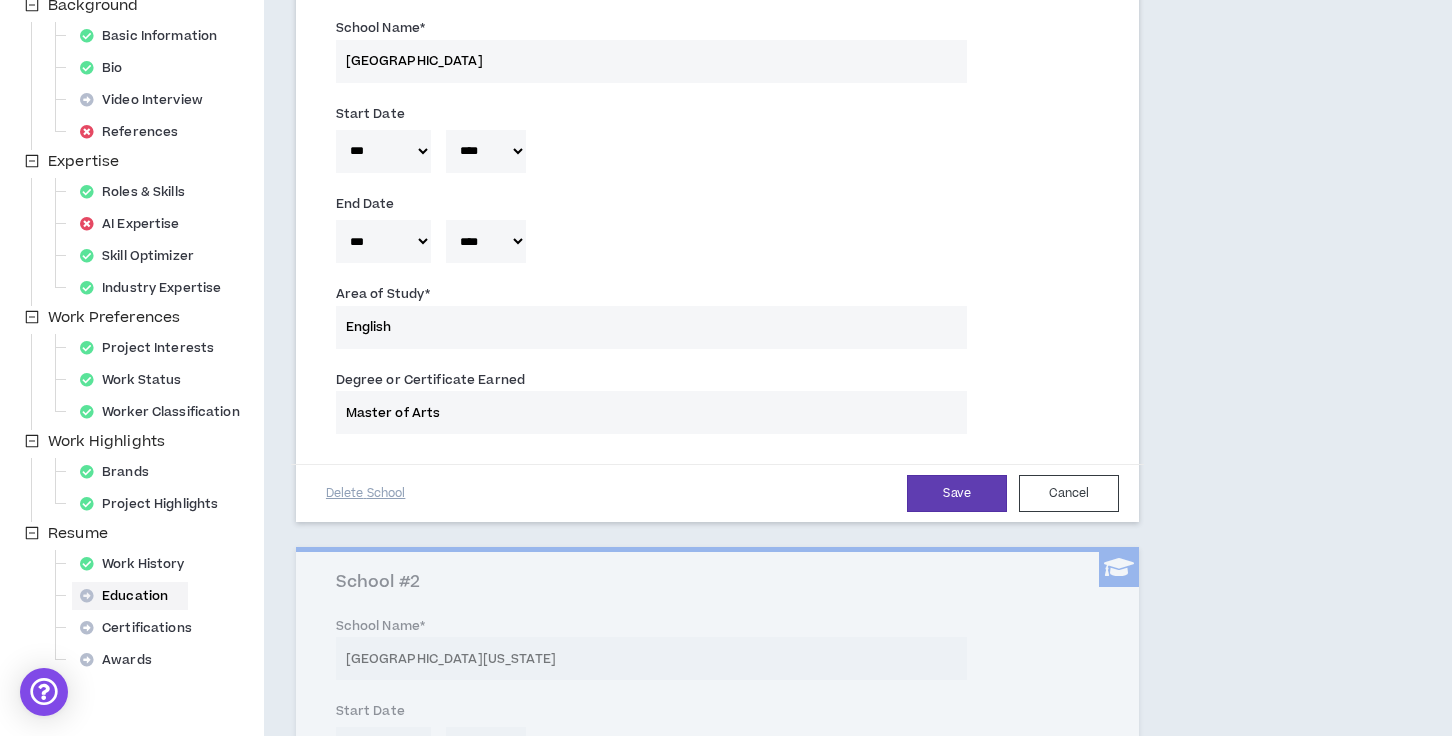 scroll, scrollTop: 270, scrollLeft: 0, axis: vertical 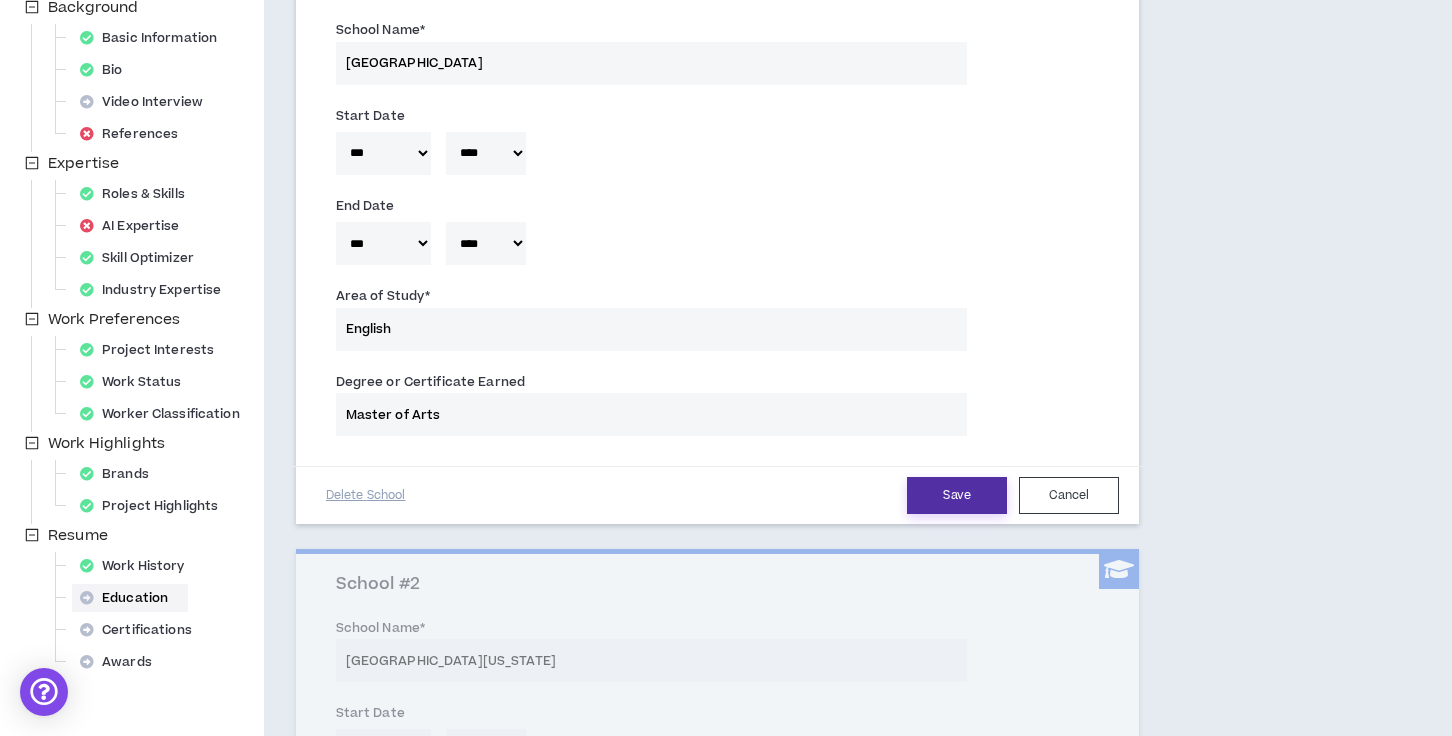 click on "Save" at bounding box center (957, 495) 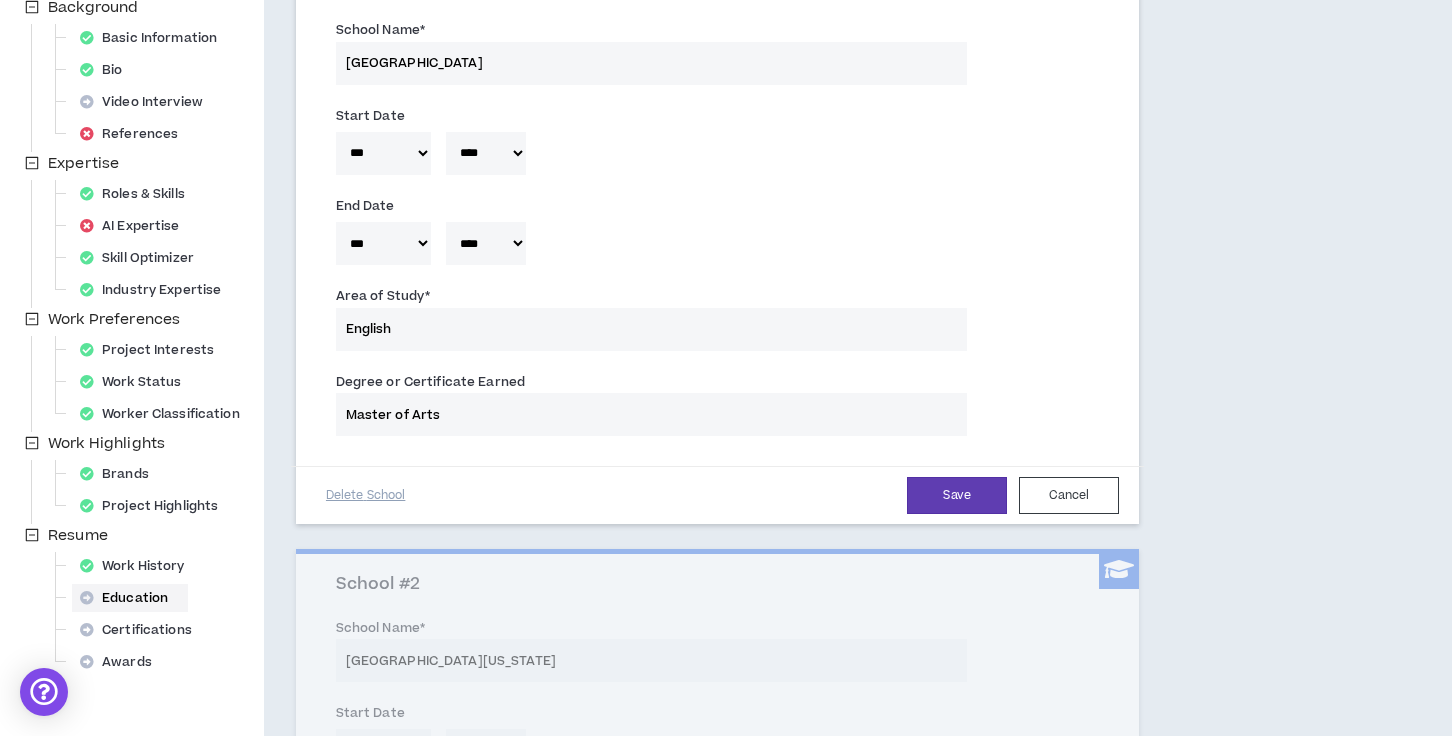 type 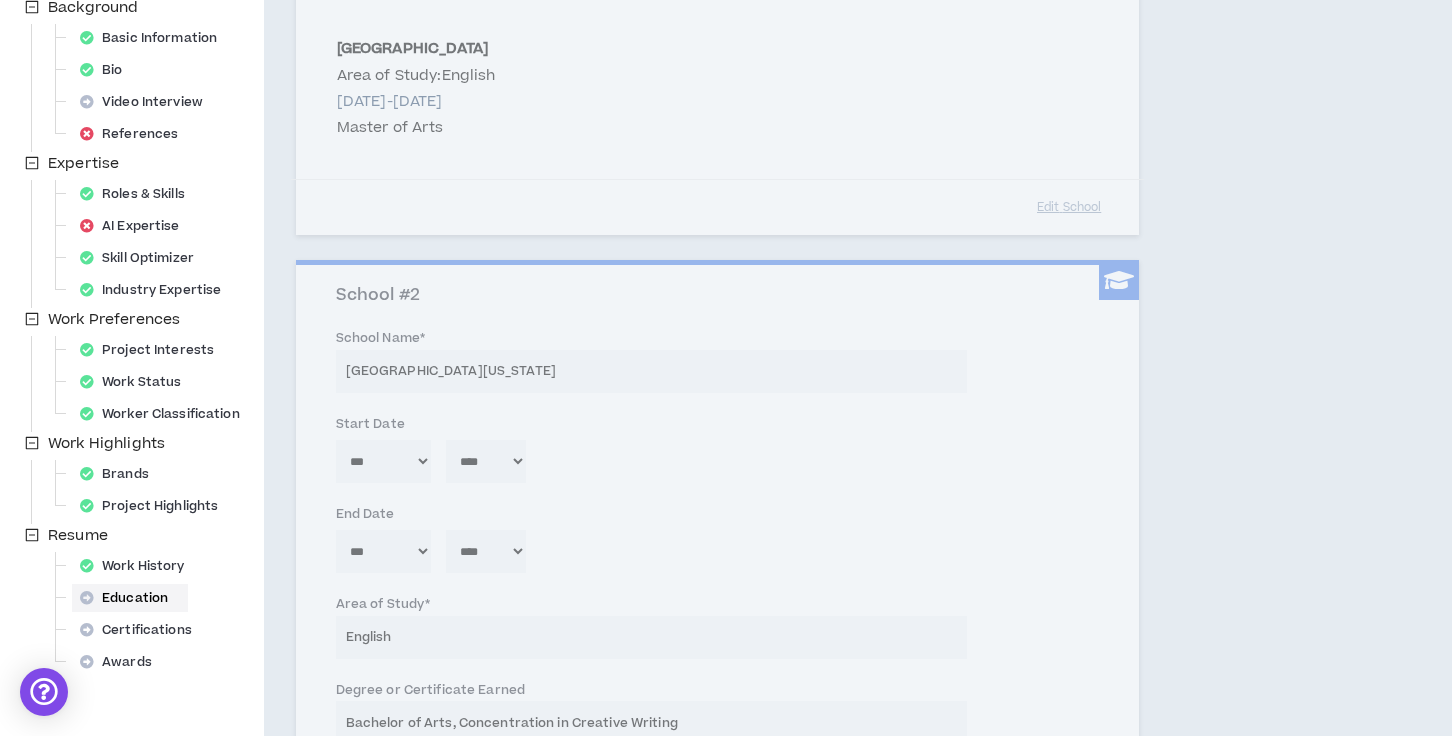 type 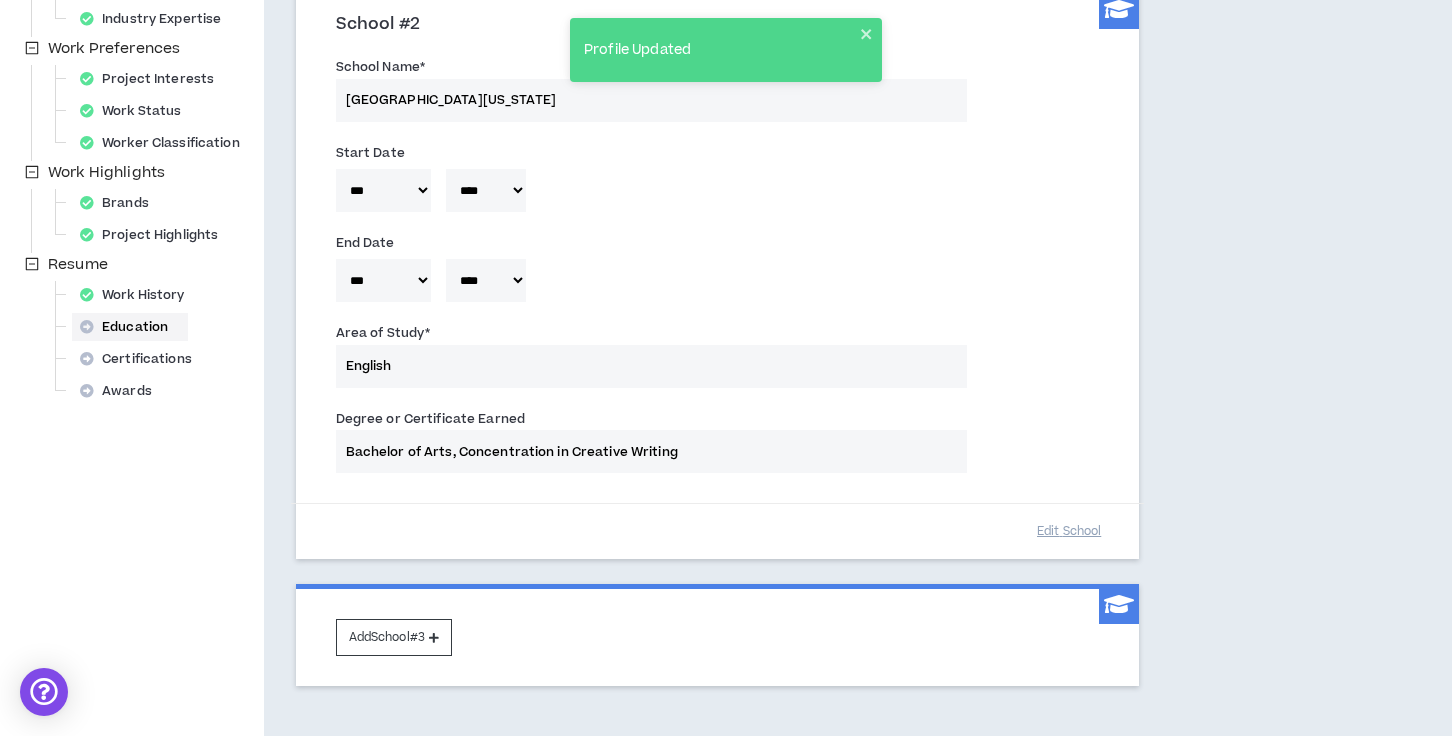 scroll, scrollTop: 669, scrollLeft: 0, axis: vertical 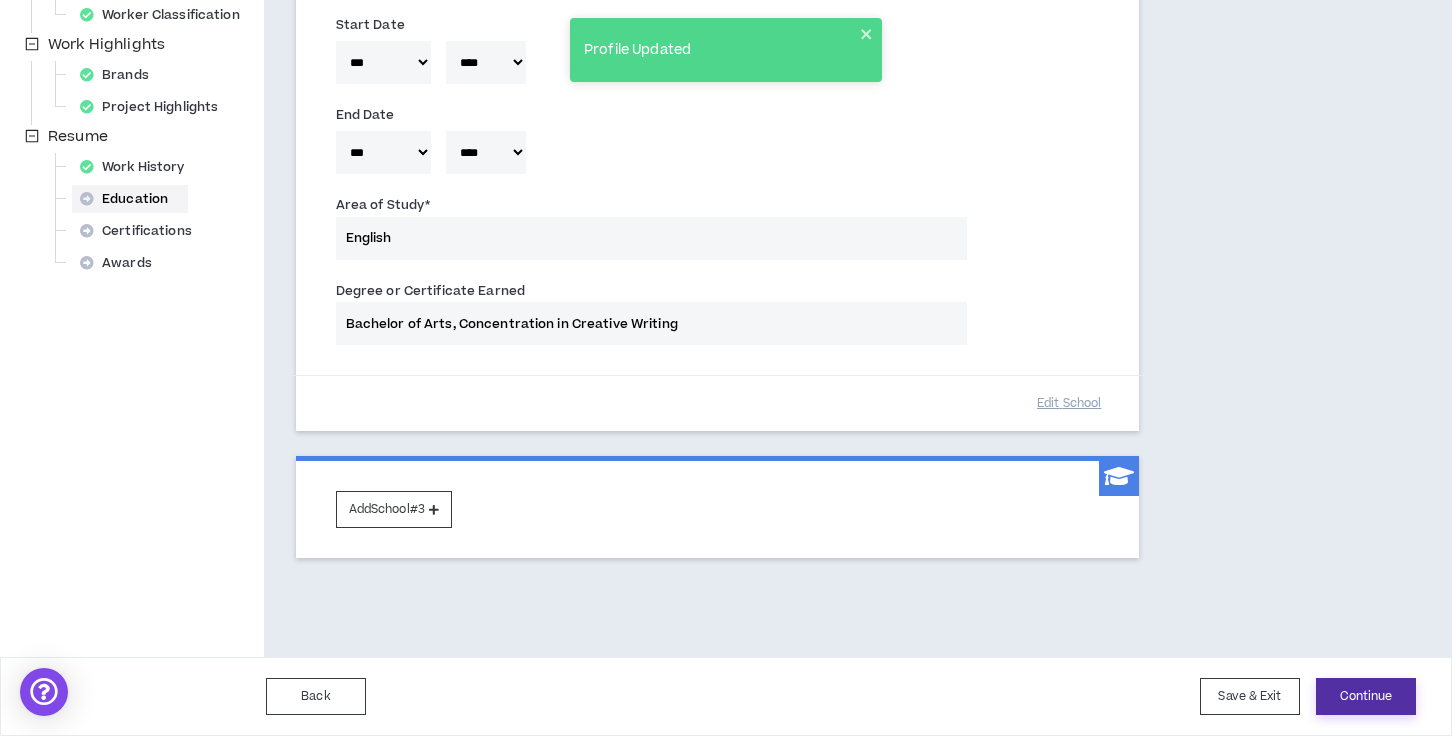 click on "Continue" at bounding box center (1366, 696) 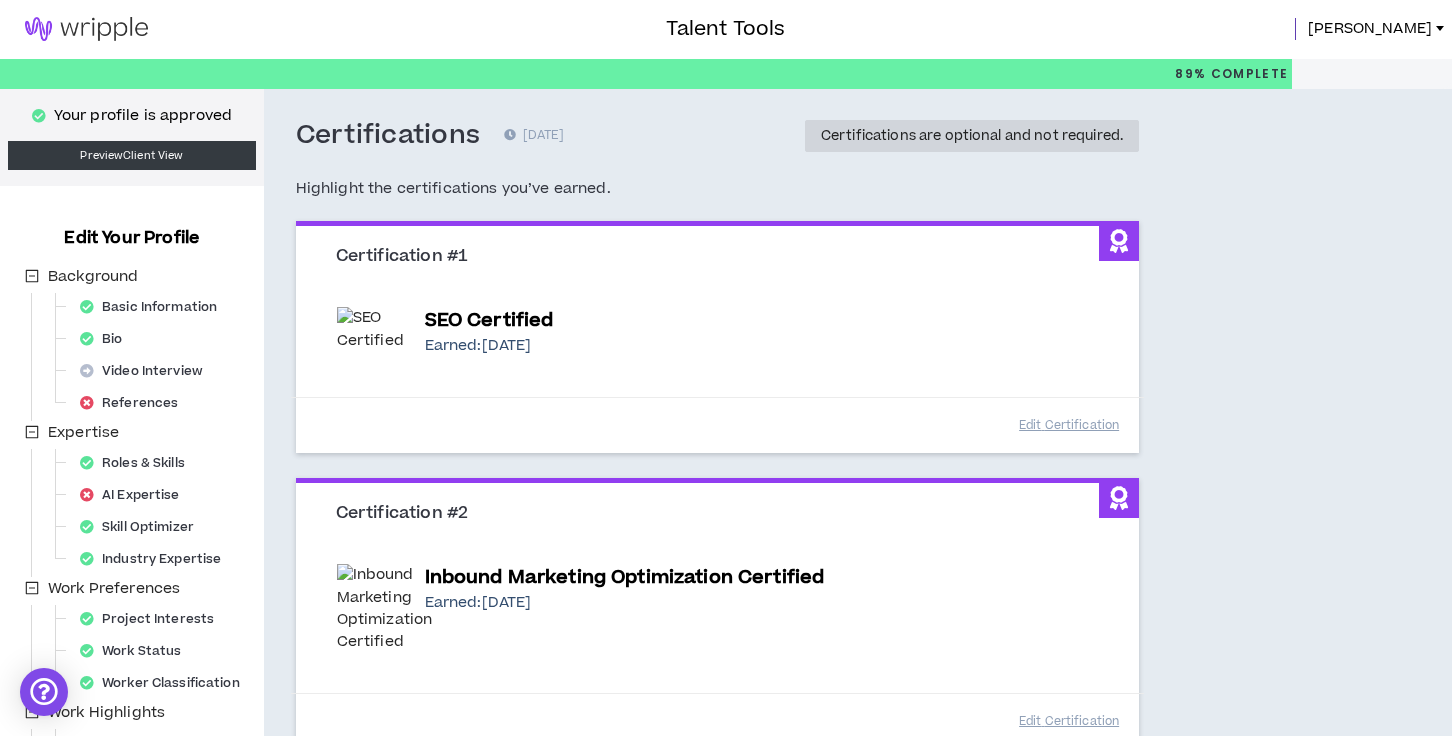 scroll, scrollTop: 0, scrollLeft: 0, axis: both 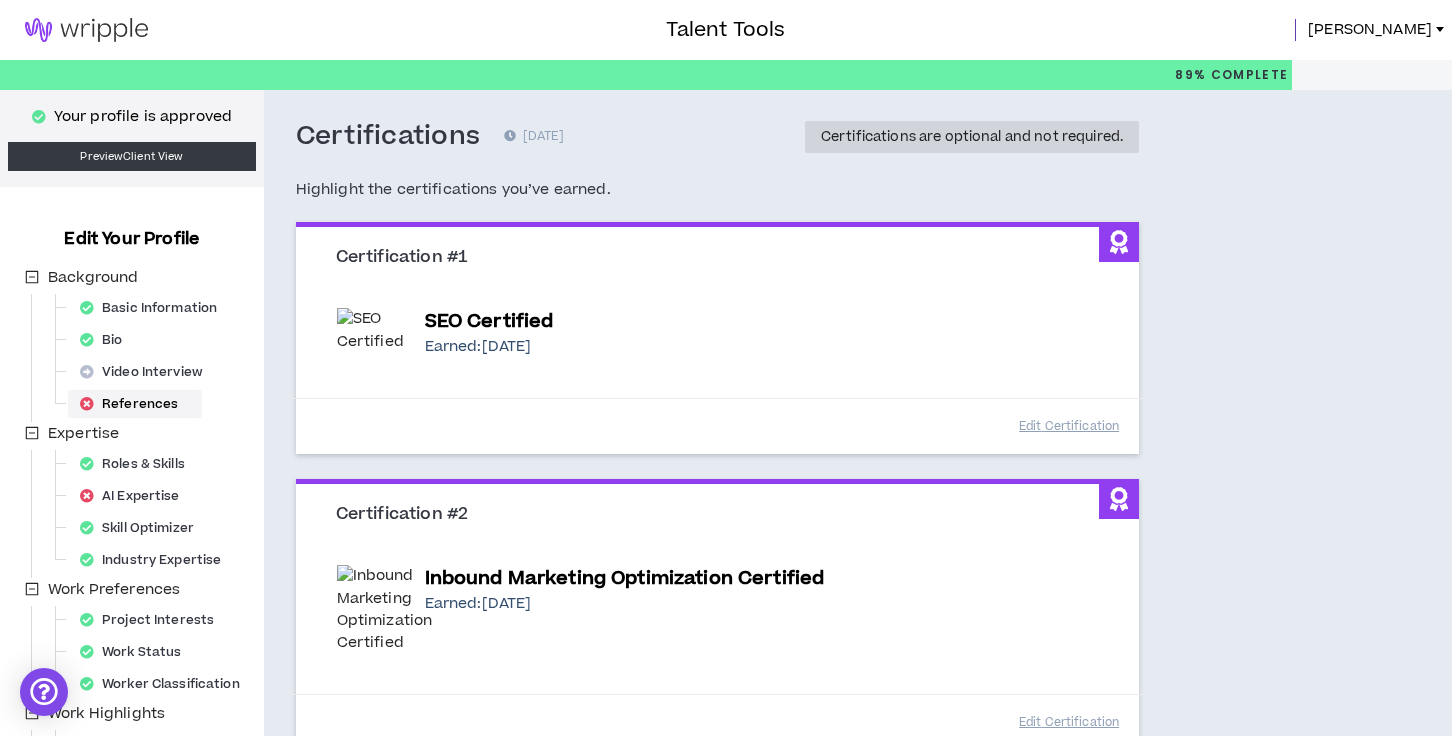 click on "References" at bounding box center (135, 404) 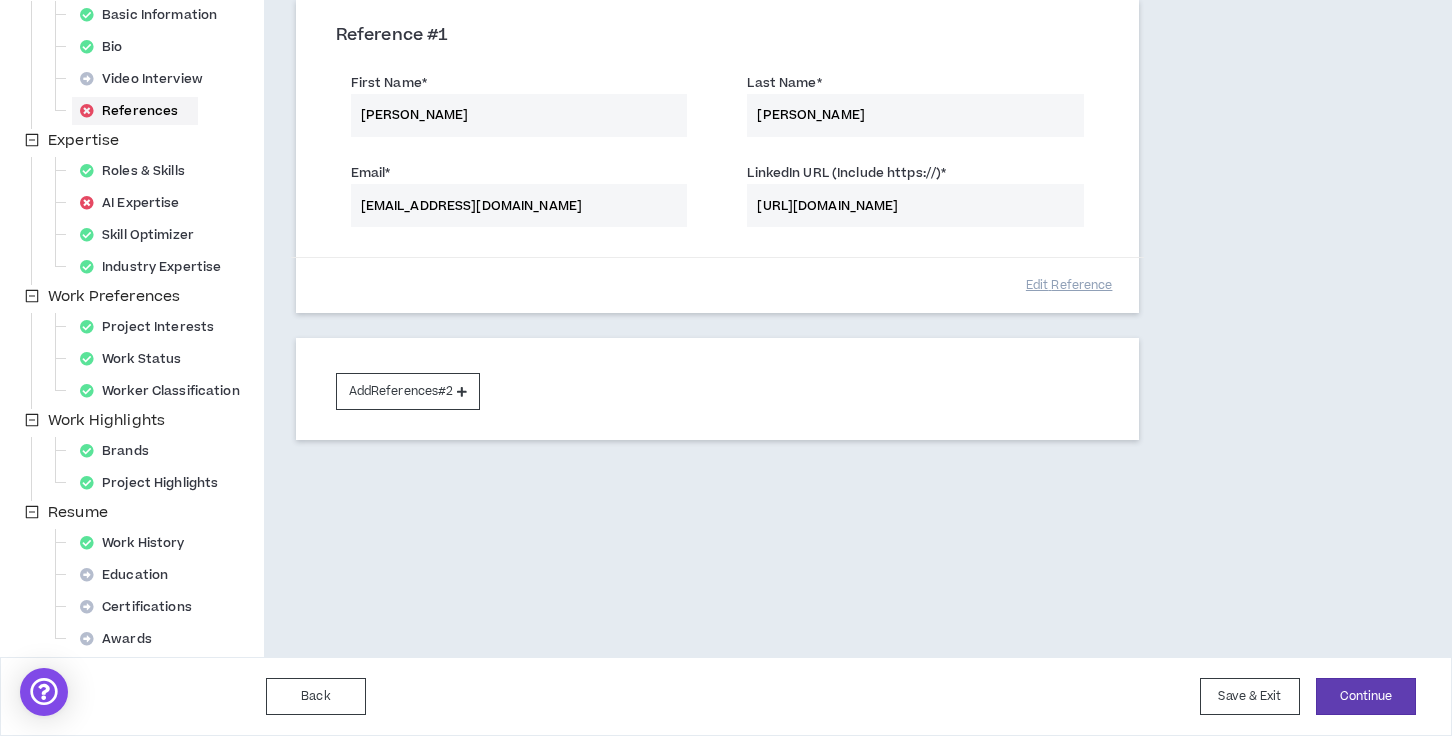 scroll, scrollTop: 288, scrollLeft: 0, axis: vertical 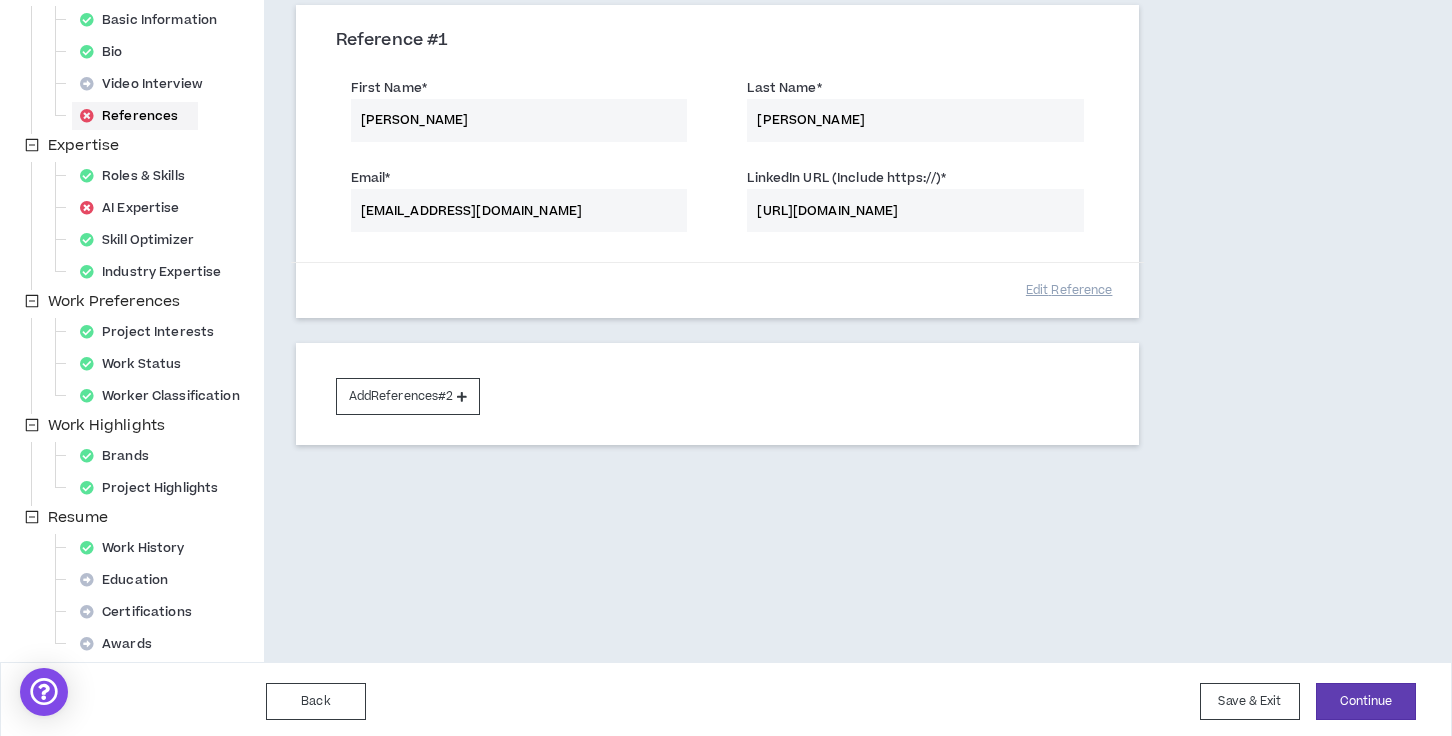 click on "Add  References  #2" at bounding box center [718, 394] 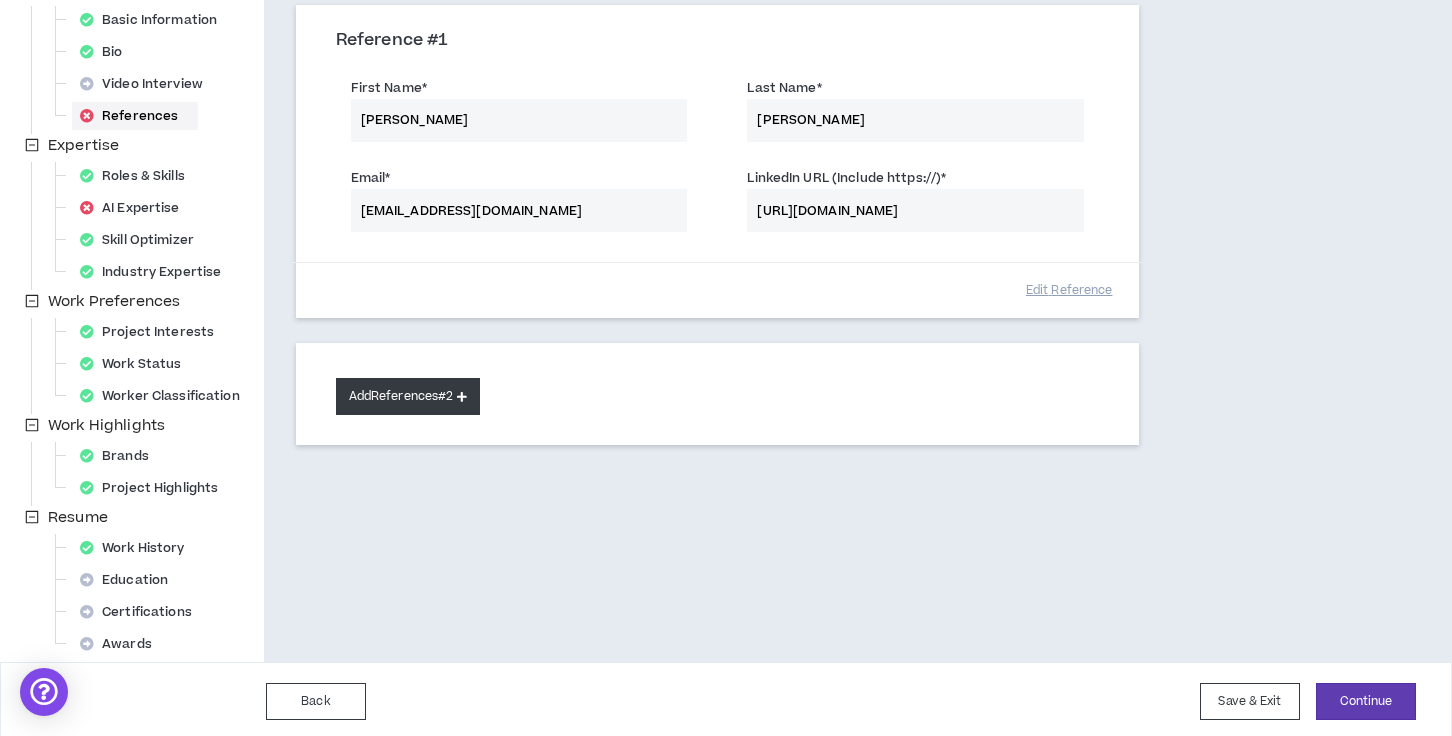 click on "Add  References  #2" at bounding box center (408, 396) 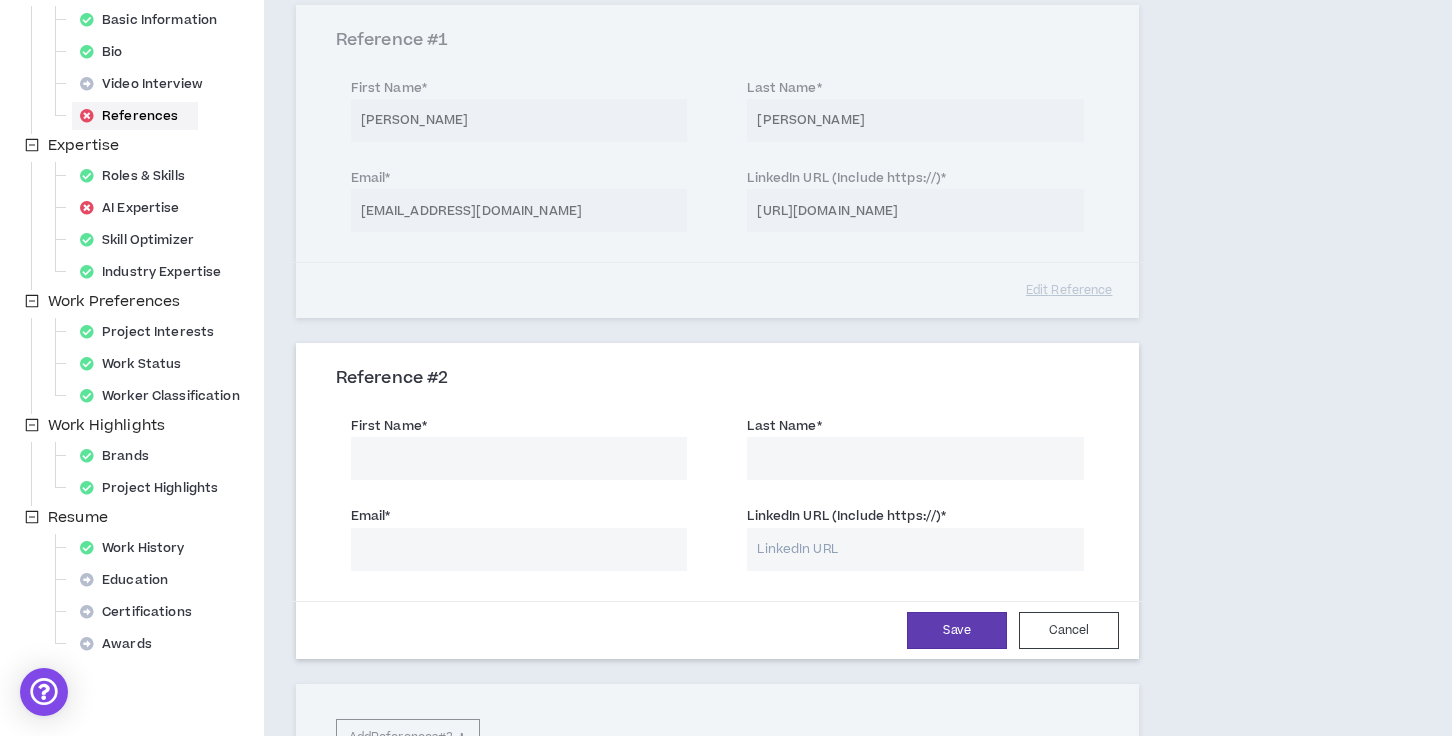 click on "First Name  *" at bounding box center [519, 458] 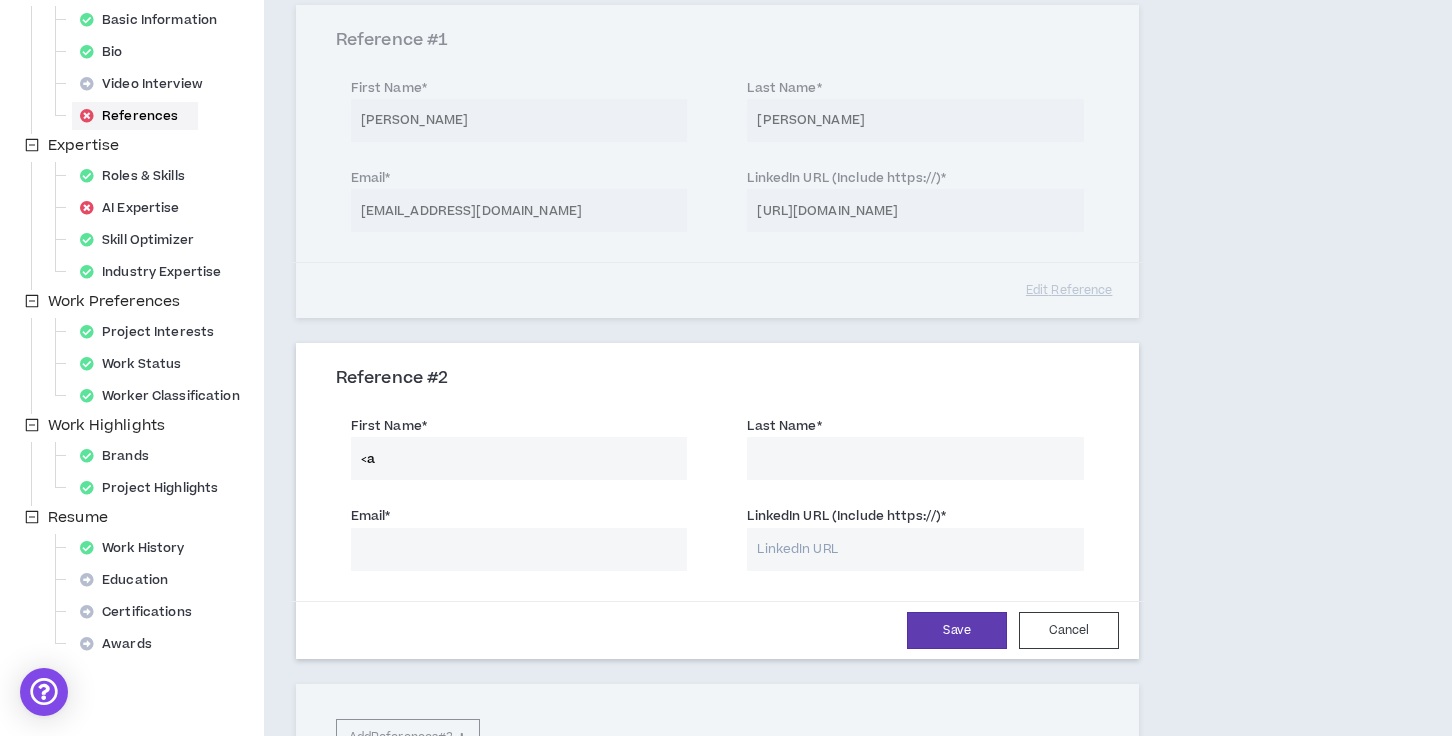 type on "<" 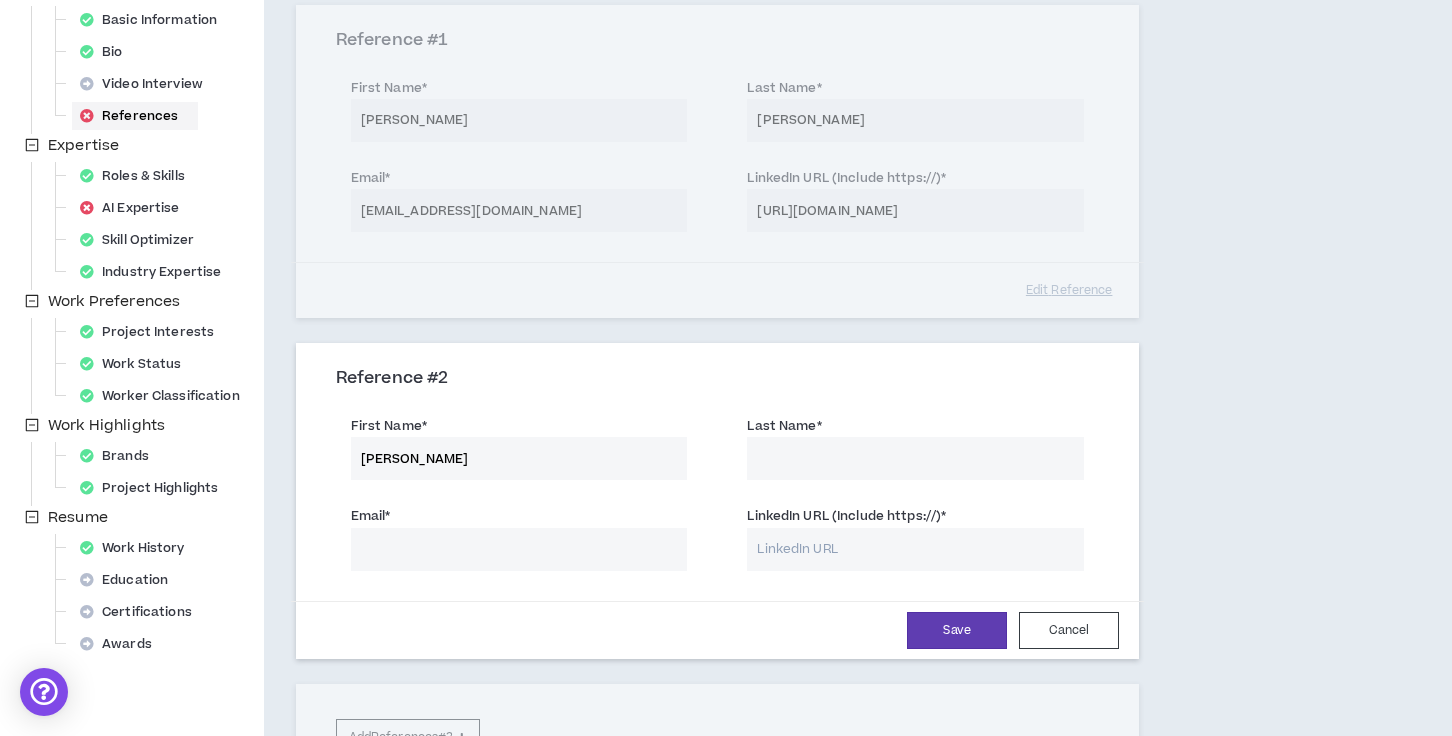 type on "Kate" 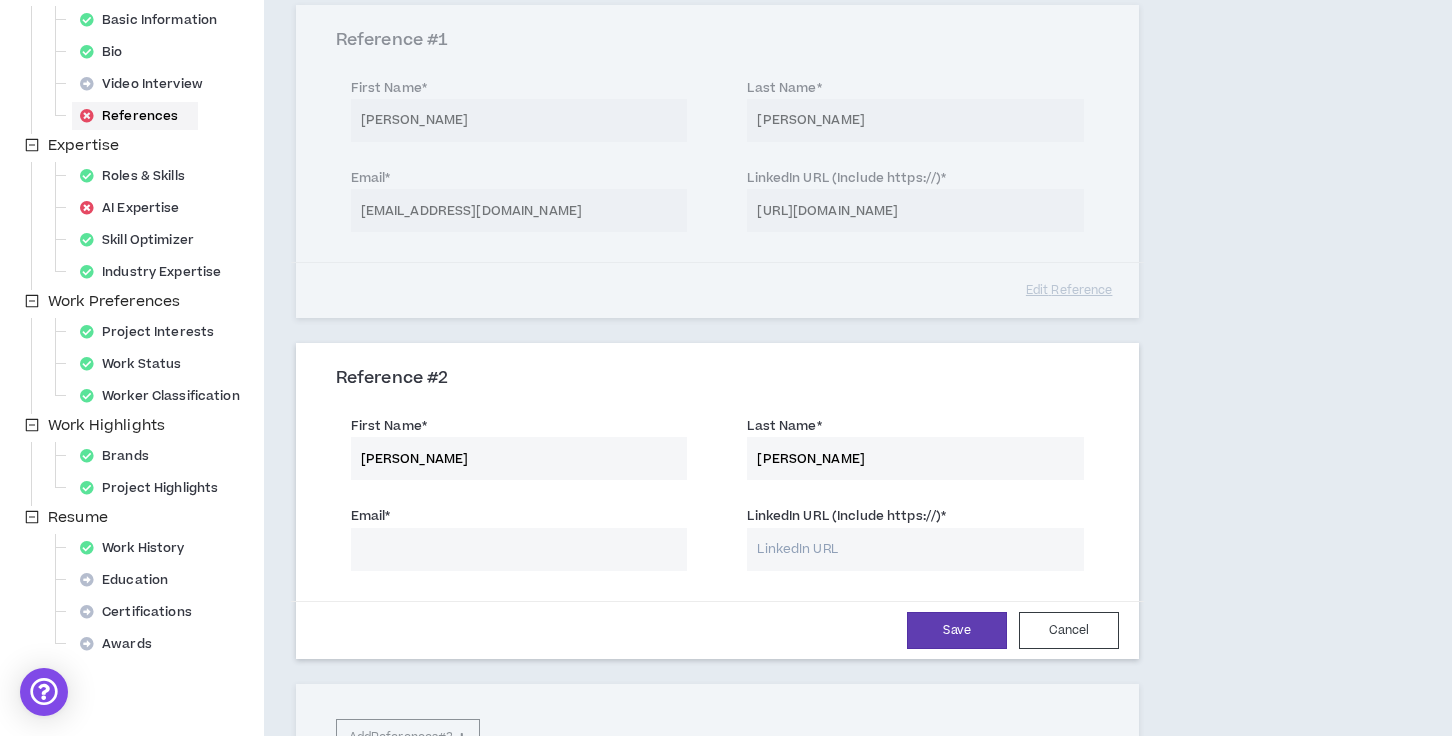 type on "Orbeck" 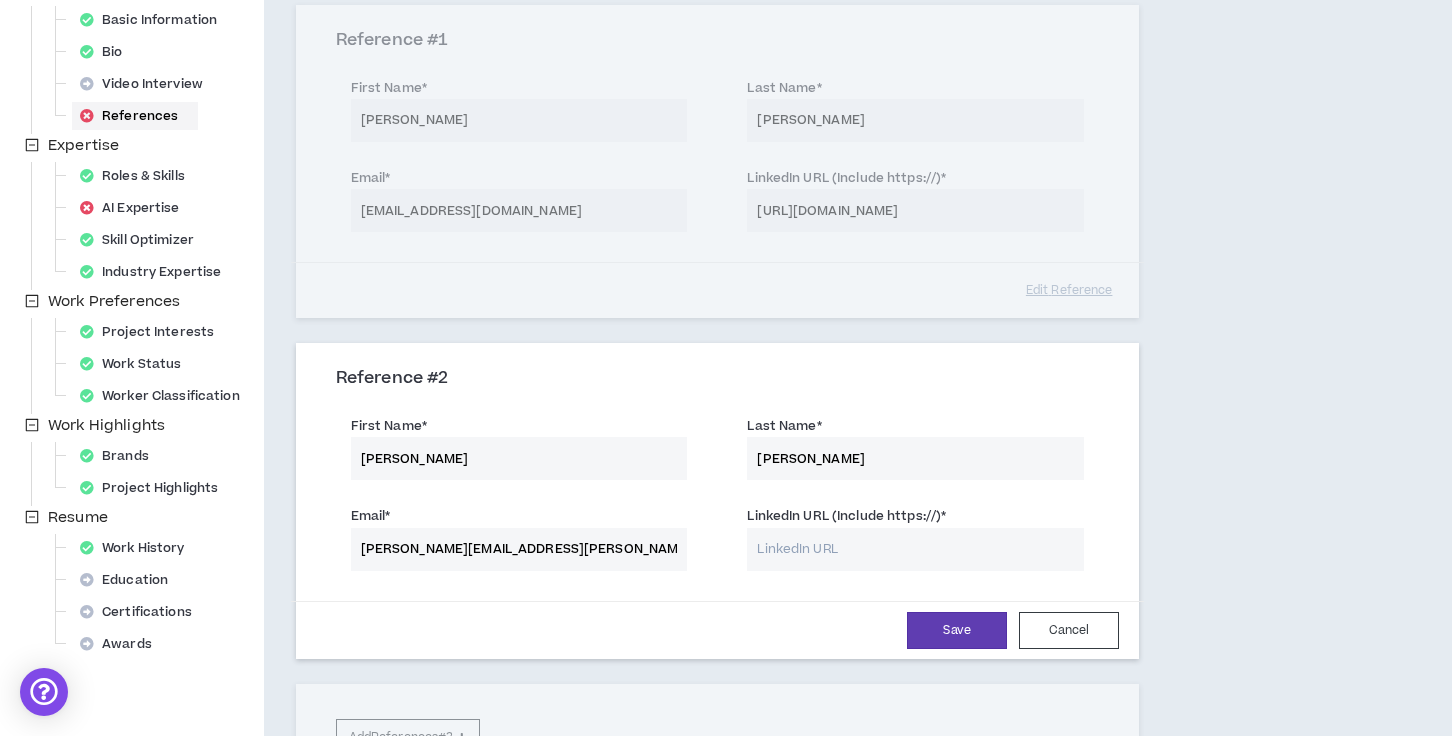 type on "Kate.Orbeck@aptean.com" 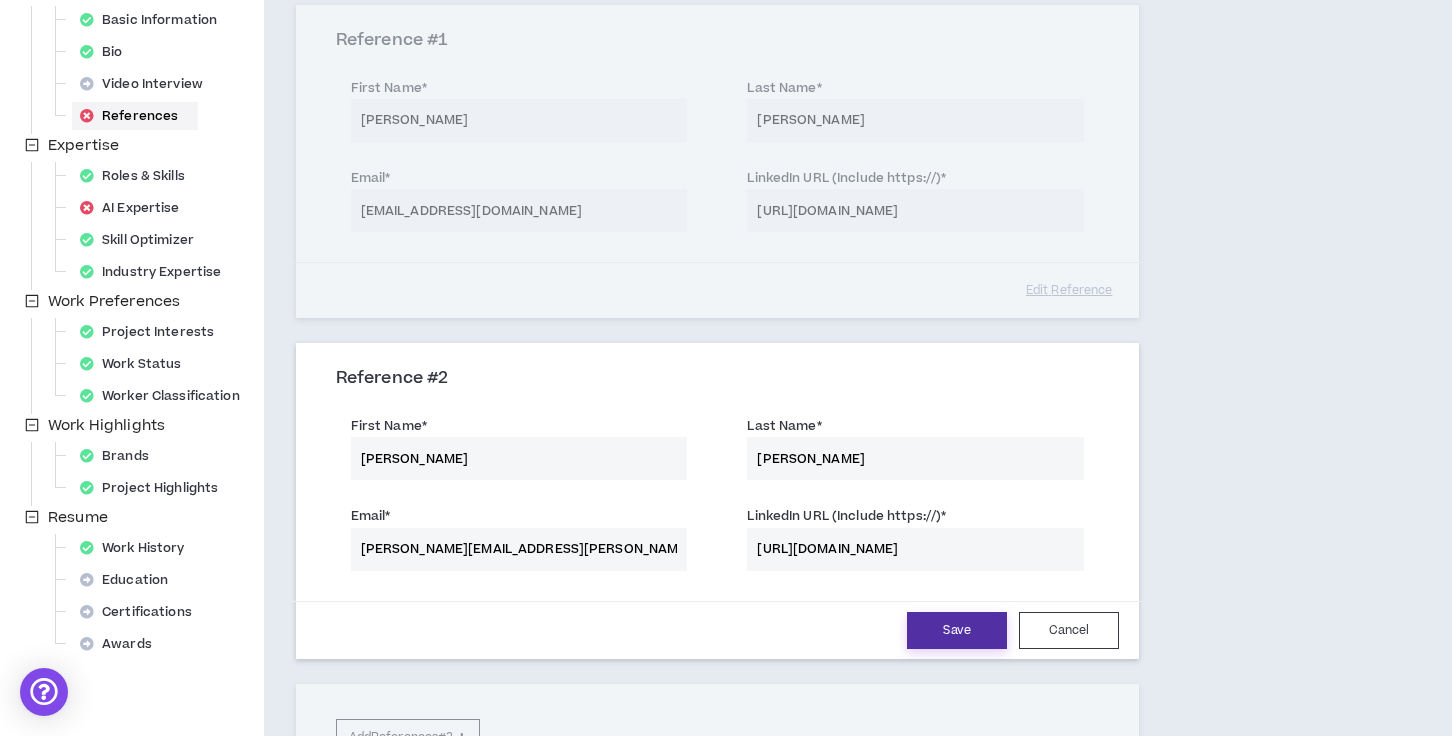 type on "https://www.linkedin.com/in/kateorbeck/" 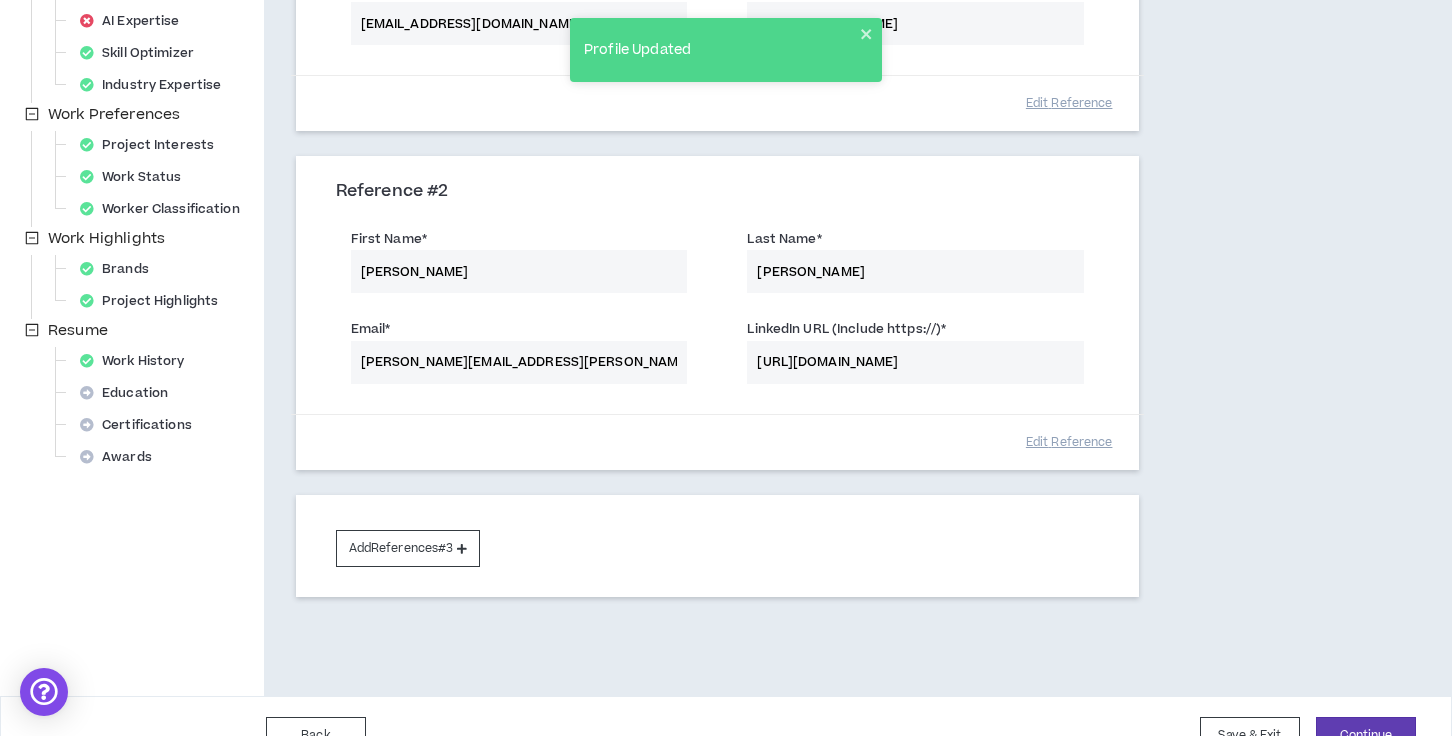 scroll, scrollTop: 513, scrollLeft: 0, axis: vertical 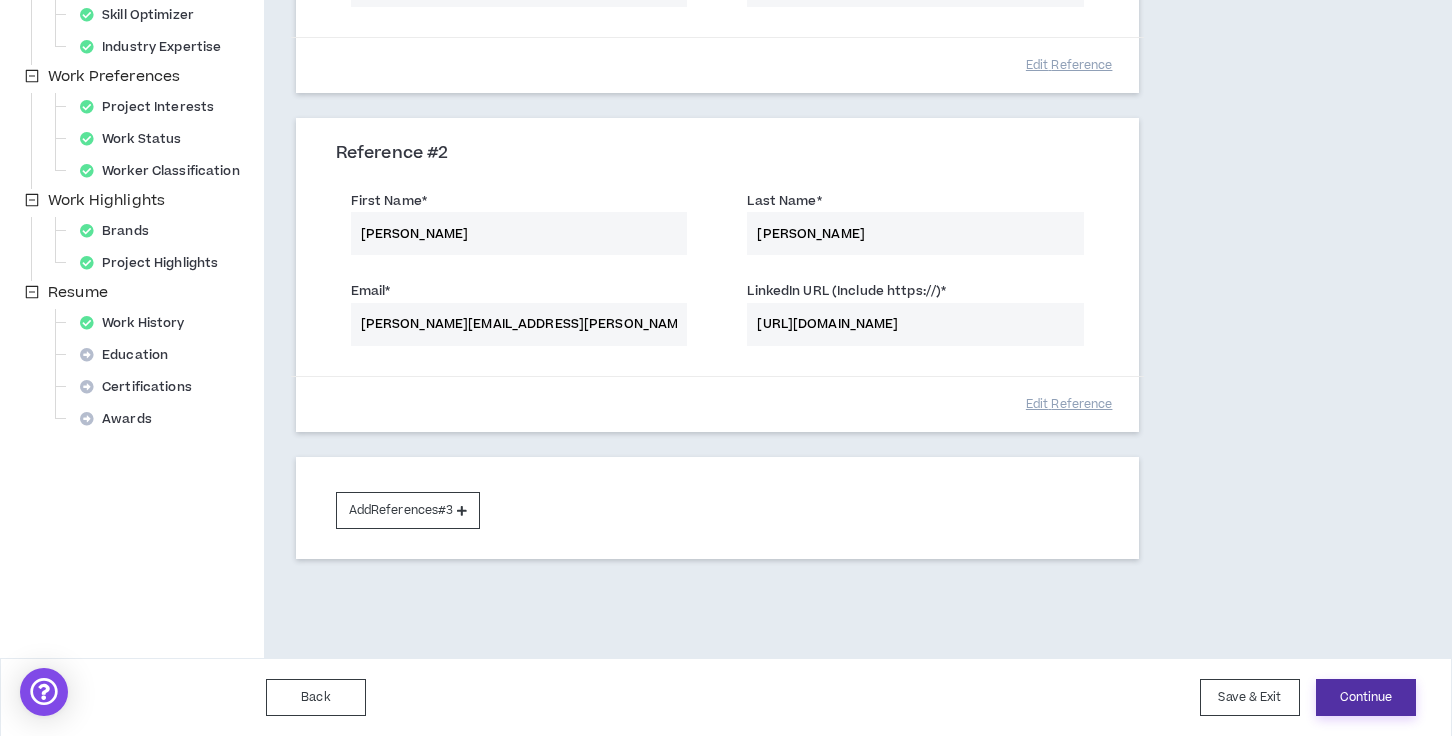 click on "Continue" at bounding box center (1366, 697) 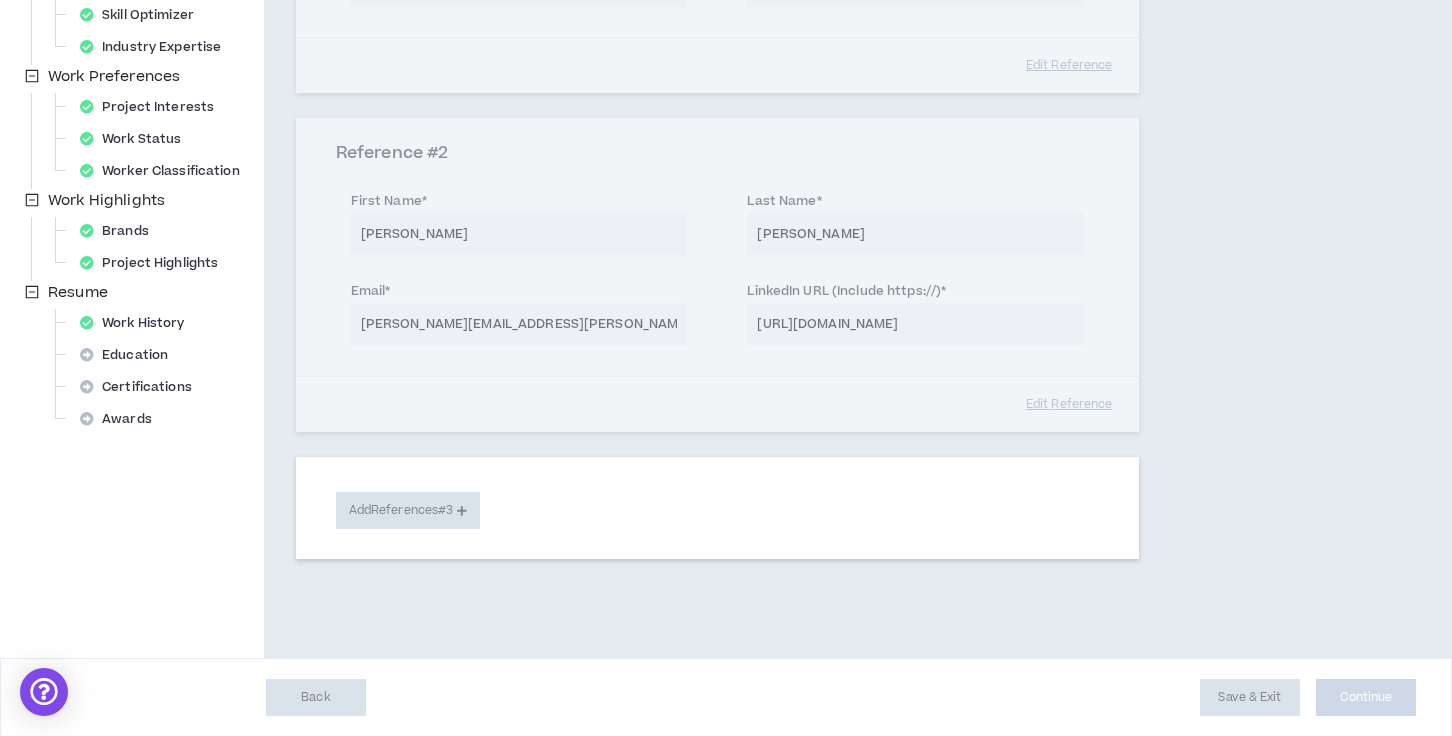 select on "**" 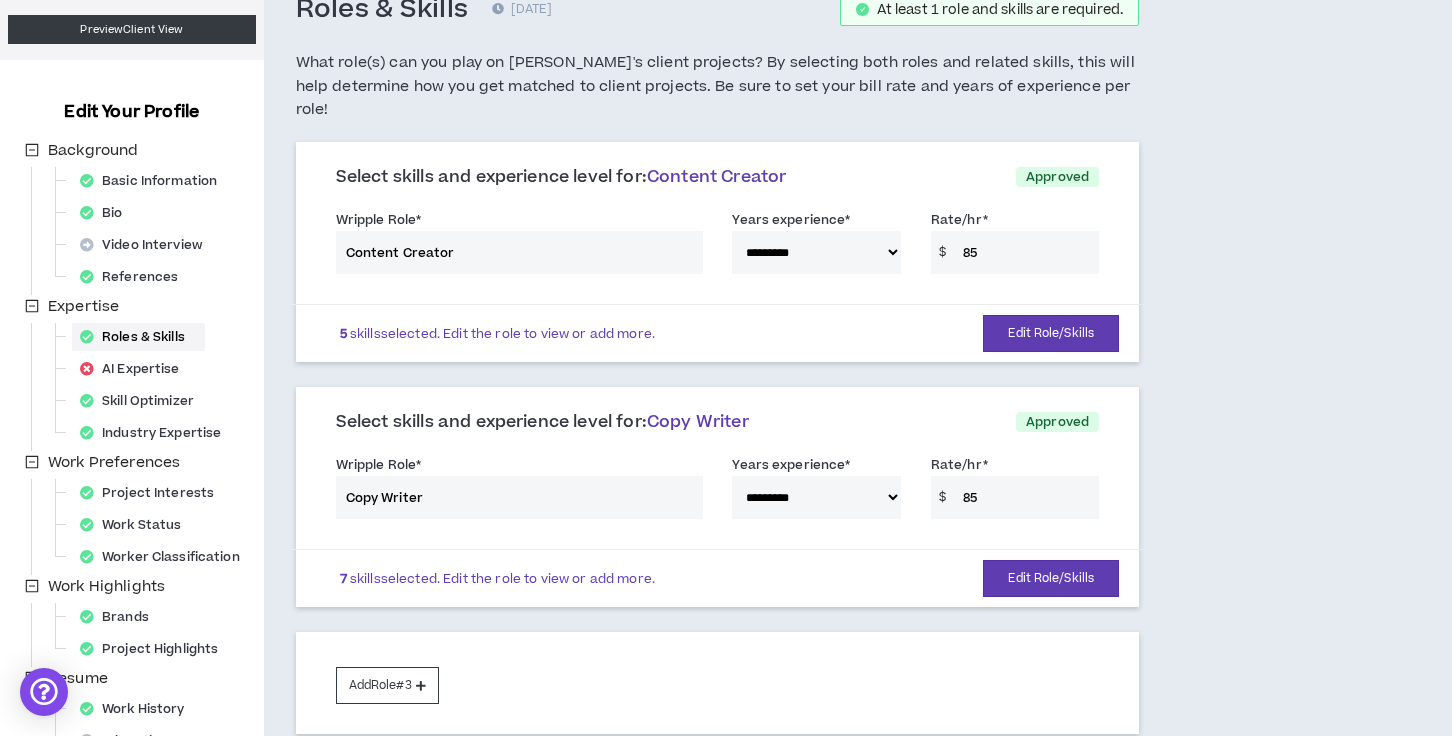 scroll, scrollTop: 0, scrollLeft: 0, axis: both 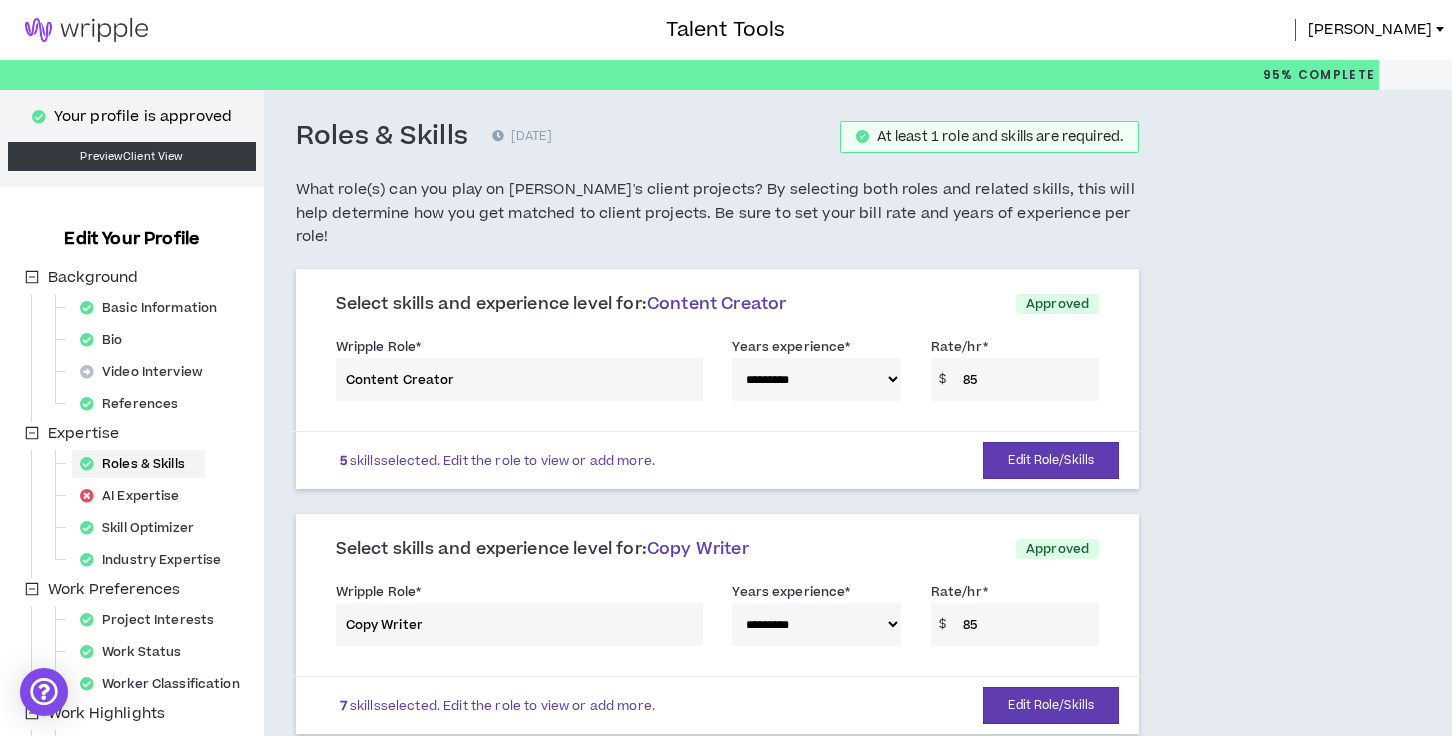 drag, startPoint x: 1043, startPoint y: 360, endPoint x: 929, endPoint y: 345, distance: 114.982605 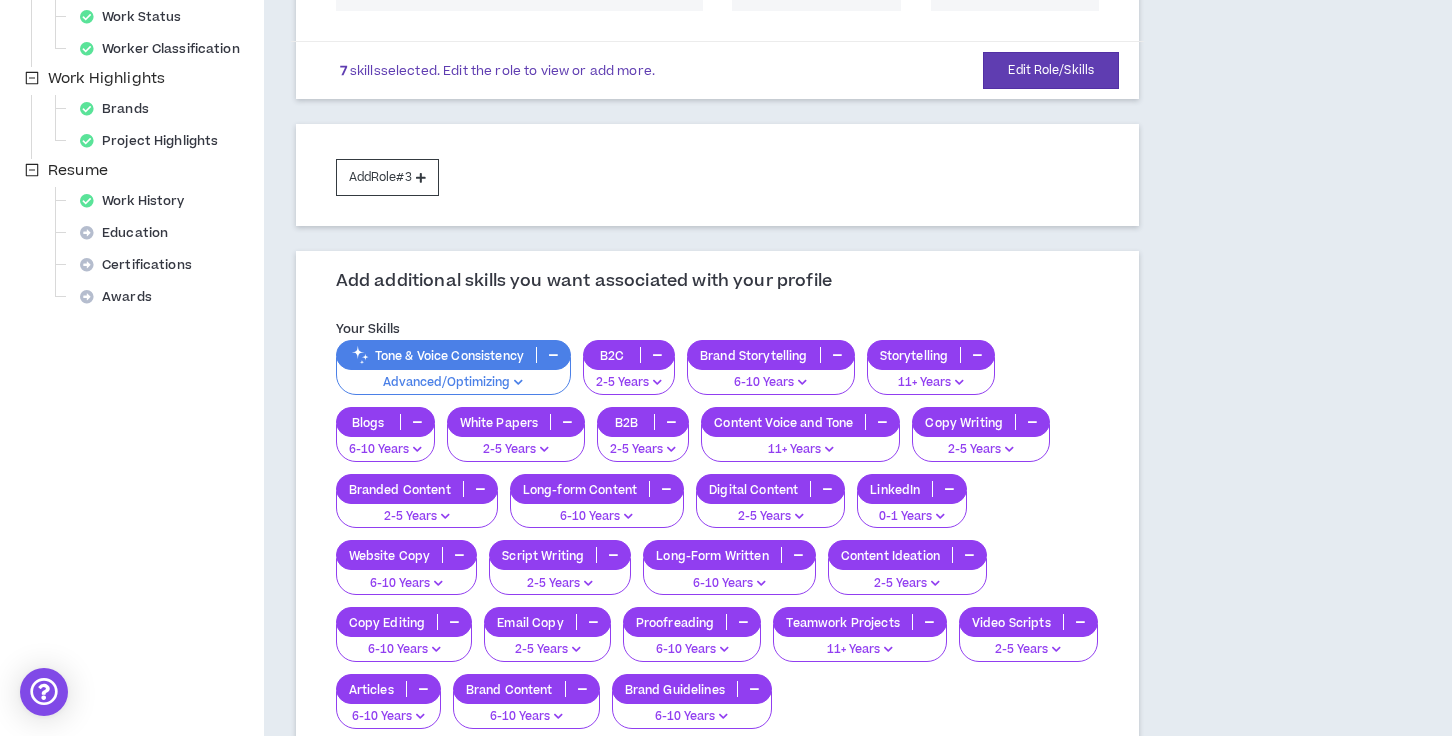 click on "Advanced/Optimizing" at bounding box center [453, 383] 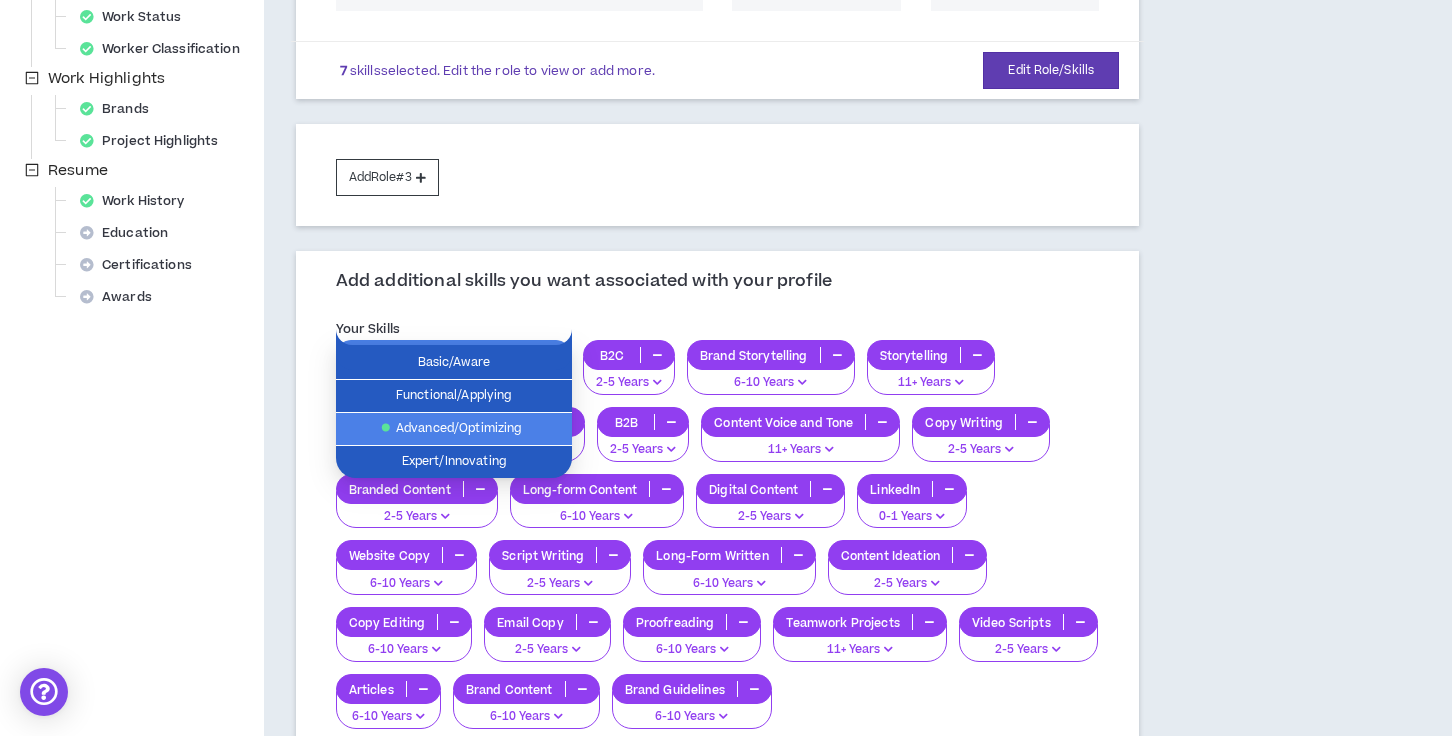 click on "Advanced/Optimizing" at bounding box center [454, 429] 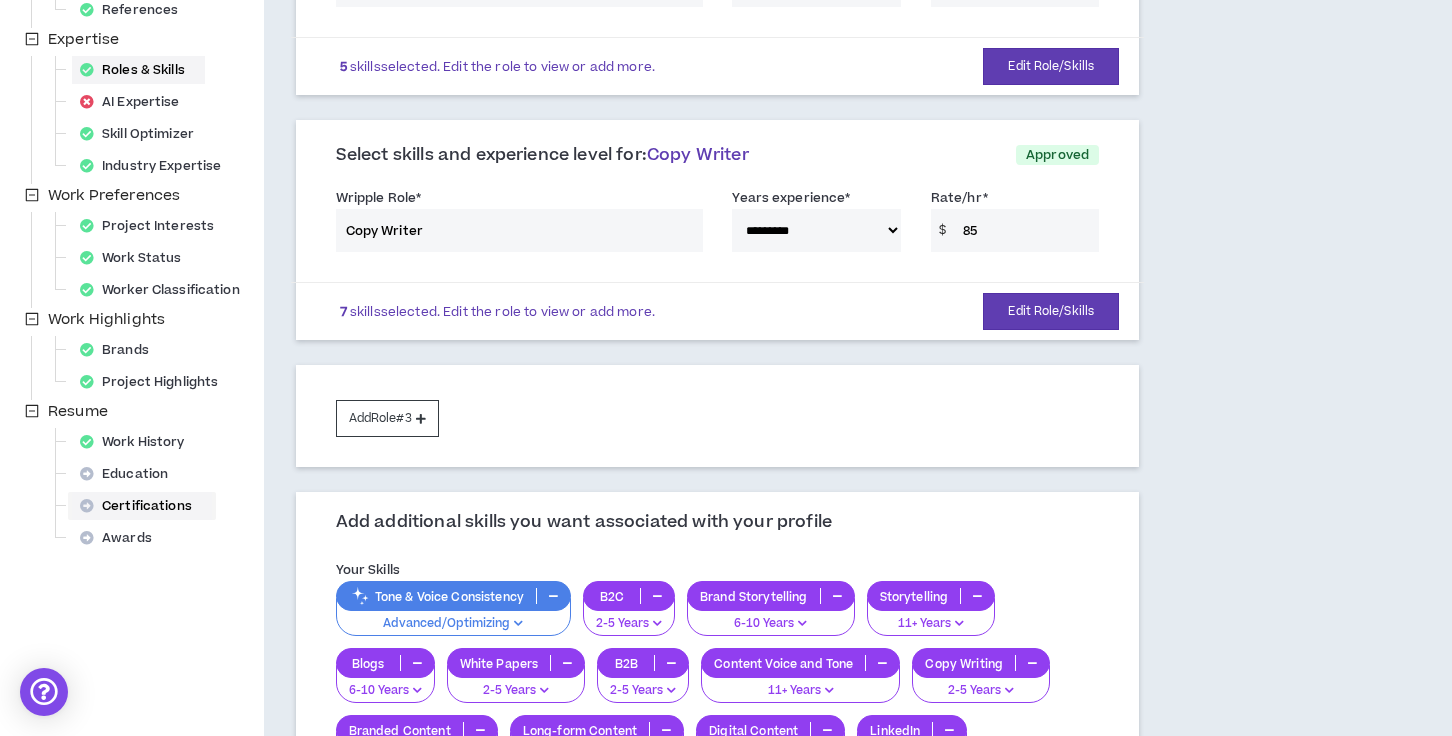 scroll, scrollTop: 0, scrollLeft: 0, axis: both 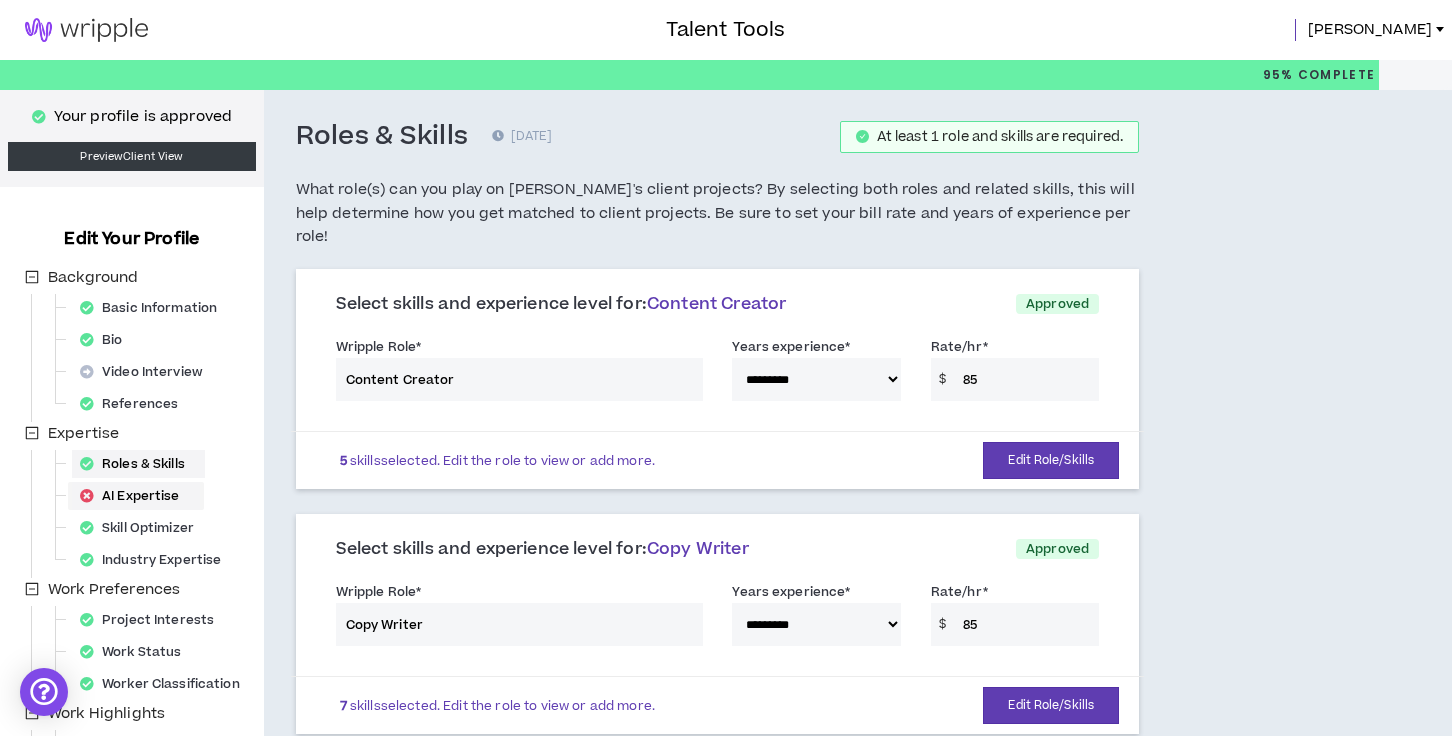 click on "AI Expertise" at bounding box center (136, 496) 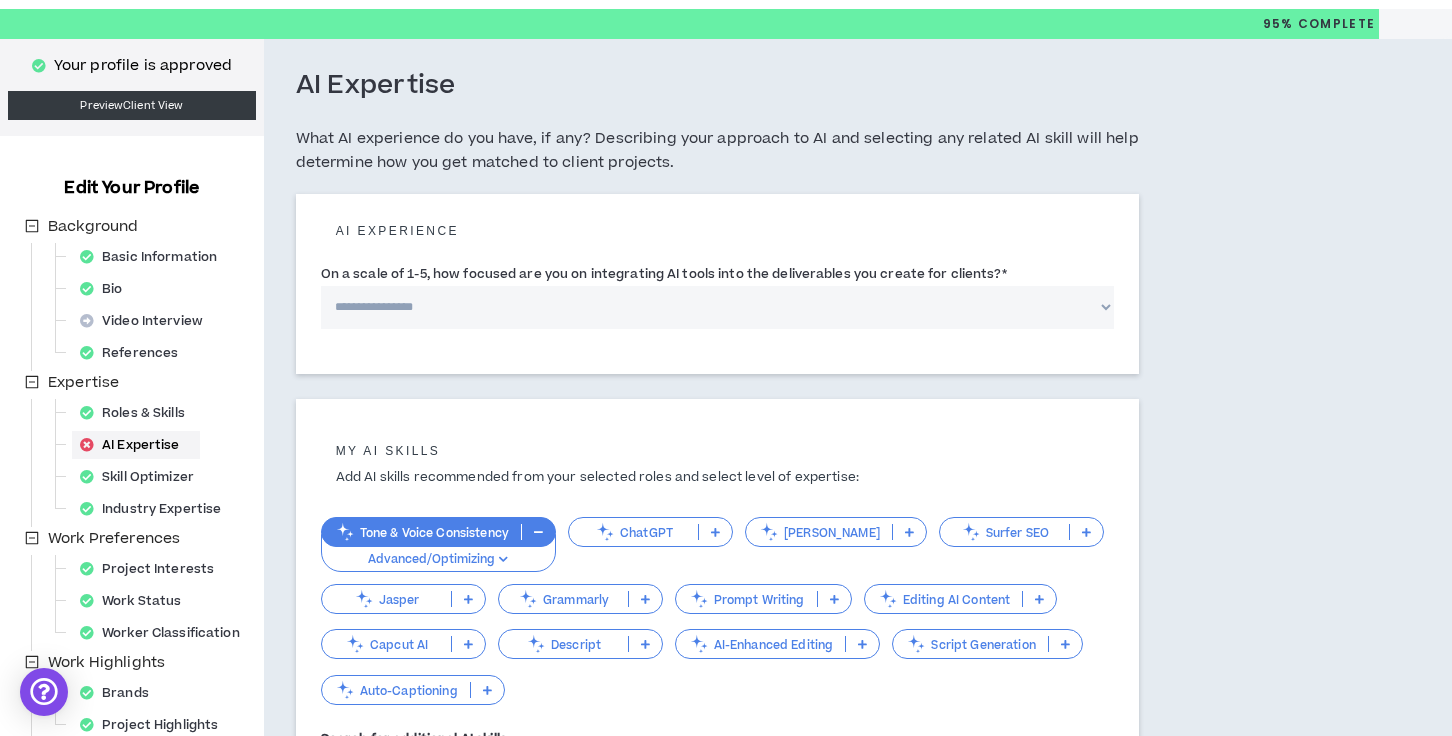 scroll, scrollTop: 52, scrollLeft: 0, axis: vertical 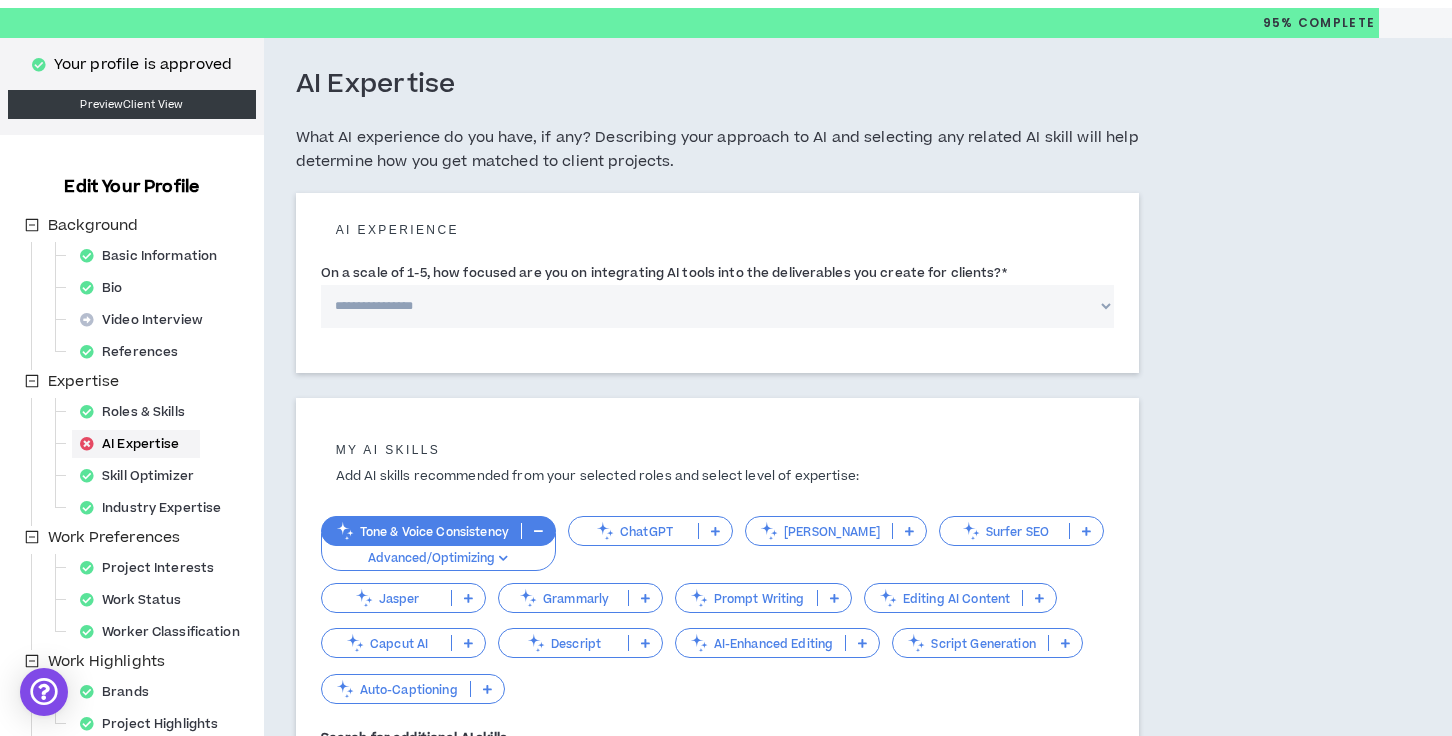 click on "ChatGPT" at bounding box center (633, 531) 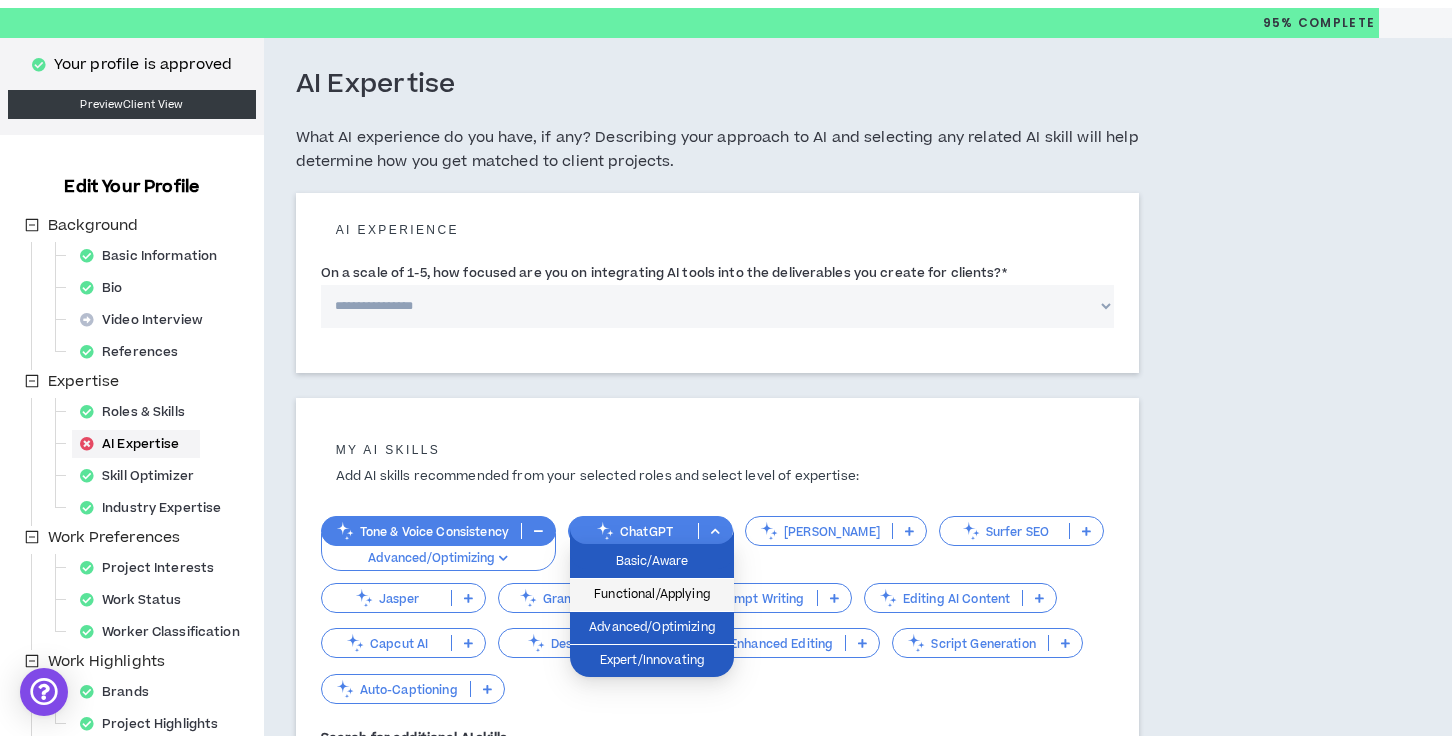 click on "Functional/Applying" at bounding box center [652, 595] 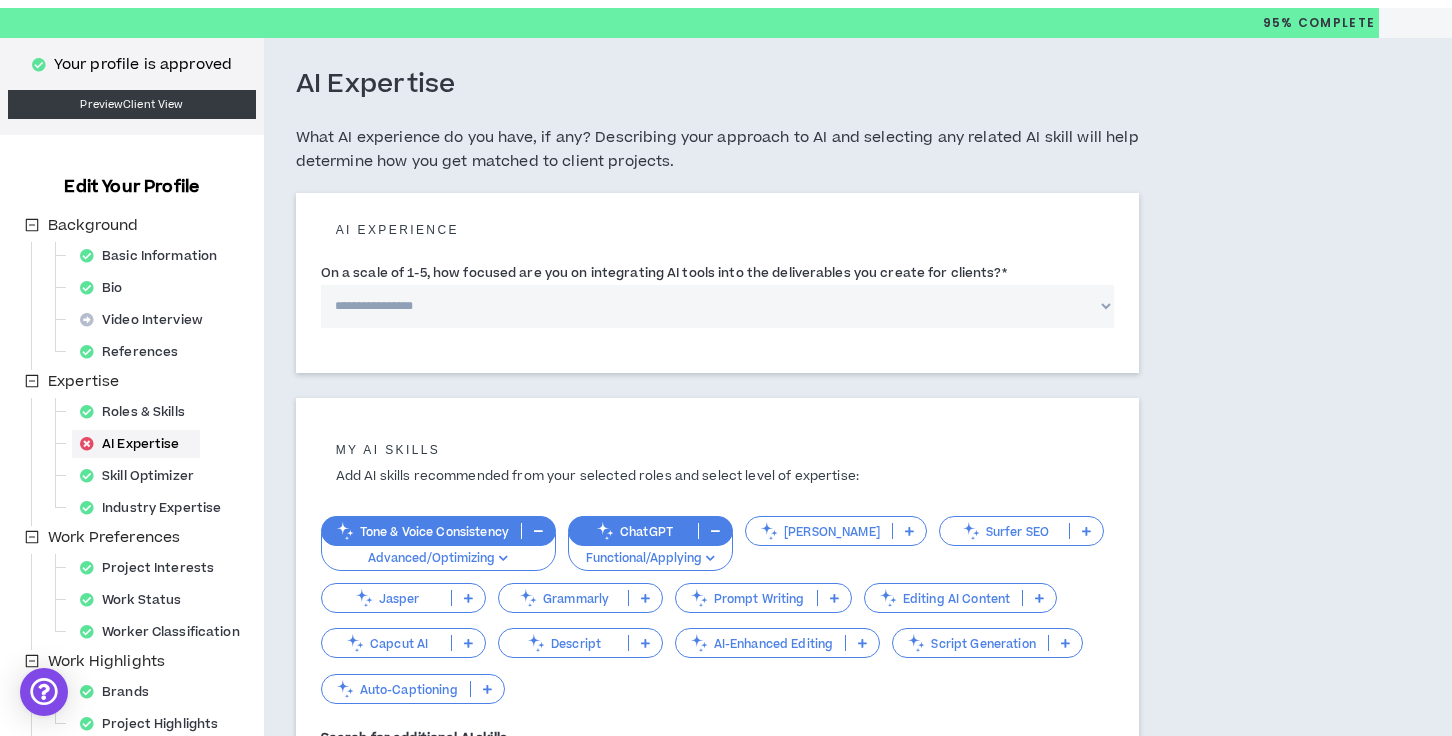 click on "Jasper" at bounding box center (386, 598) 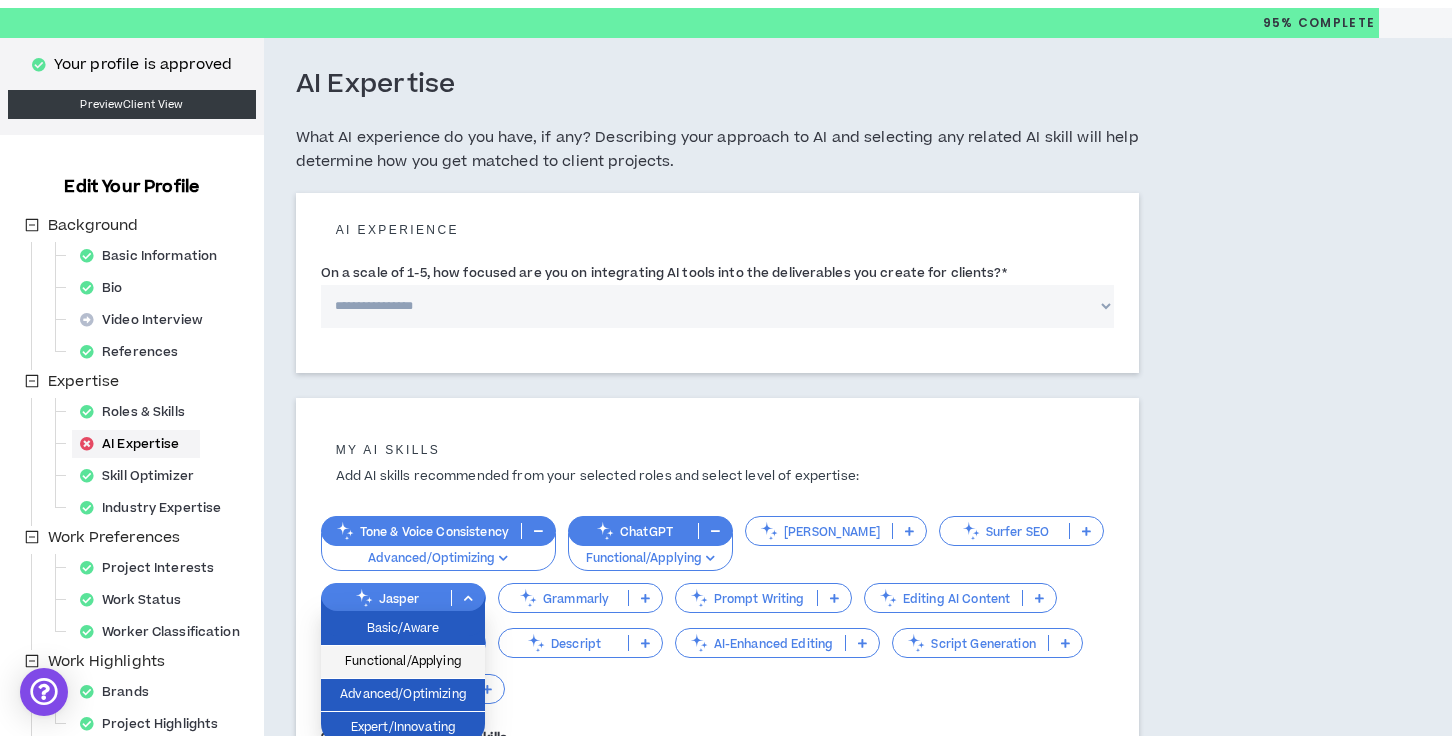 click on "Functional/Applying" at bounding box center (403, 662) 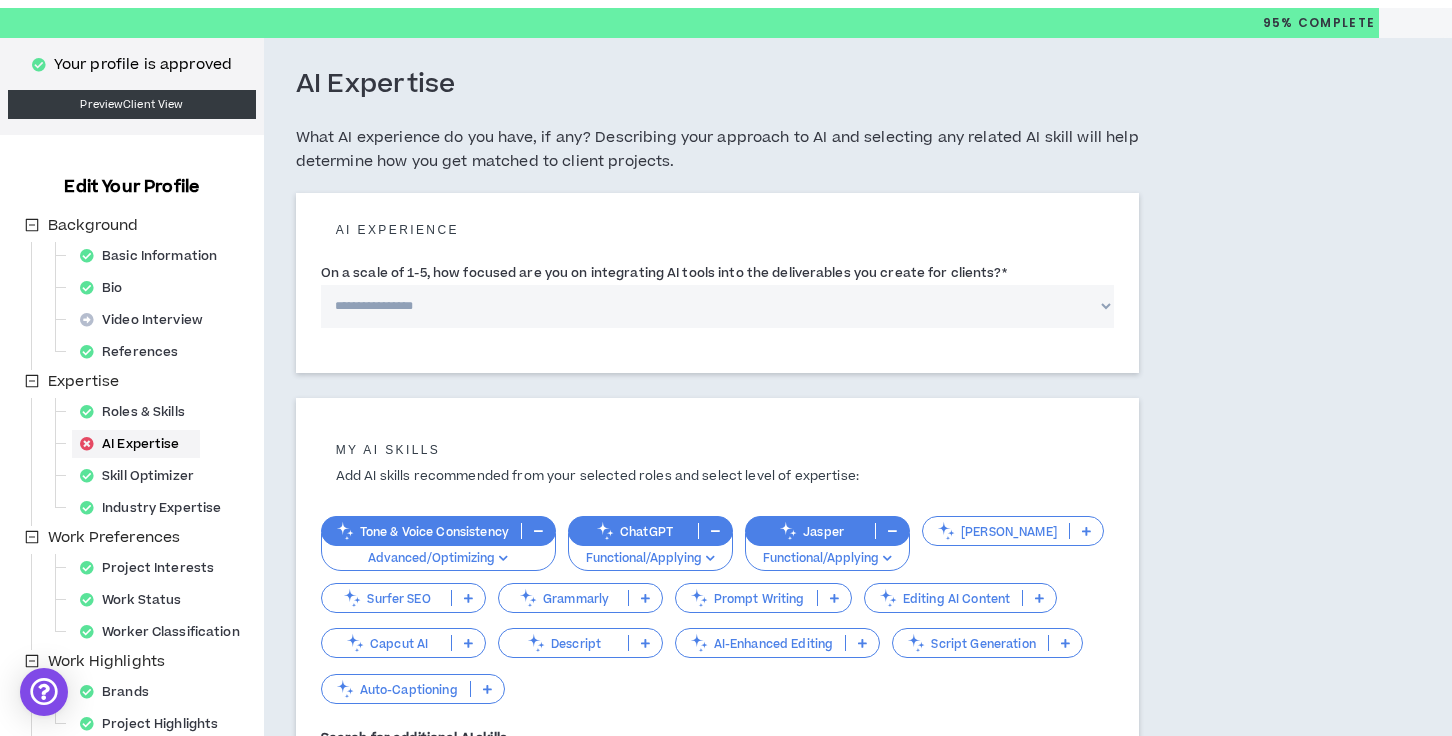 click on "Editing AI Content" at bounding box center (944, 598) 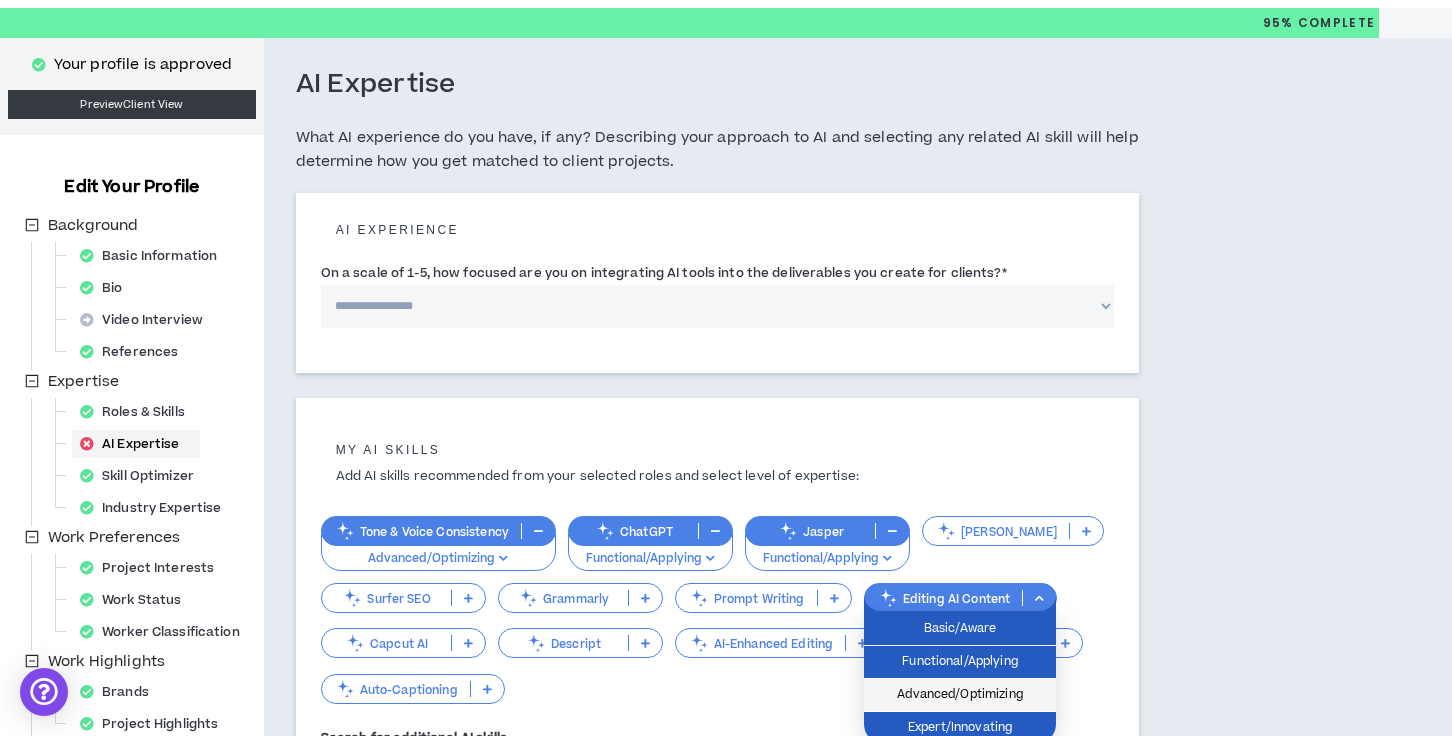 click on "Advanced/Optimizing" at bounding box center (960, 695) 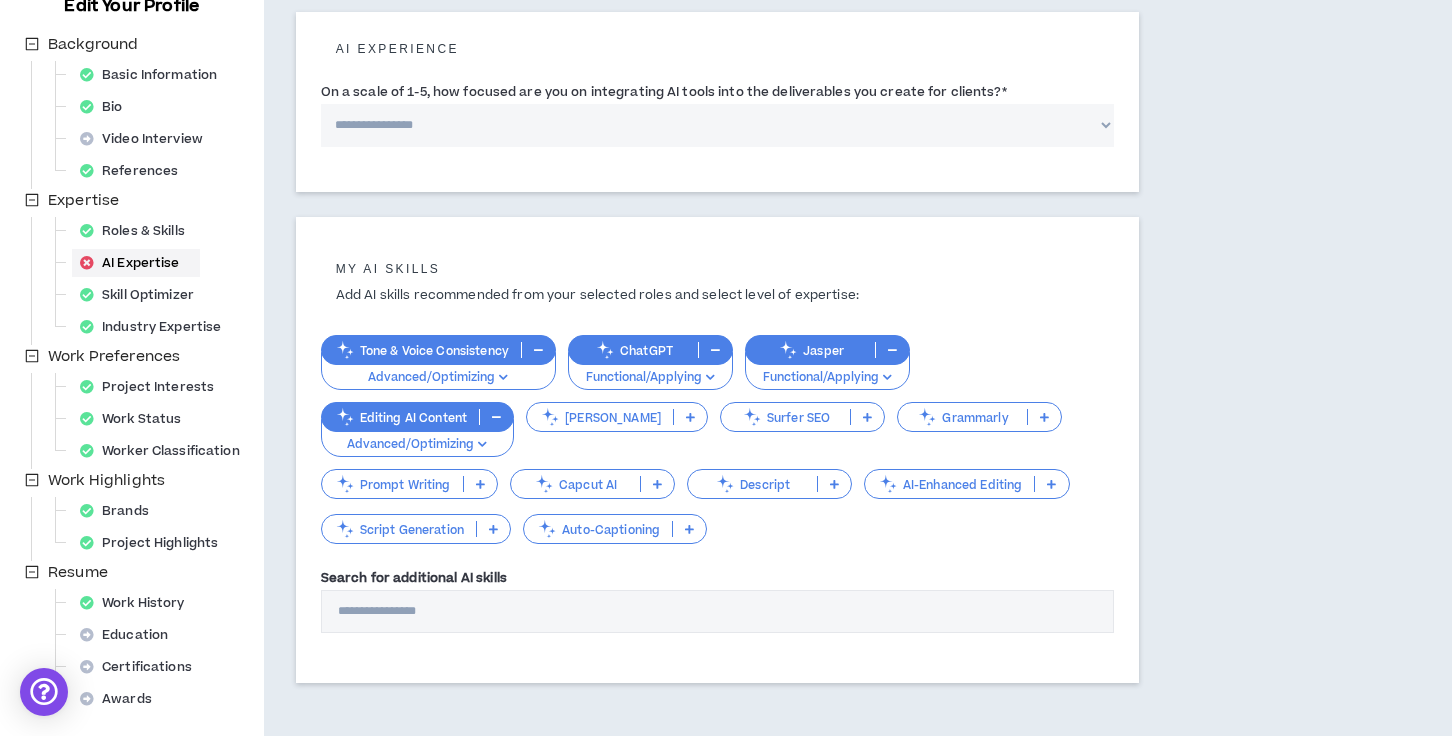 scroll, scrollTop: 236, scrollLeft: 0, axis: vertical 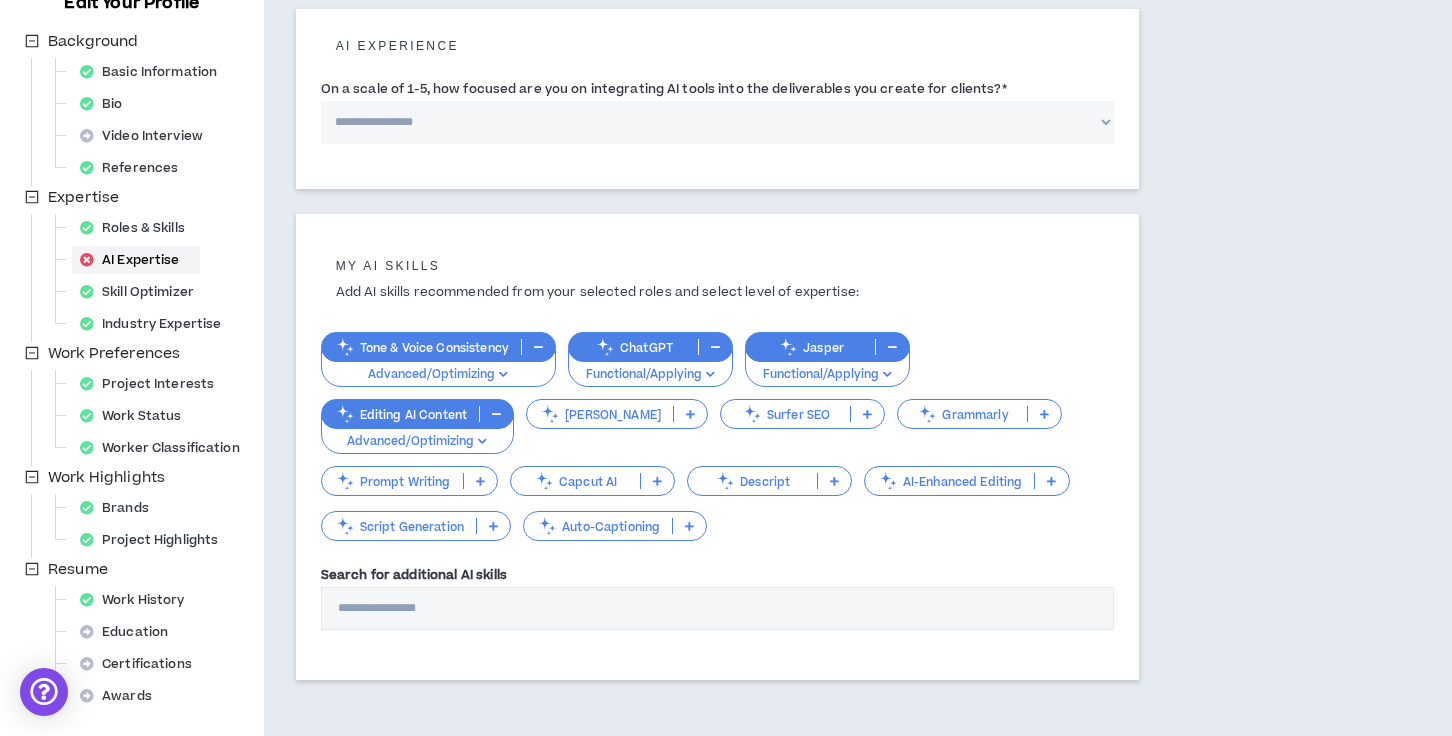 click on "Grammarly" at bounding box center [962, 414] 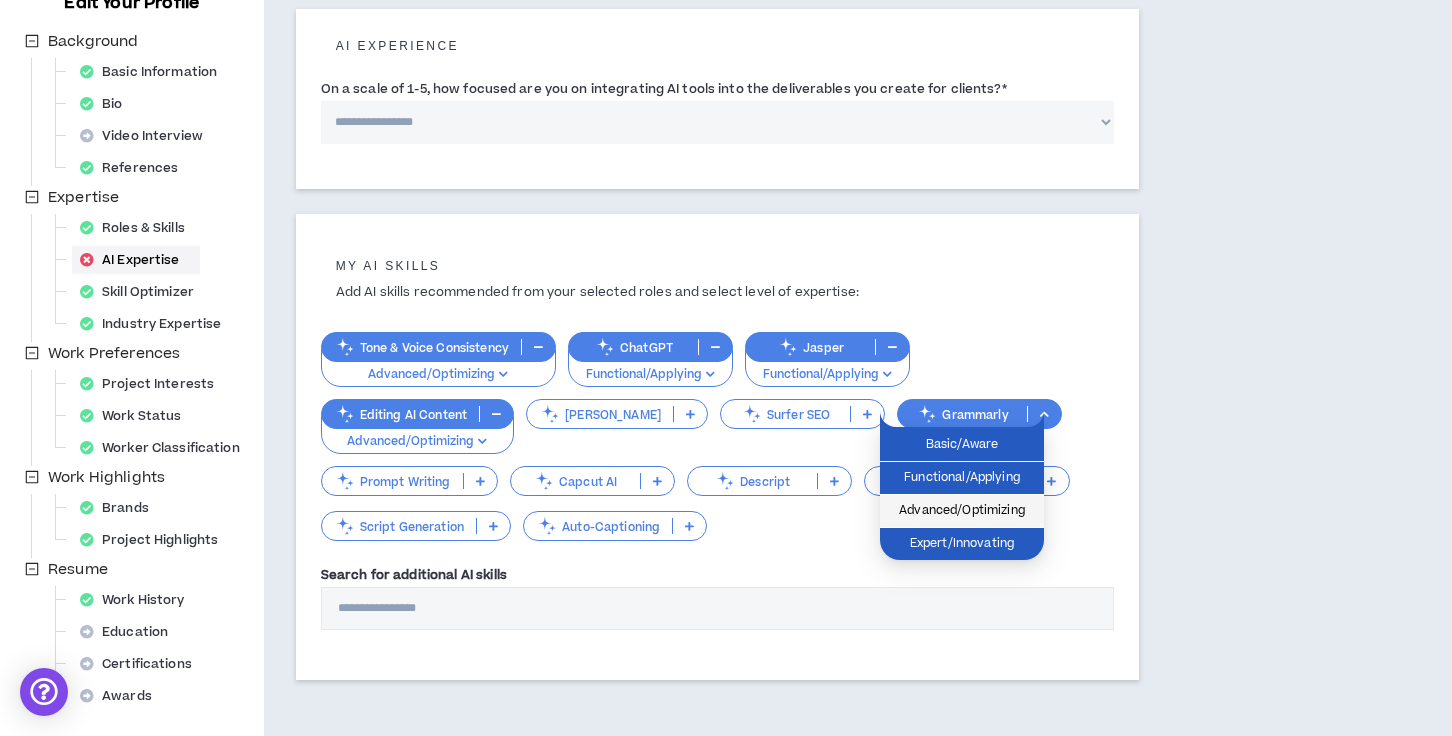 click on "Advanced/Optimizing" at bounding box center (962, 511) 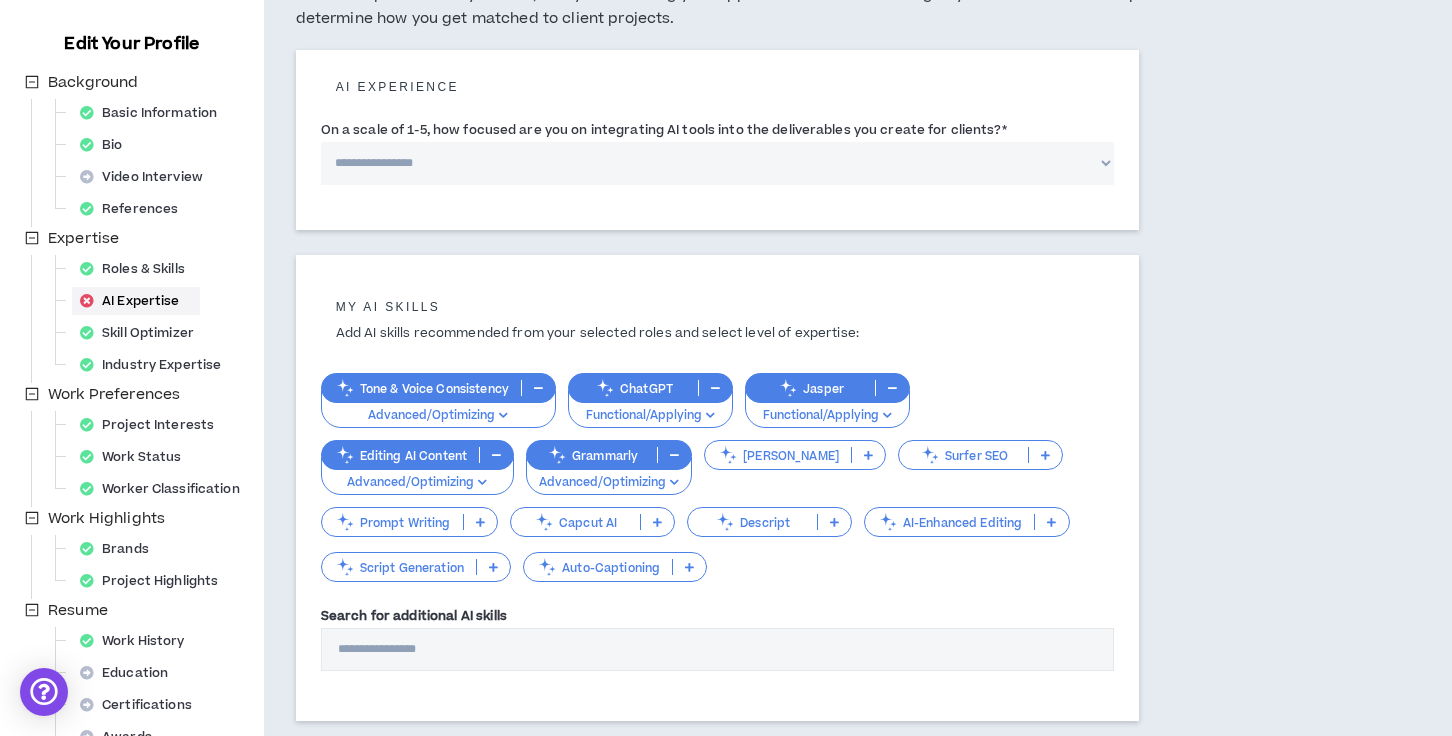 scroll, scrollTop: 197, scrollLeft: 0, axis: vertical 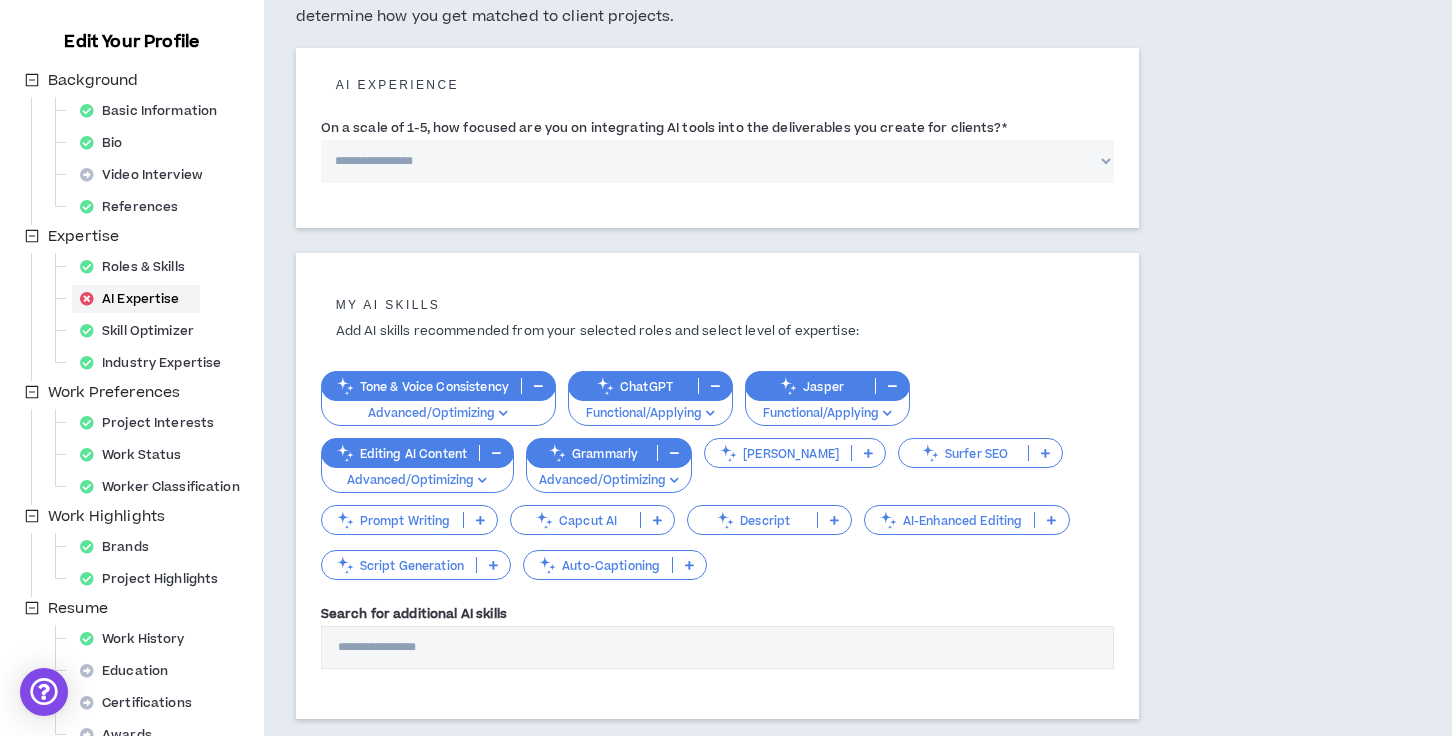 click on "**********" at bounding box center (718, 154) 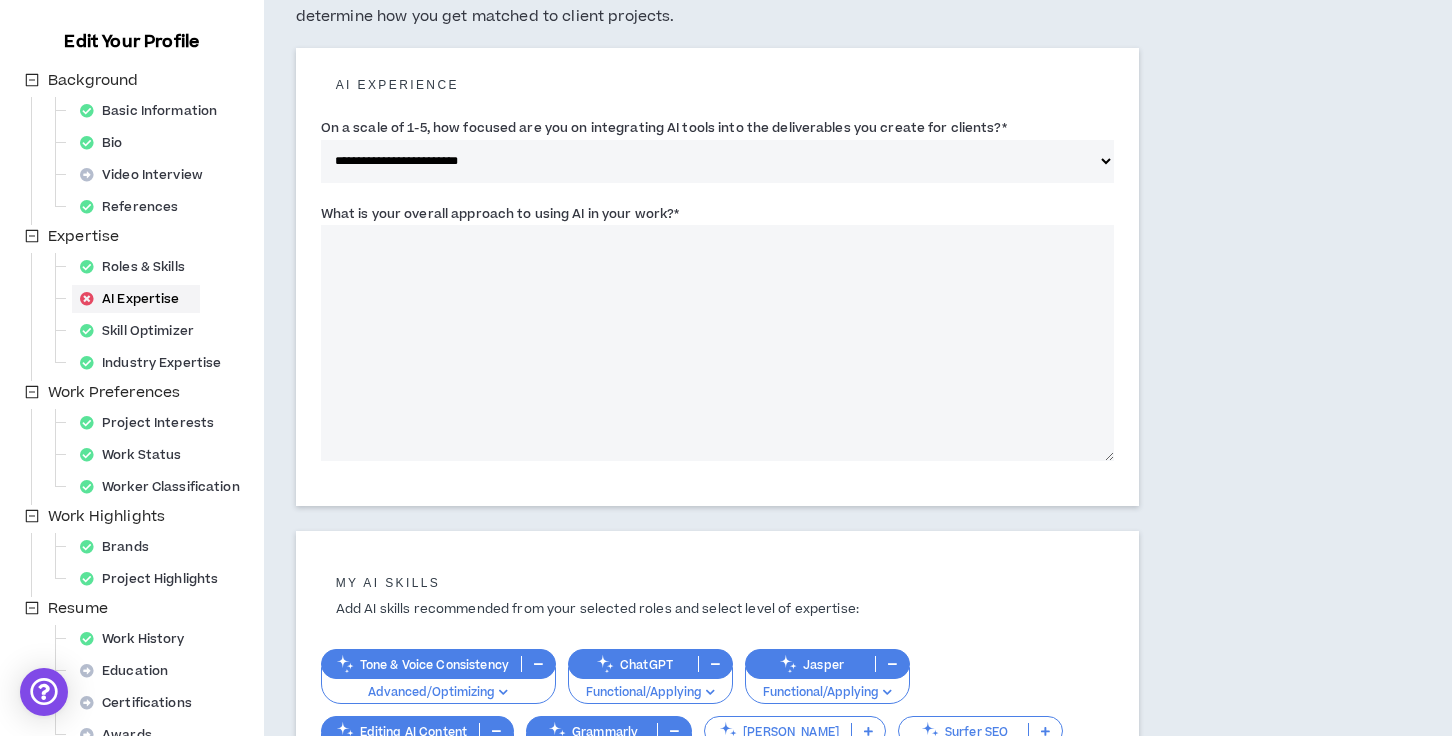 click on "**********" at bounding box center [808, 478] 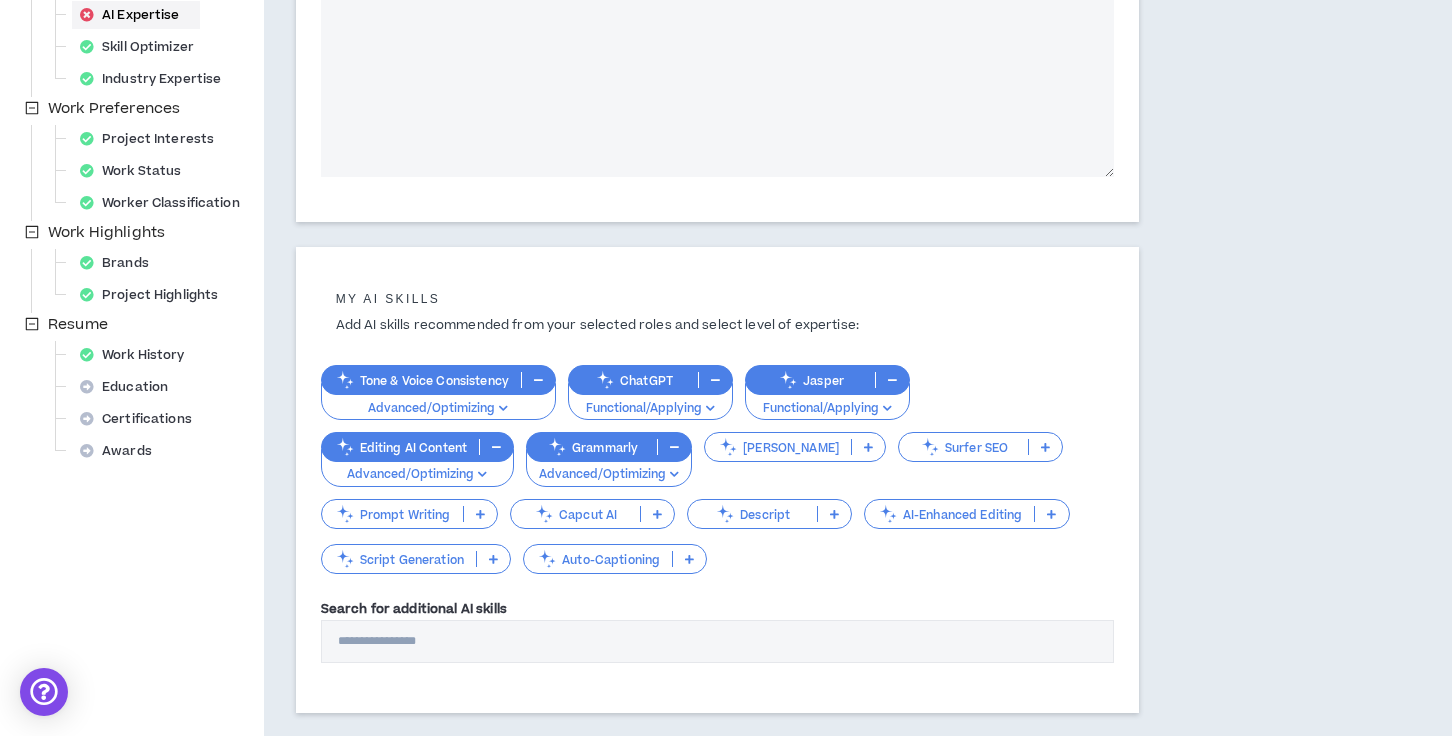 scroll, scrollTop: 602, scrollLeft: 0, axis: vertical 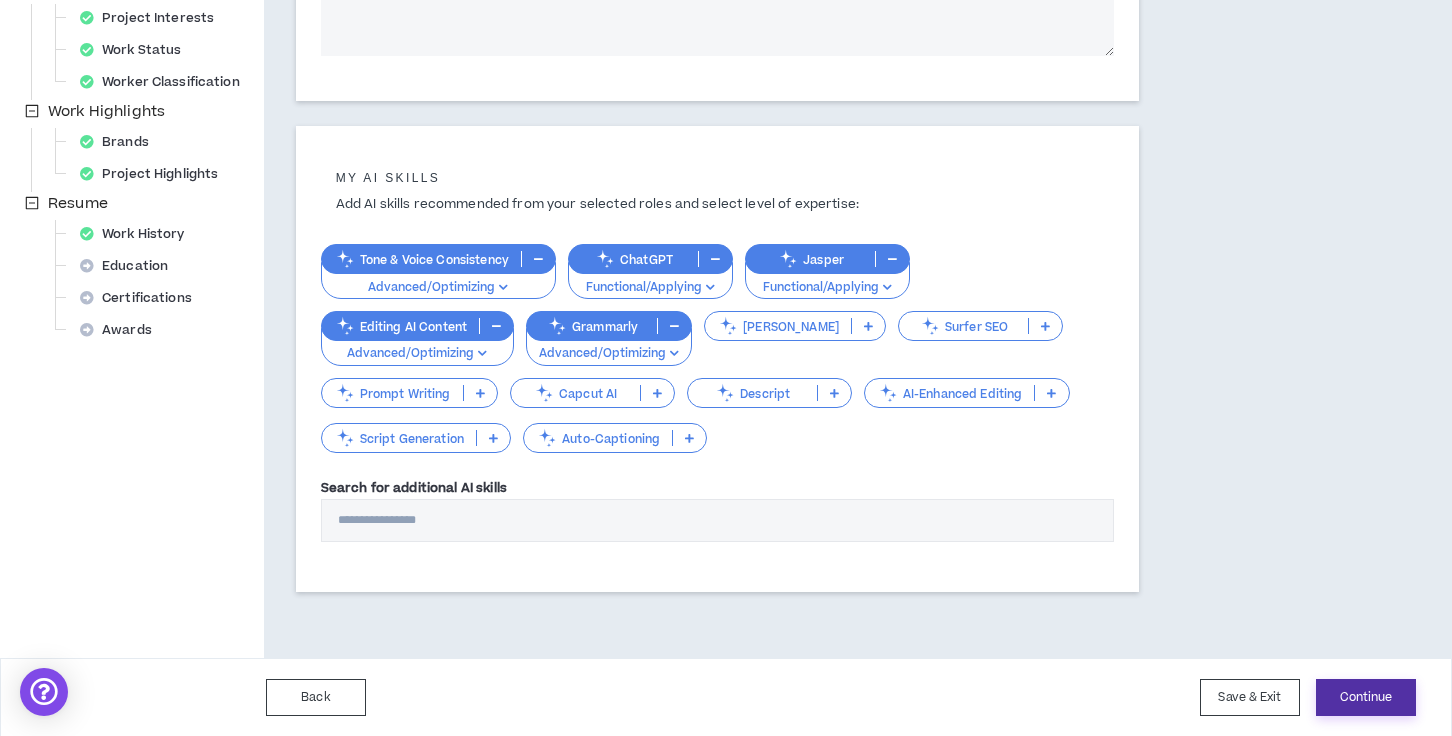 click on "Continue" at bounding box center [1366, 697] 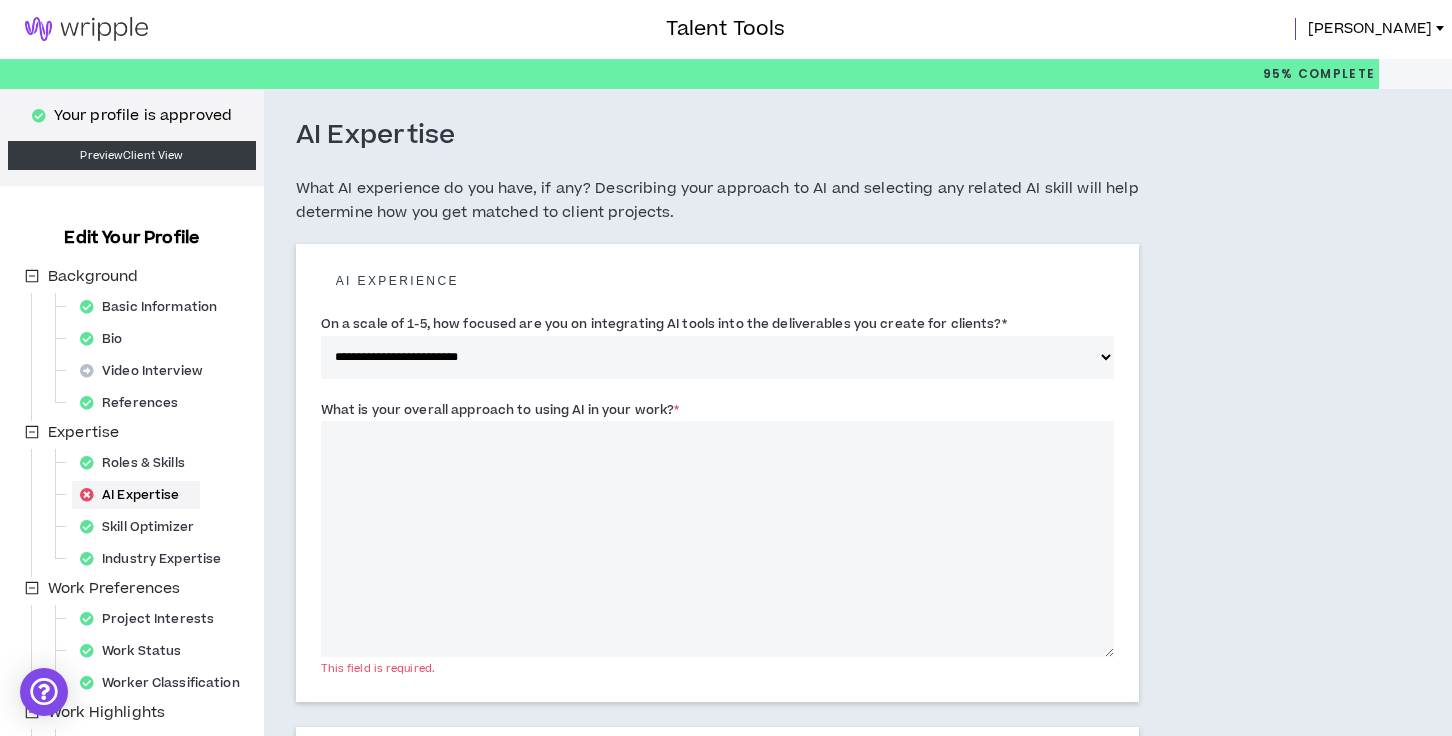 scroll, scrollTop: 0, scrollLeft: 0, axis: both 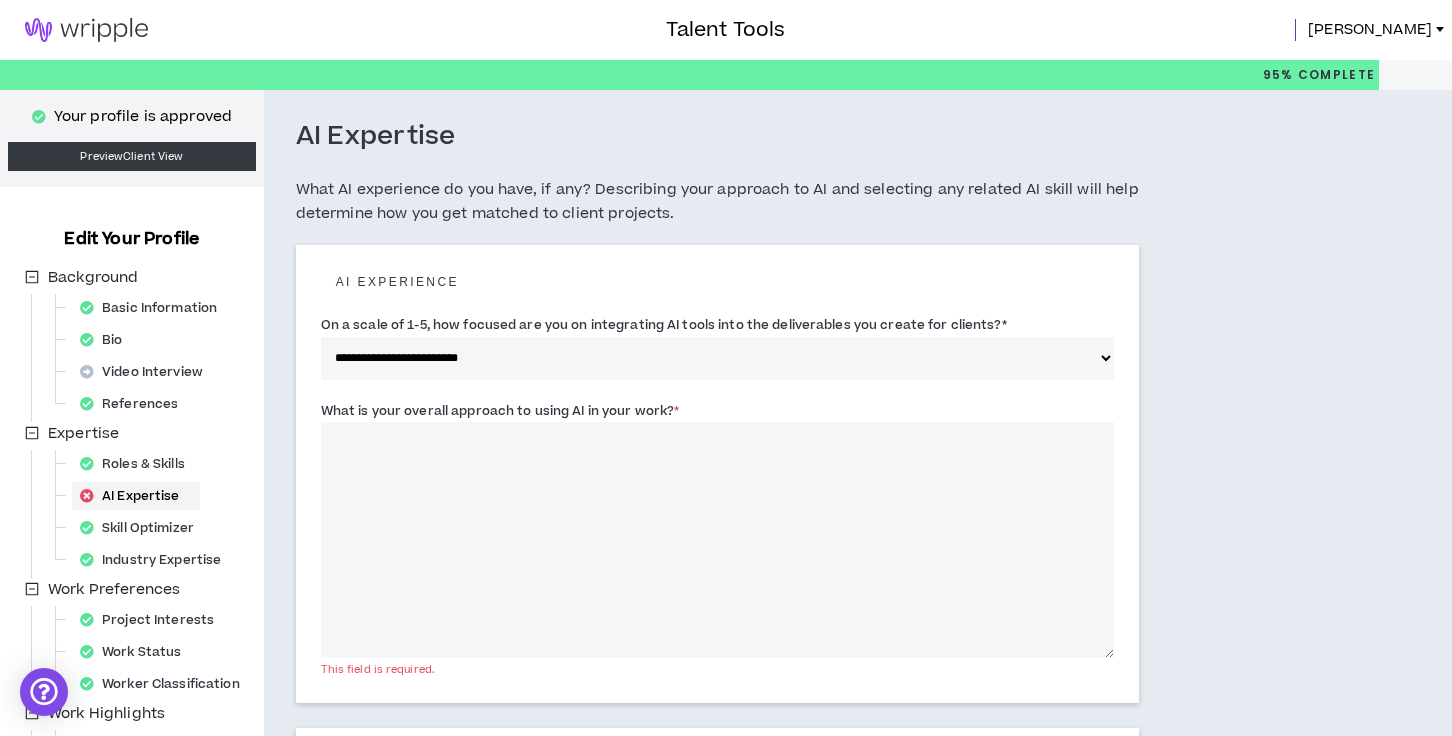 click at bounding box center (86, 30) 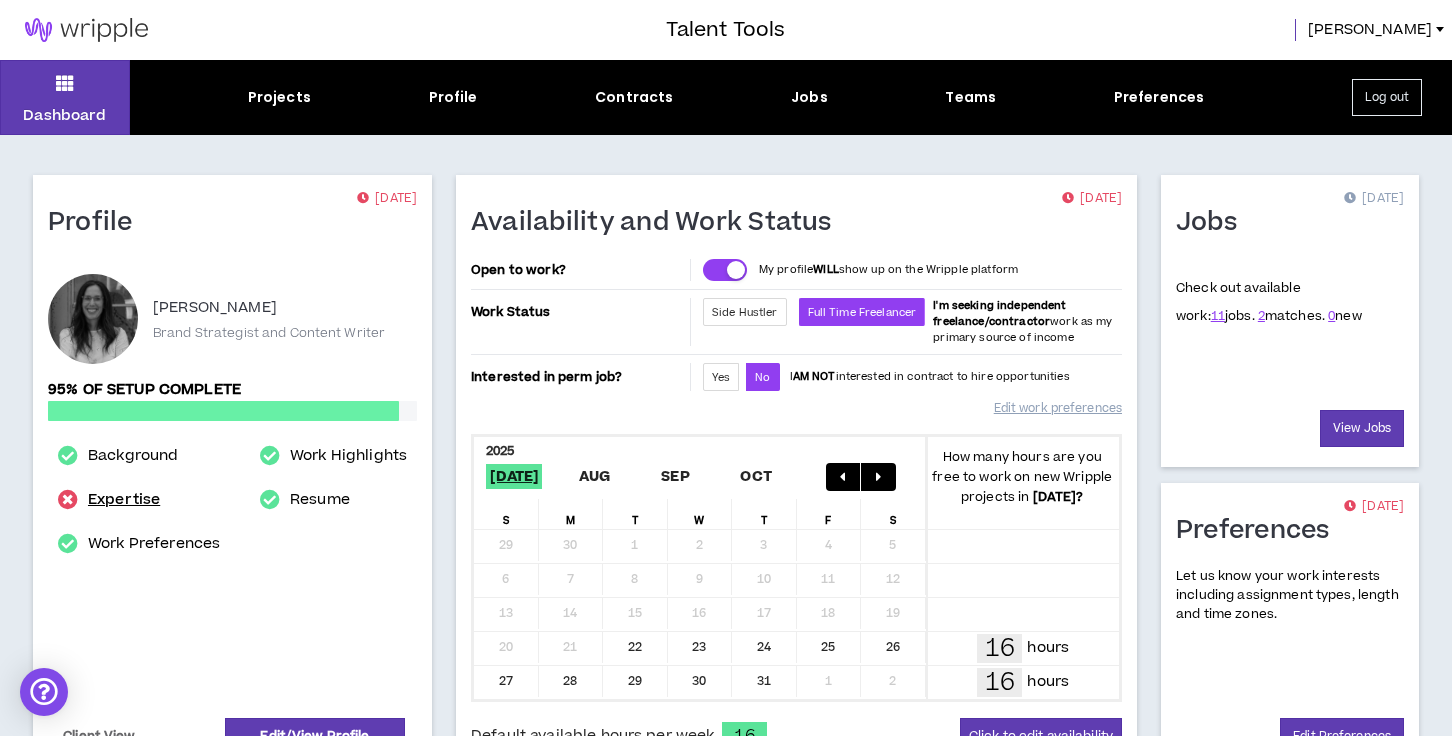click on "Expertise" at bounding box center (124, 500) 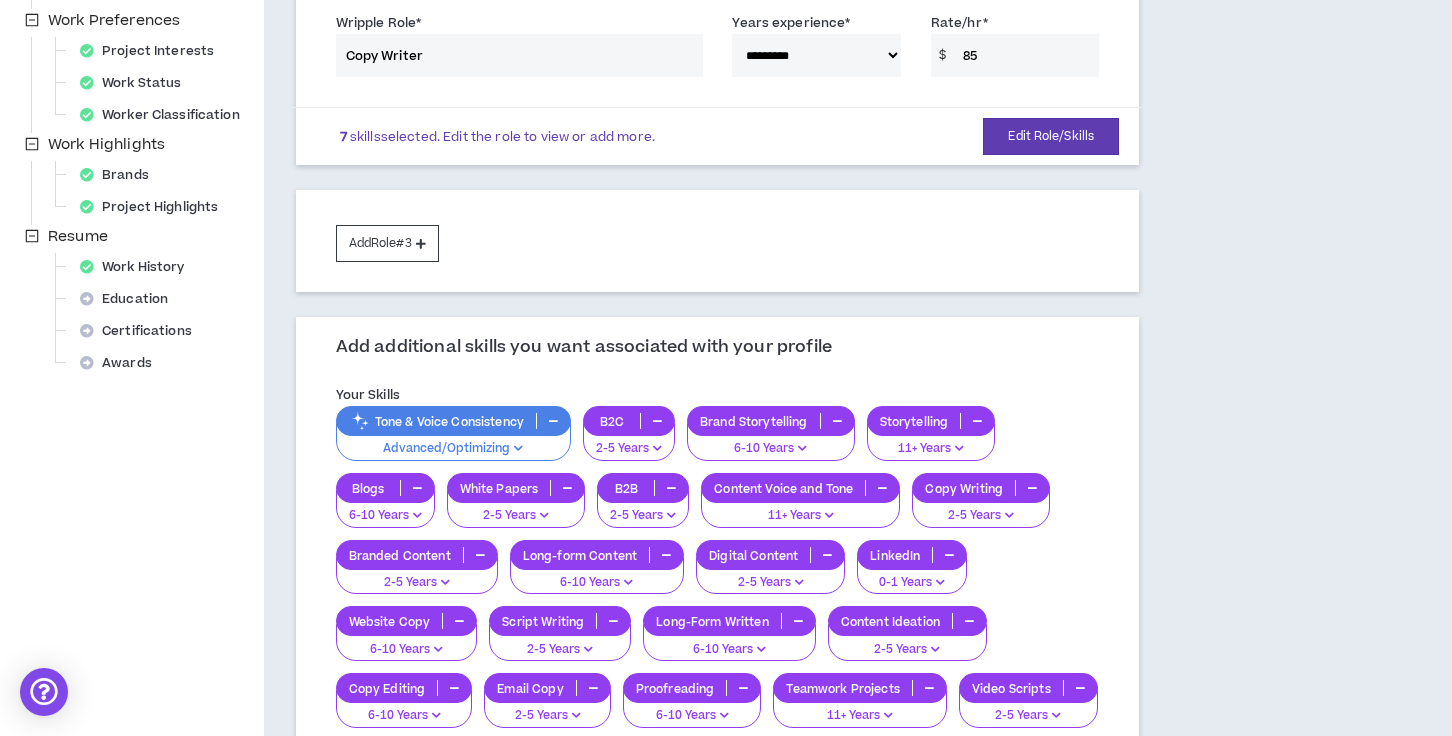scroll, scrollTop: 489, scrollLeft: 0, axis: vertical 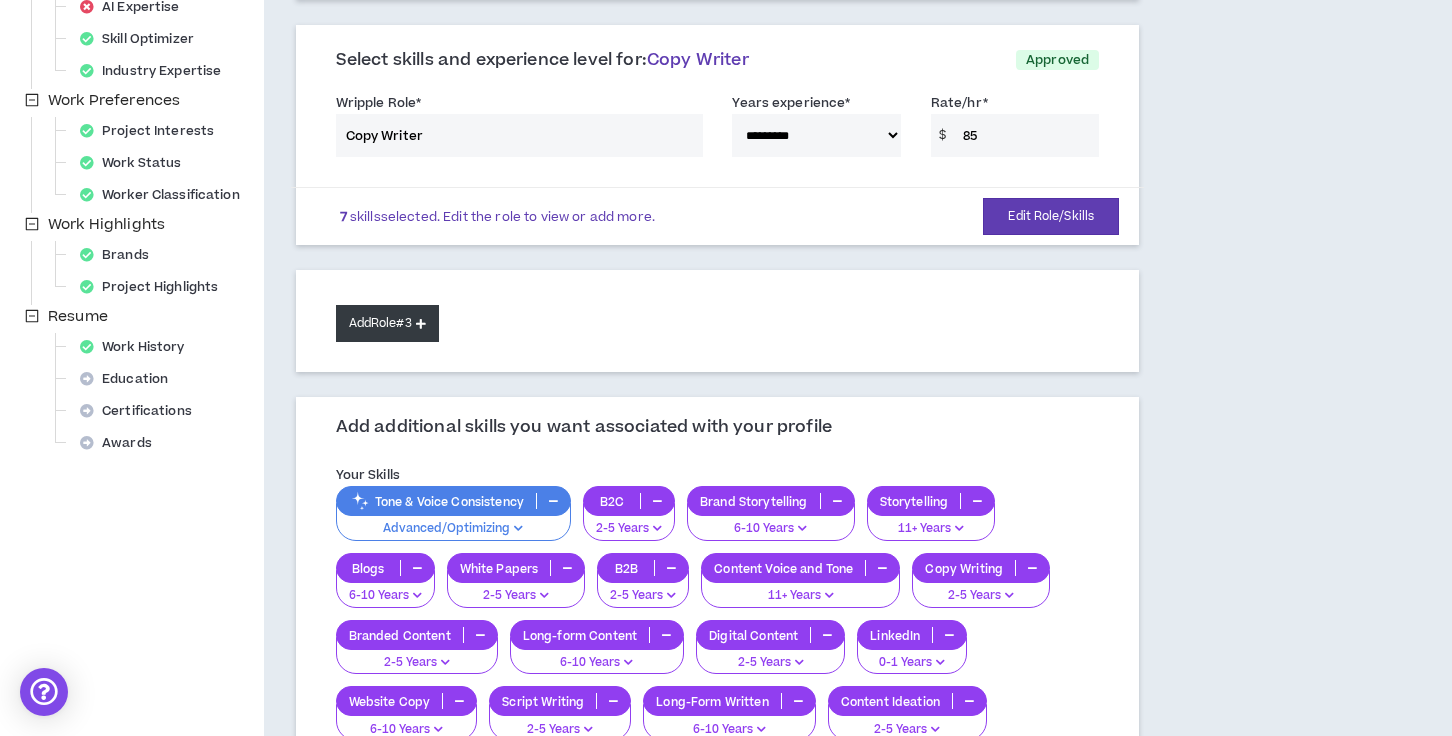 click at bounding box center (421, 323) 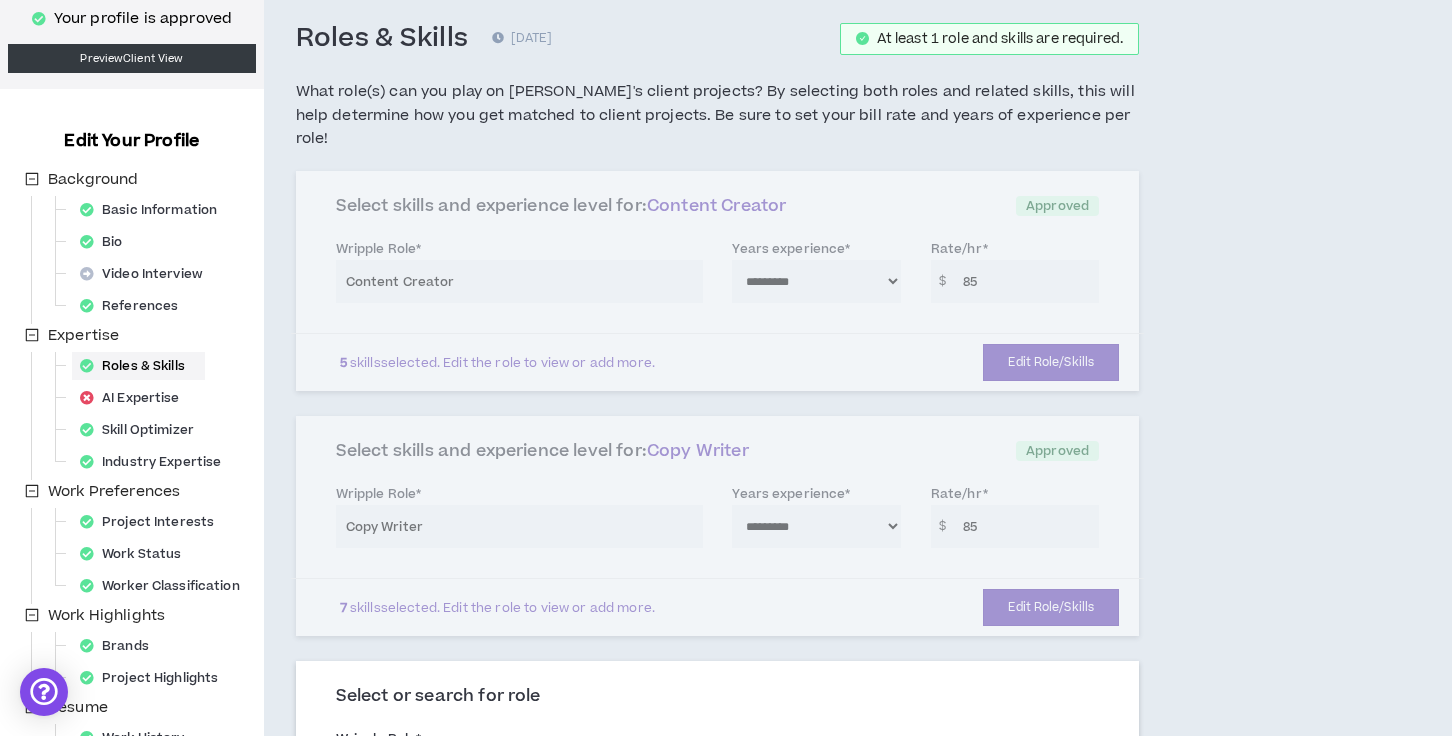 scroll, scrollTop: 0, scrollLeft: 0, axis: both 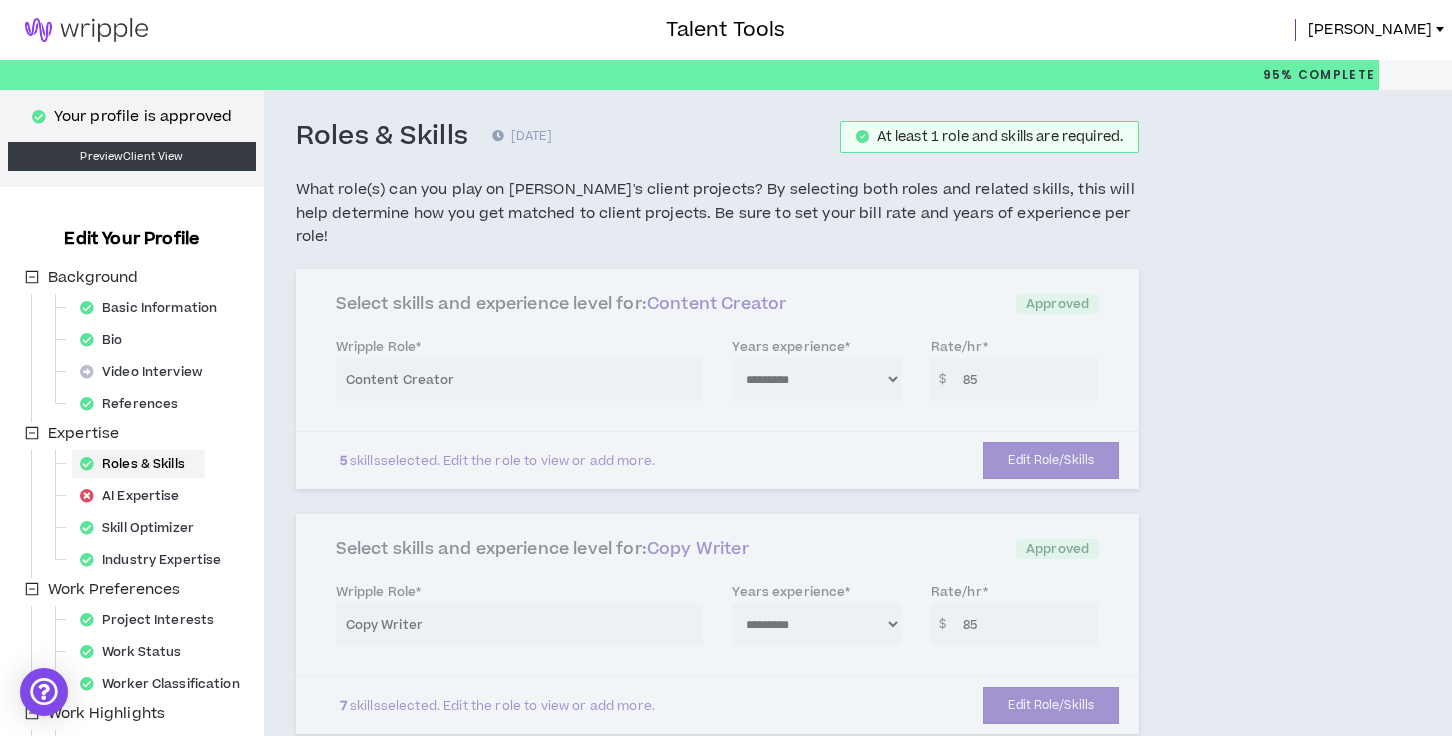 click at bounding box center (86, 30) 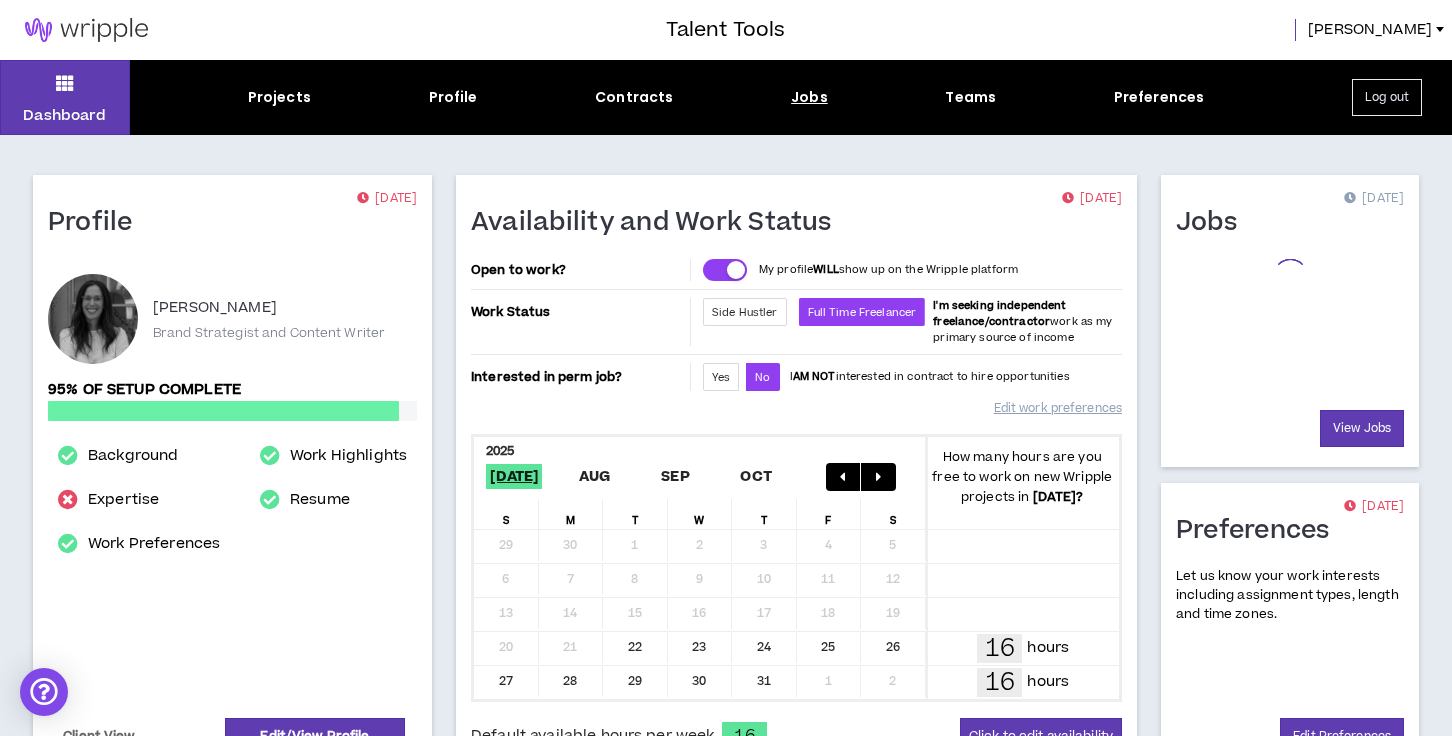 click on "Jobs" at bounding box center (809, 97) 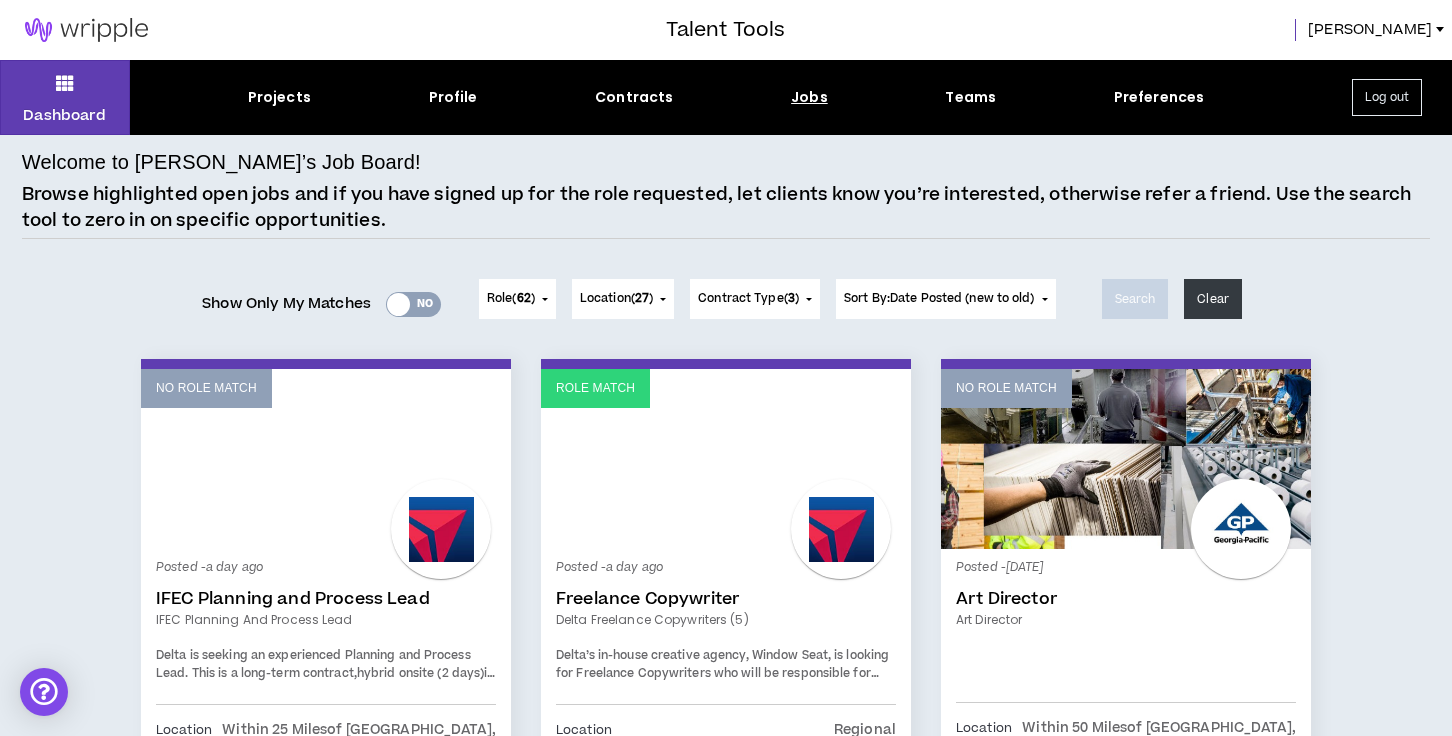 scroll, scrollTop: 5, scrollLeft: 0, axis: vertical 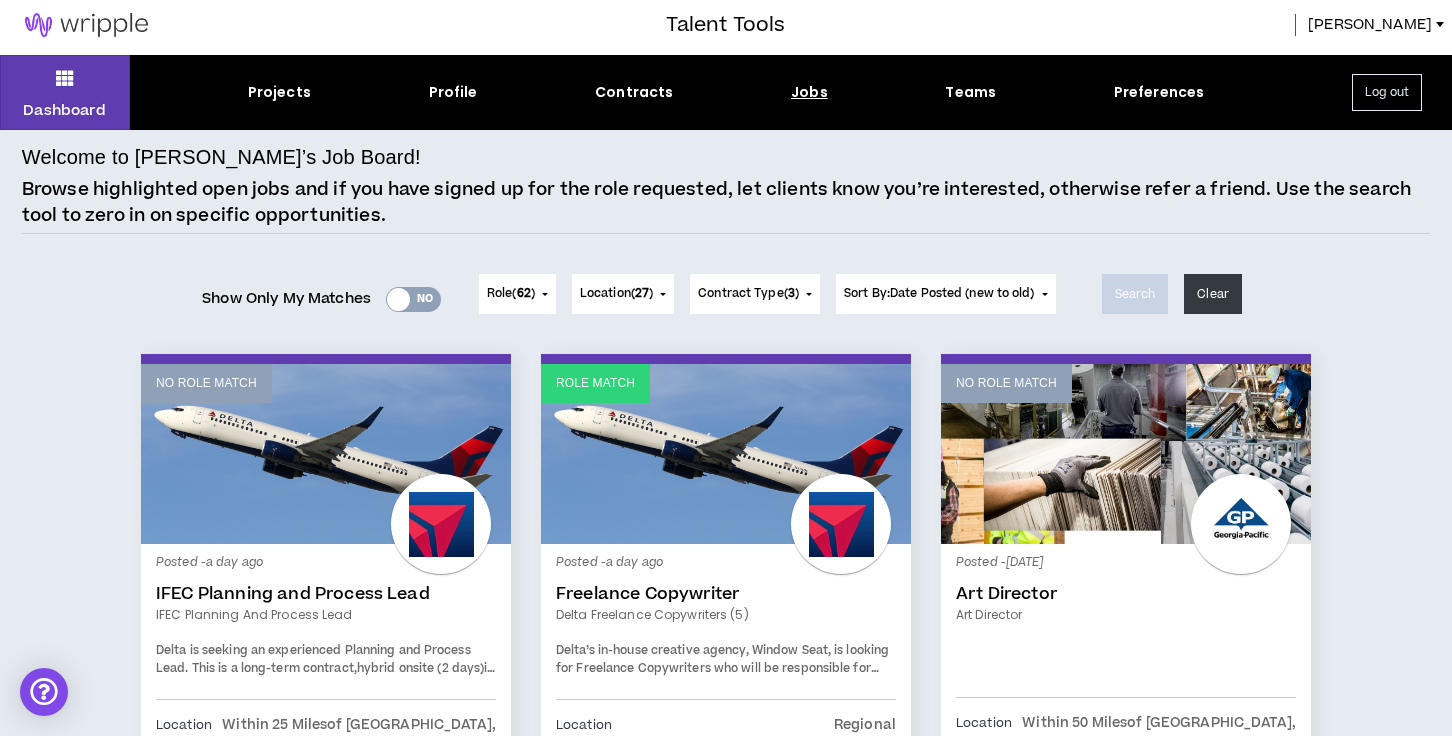 click on "Freelance Copywriter" at bounding box center [726, 594] 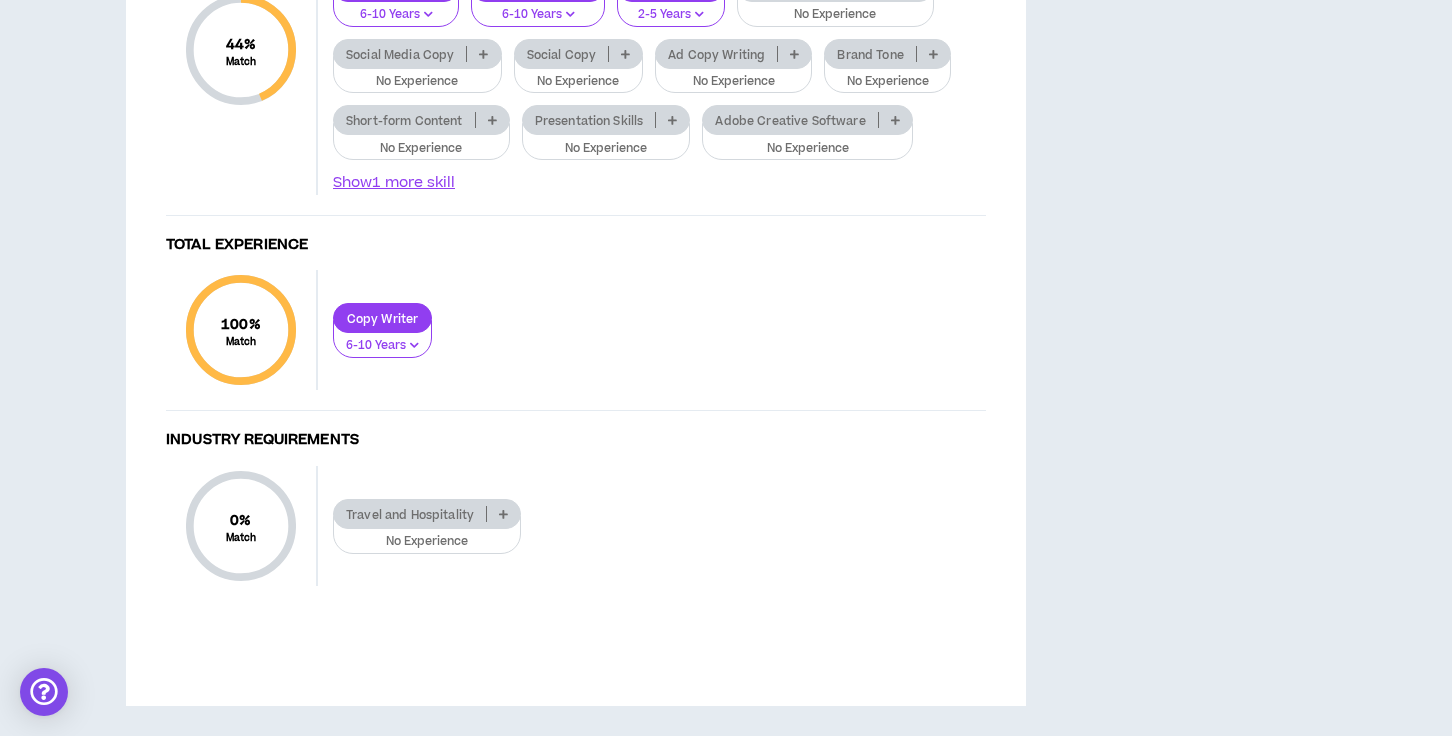 scroll, scrollTop: 2229, scrollLeft: 0, axis: vertical 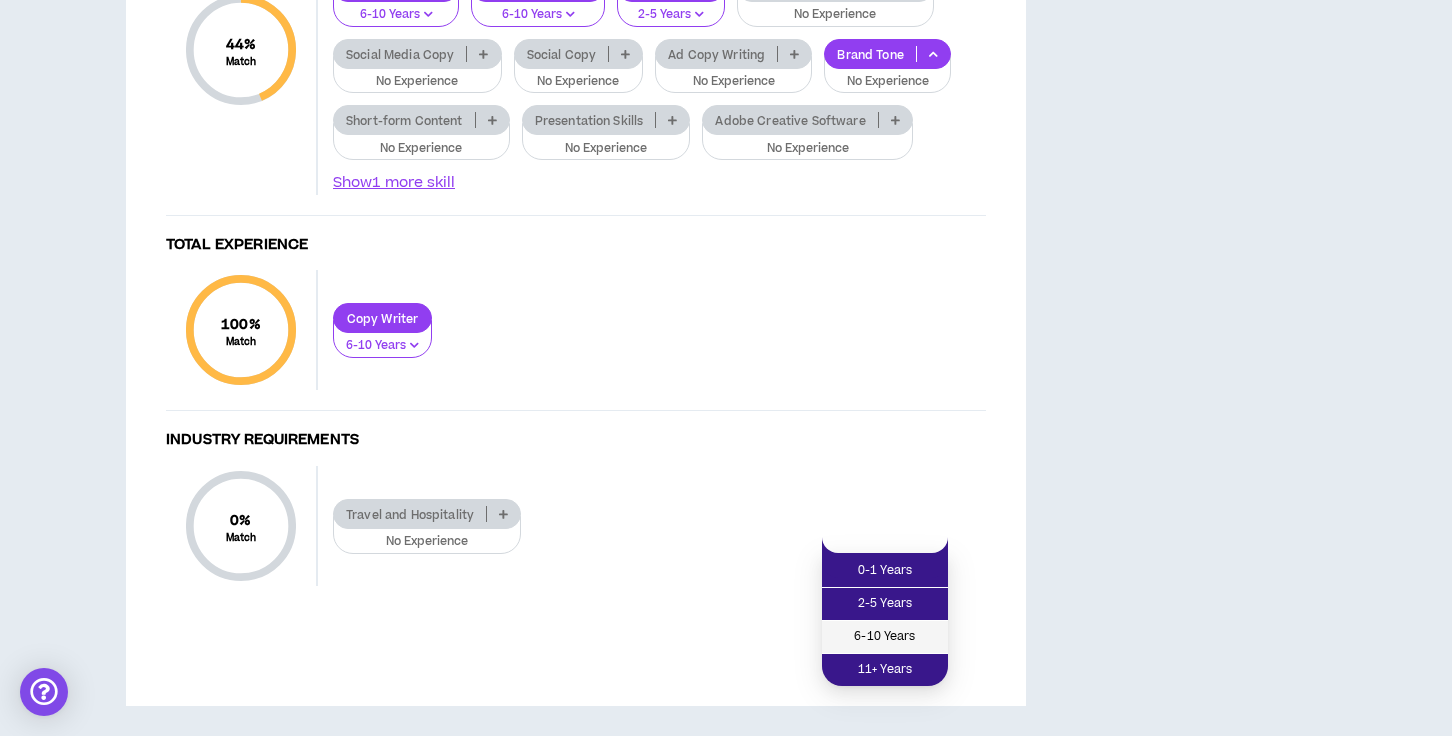 click on "6-10 Years" at bounding box center (885, 637) 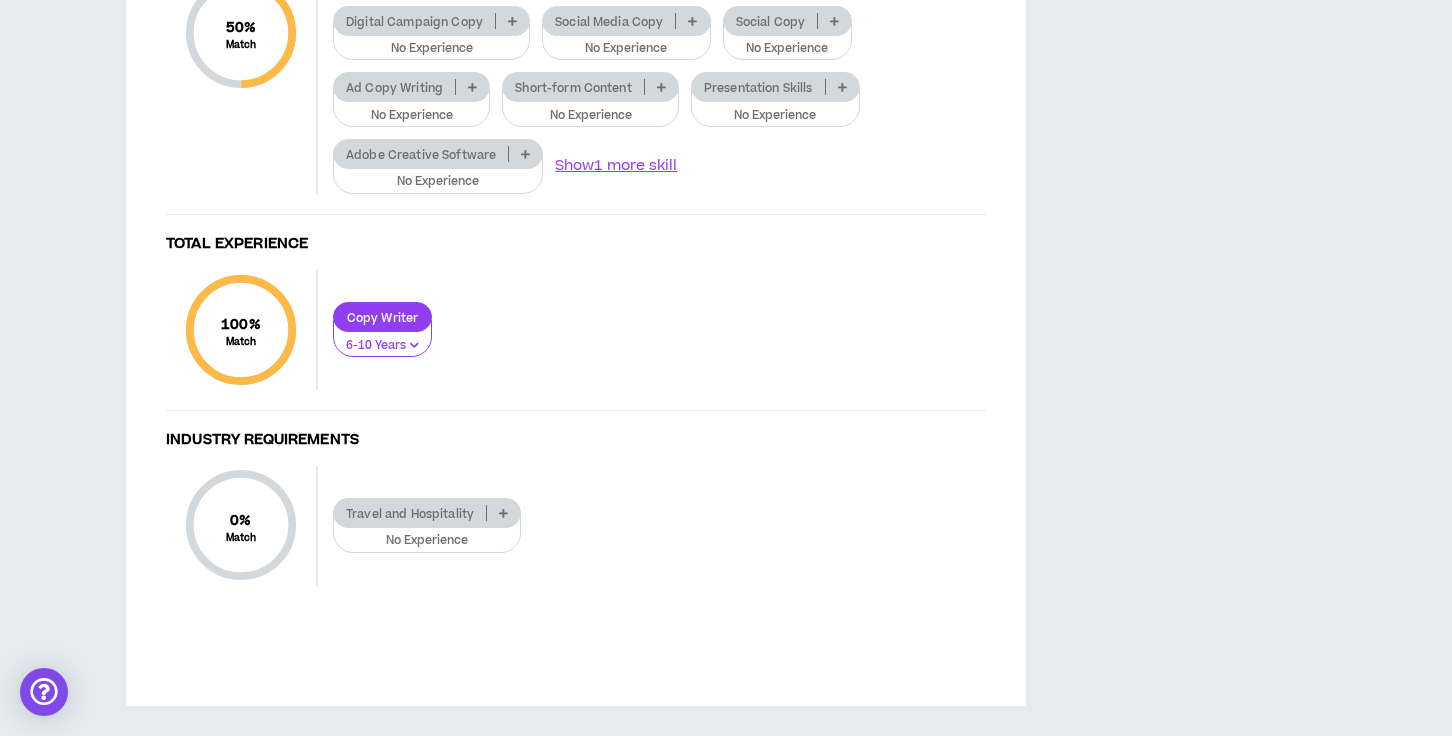scroll, scrollTop: 2165, scrollLeft: 0, axis: vertical 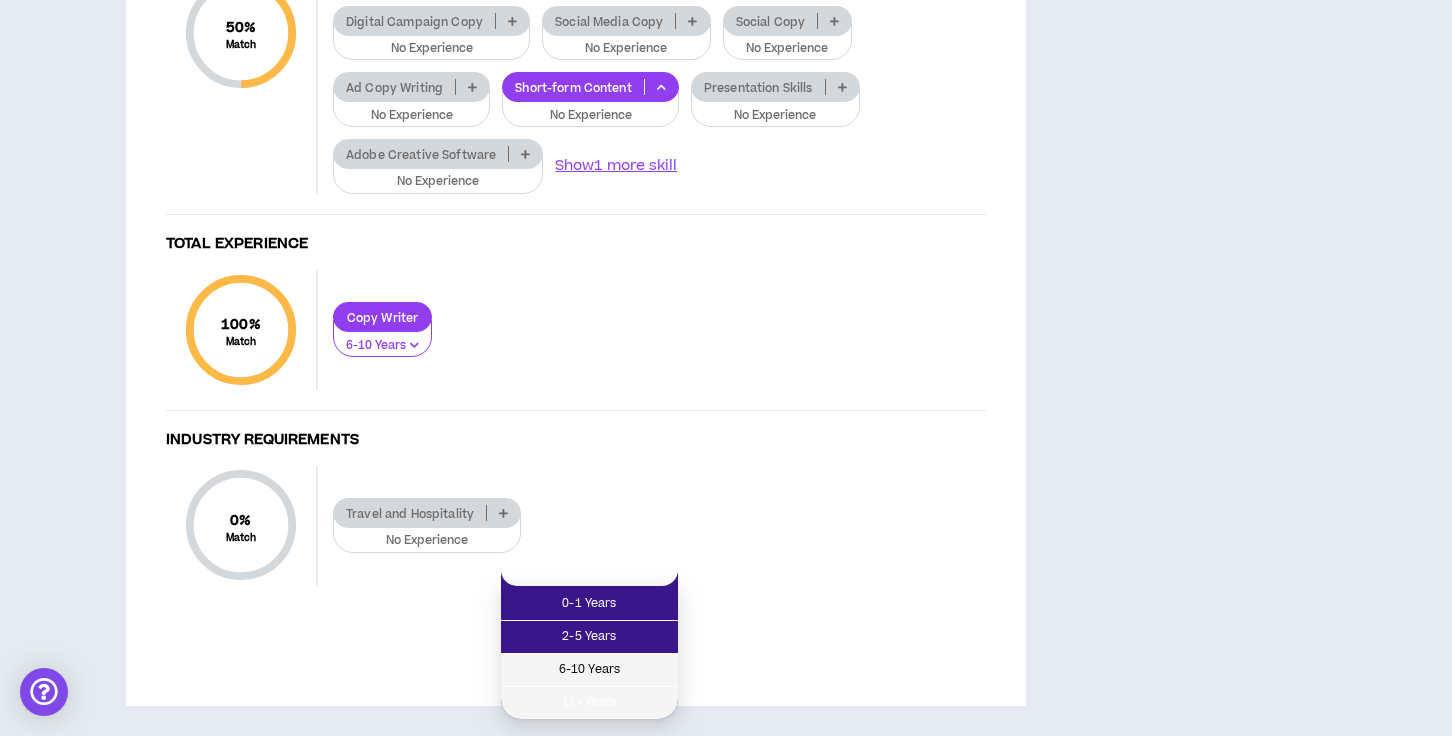 click on "6-10 Years" at bounding box center [589, 670] 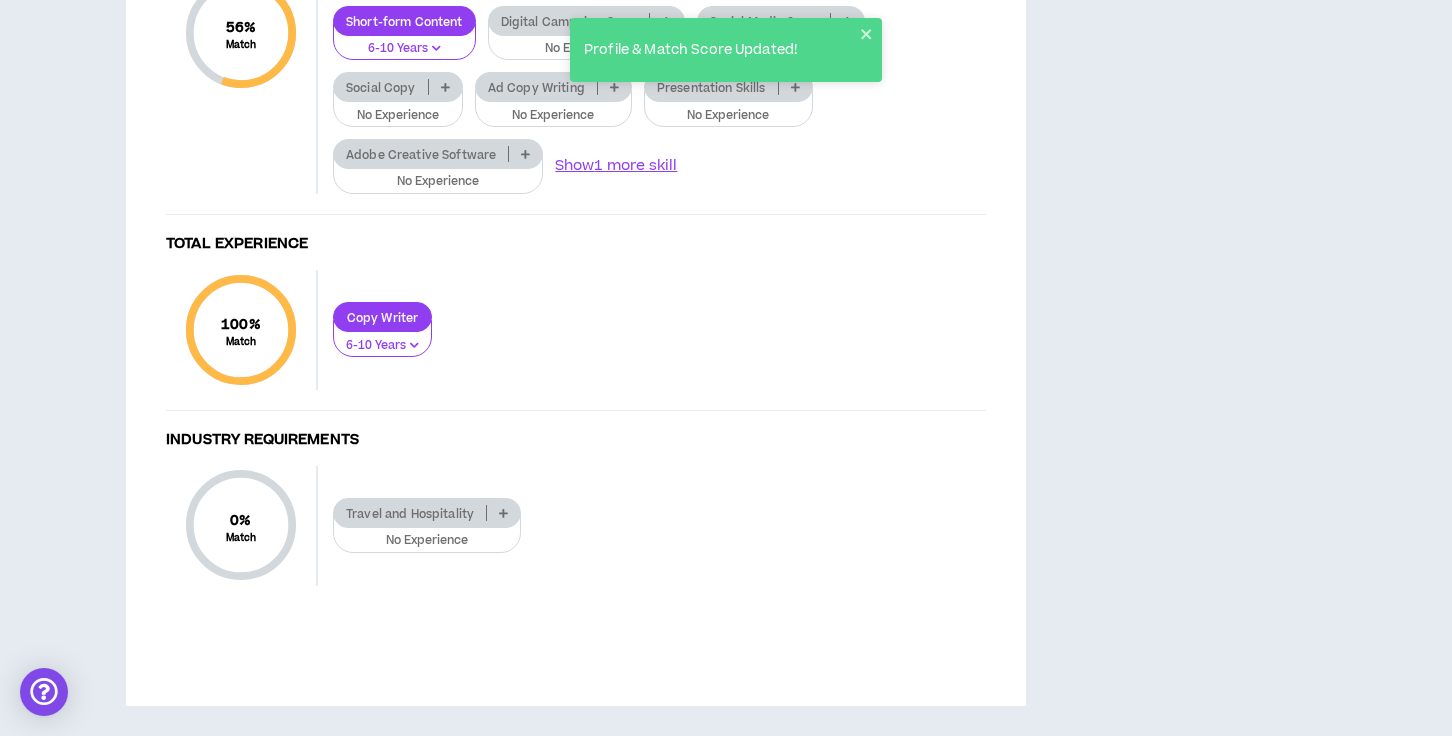 scroll, scrollTop: 2170, scrollLeft: 0, axis: vertical 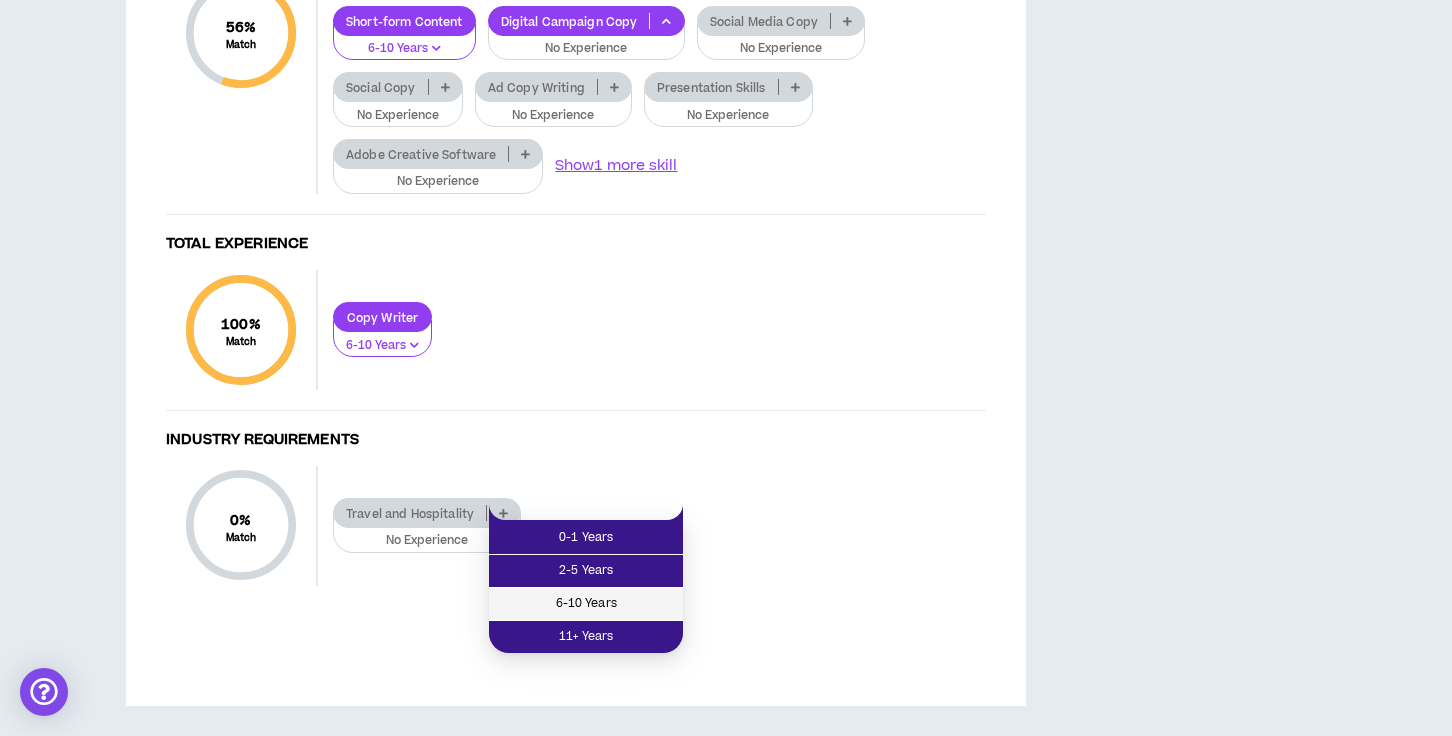 click on "6-10 Years" at bounding box center (586, 604) 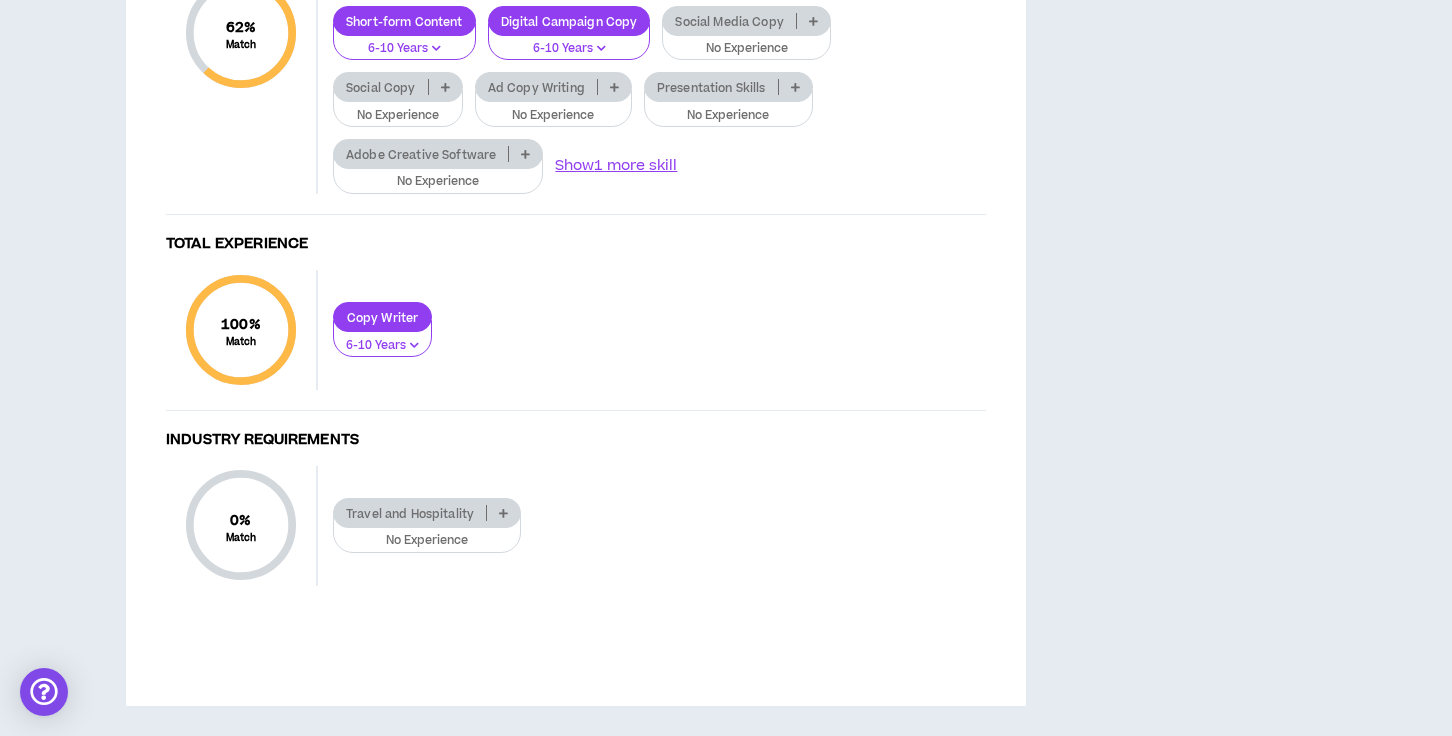 click on "Website Copy 6-10 Years Tone & Voice Consistency Advanced/Optimizing Copy Writing 2-5 Years Copy Editing 6-10 Years Brand Guidelines 6-10 Years Brand Storytelling 6-10 Years Script Writing 2-5 Years Brand Tone 6-10 Years Short-form Content 6-10 Years Digital Campaign Copy 6-10 Years Social Media Copy No Experience Social Copy No Experience Ad Copy Writing No Experience Presentation Skills No Experience Adobe Creative Software No Experience Show  1 more skill" at bounding box center (652, 33) 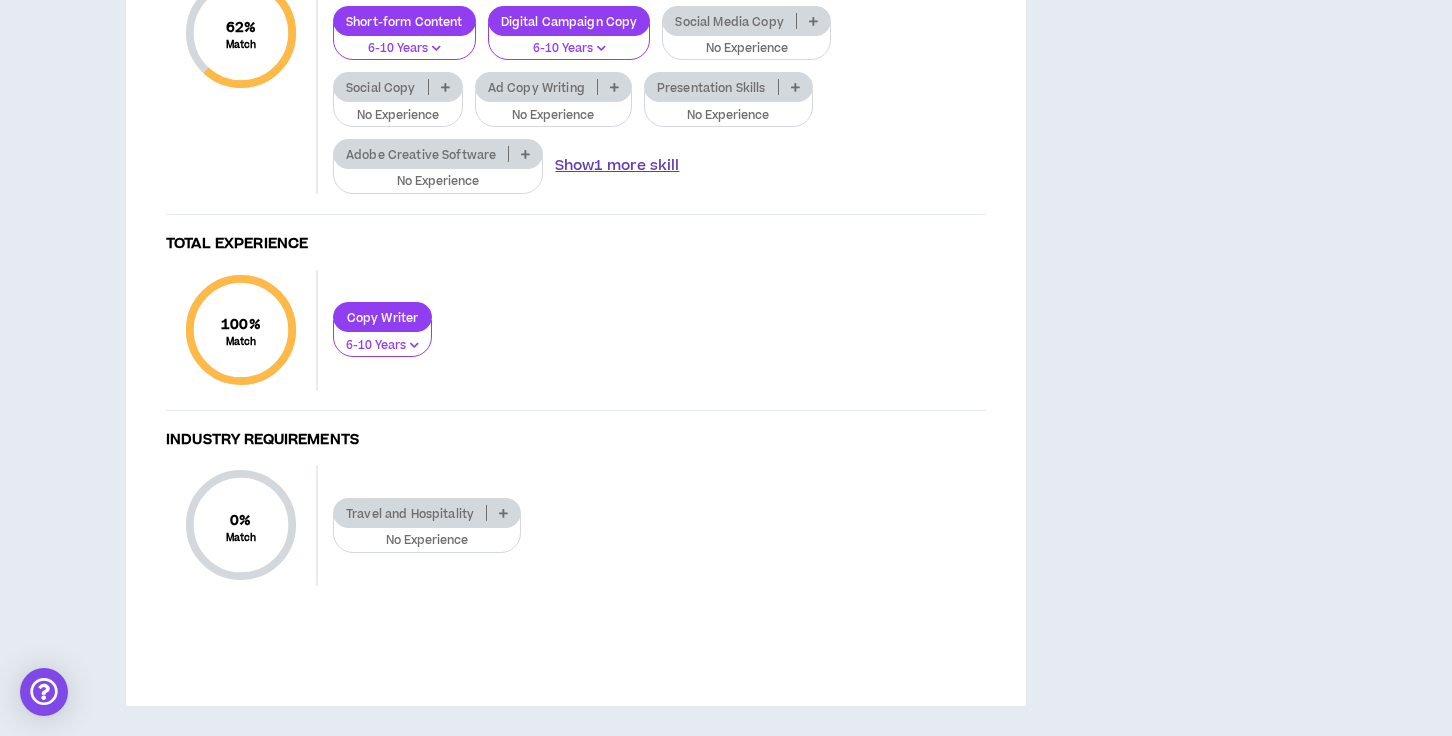 click on "Show  1 more skill" at bounding box center (617, 166) 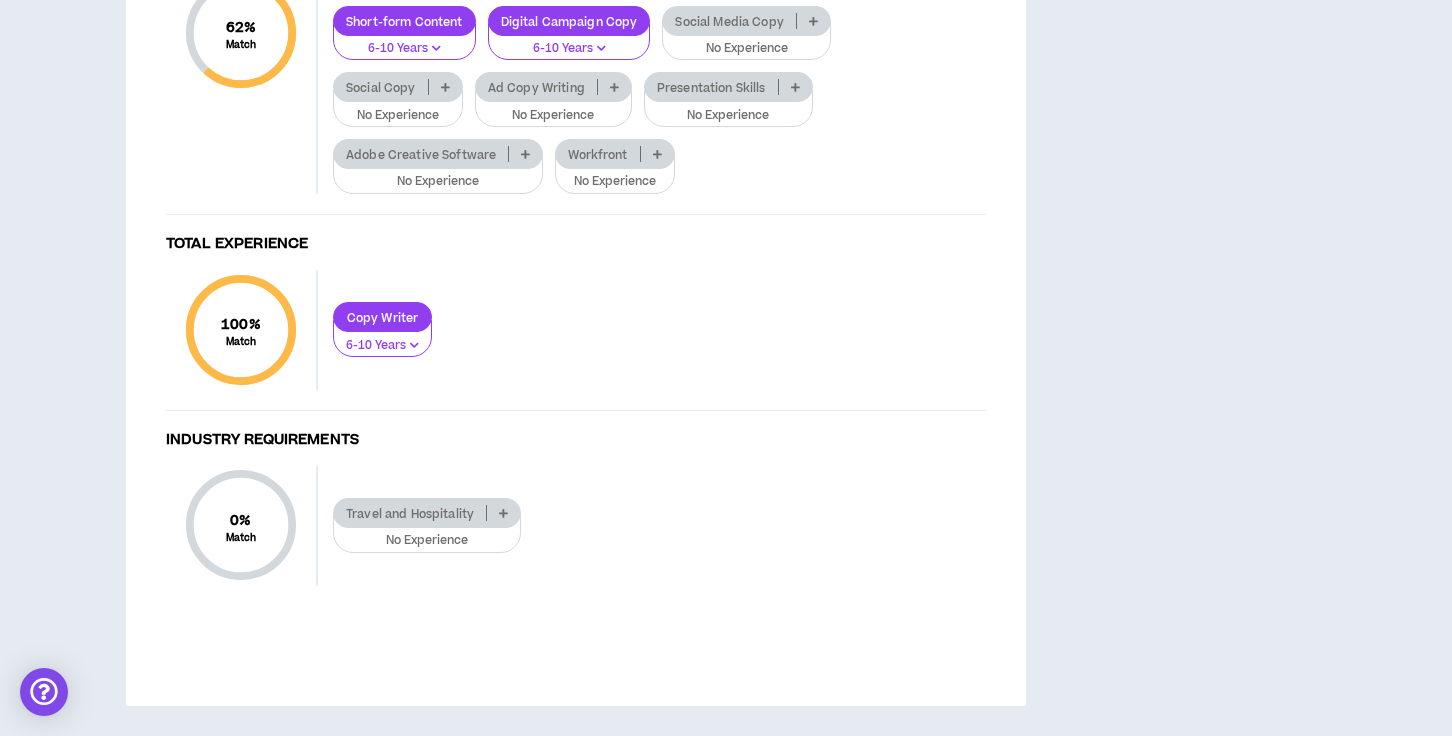 click on "Workfront" at bounding box center [597, 154] 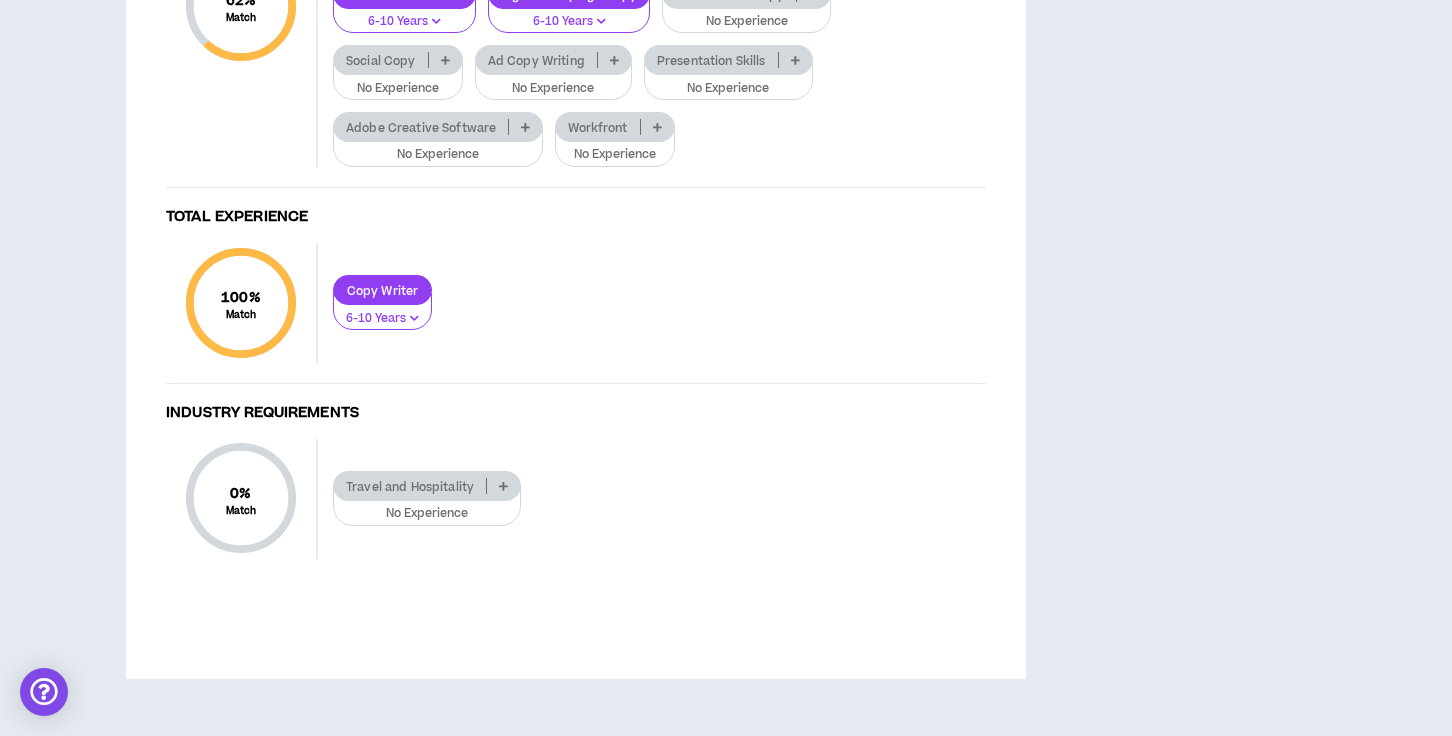 click on "62 % Match Skill Requirements Website Copy 6-10 Years Tone & Voice Consistency Advanced/Optimizing Copy Writing 2-5 Years Copy Editing 6-10 Years Brand Guidelines 6-10 Years Brand Storytelling 6-10 Years Script Writing 2-5 Years Brand Tone 6-10 Years Short-form Content 6-10 Years Digital Campaign Copy 6-10 Years Social Media Copy No Experience Social Copy No Experience Ad Copy Writing No Experience Presentation Skills No Experience Adobe Creative Software No Experience Workfront No Experience" at bounding box center [576, 16] 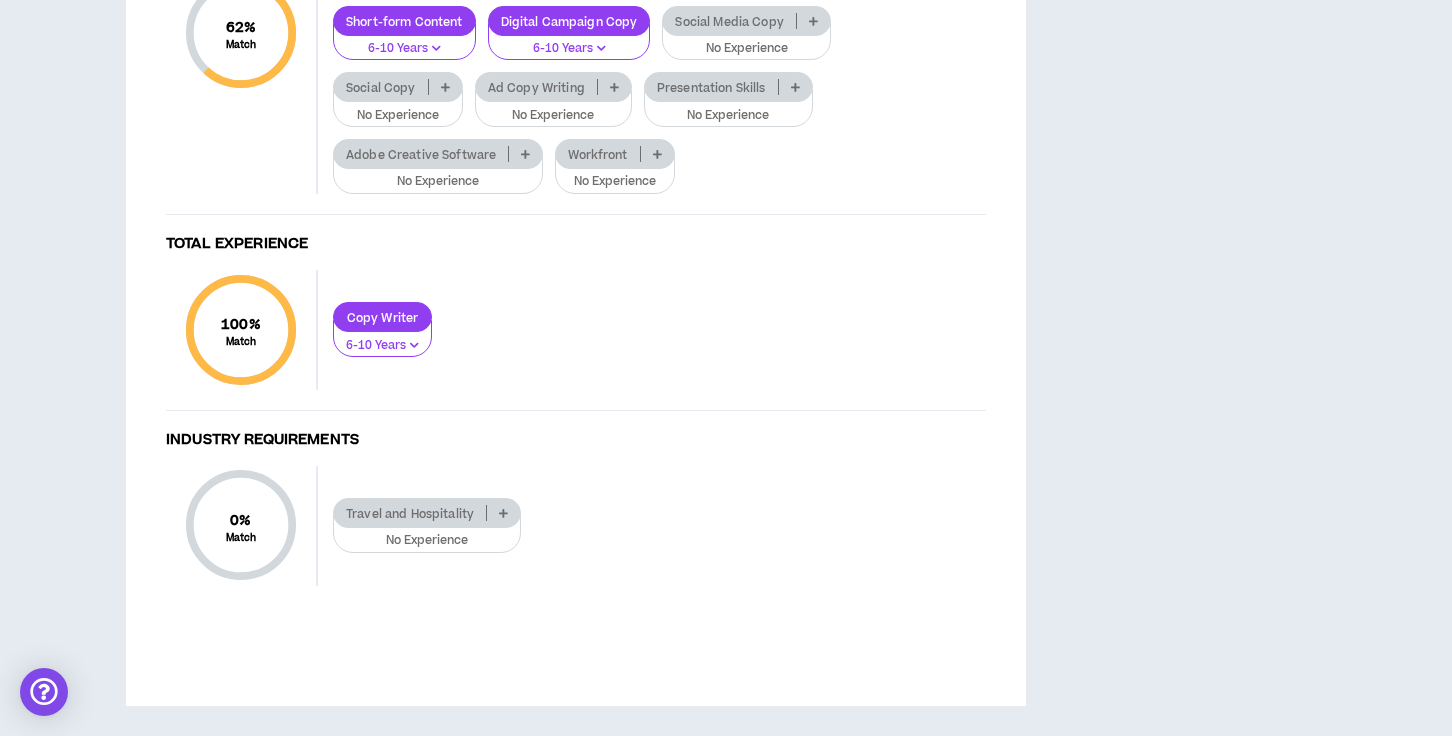click on "Ad Copy Writing" at bounding box center [536, 87] 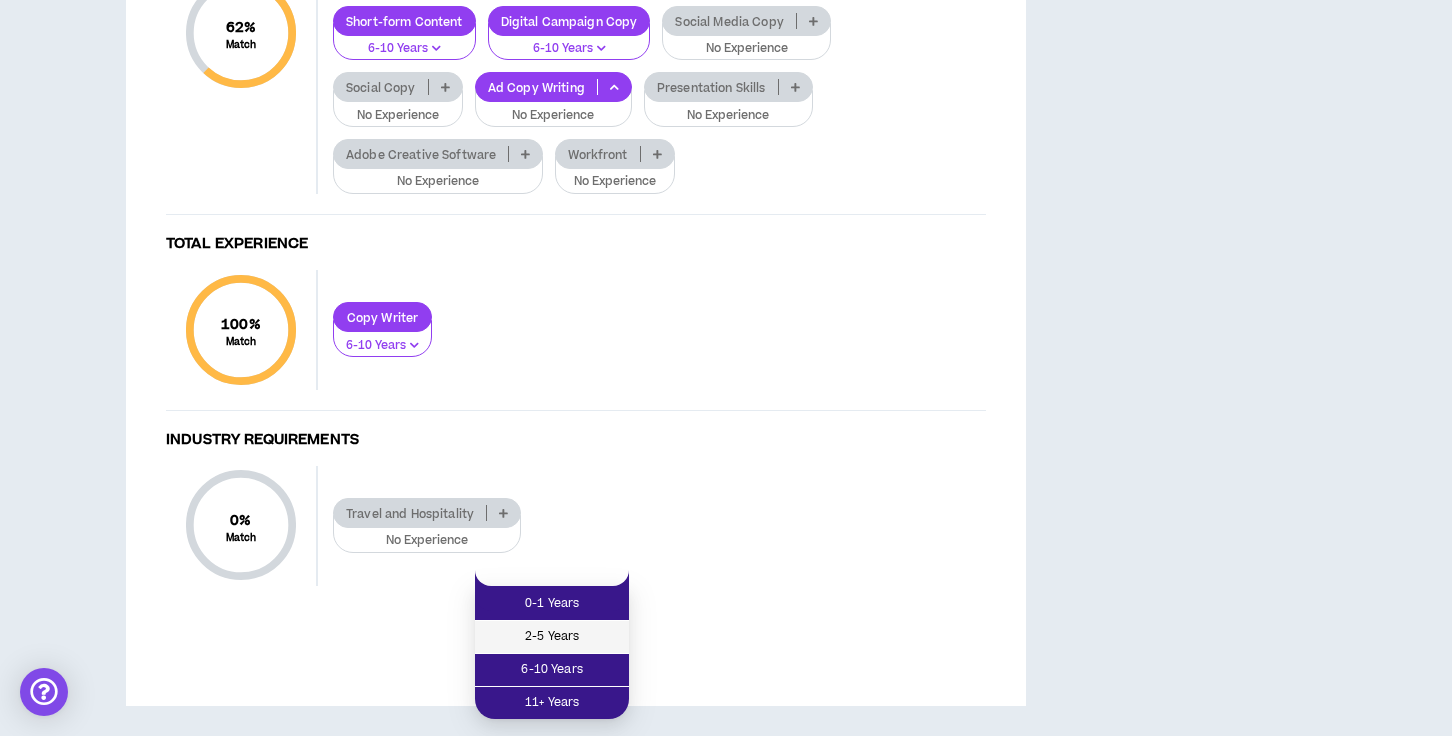 click on "2-5 Years" at bounding box center (552, 637) 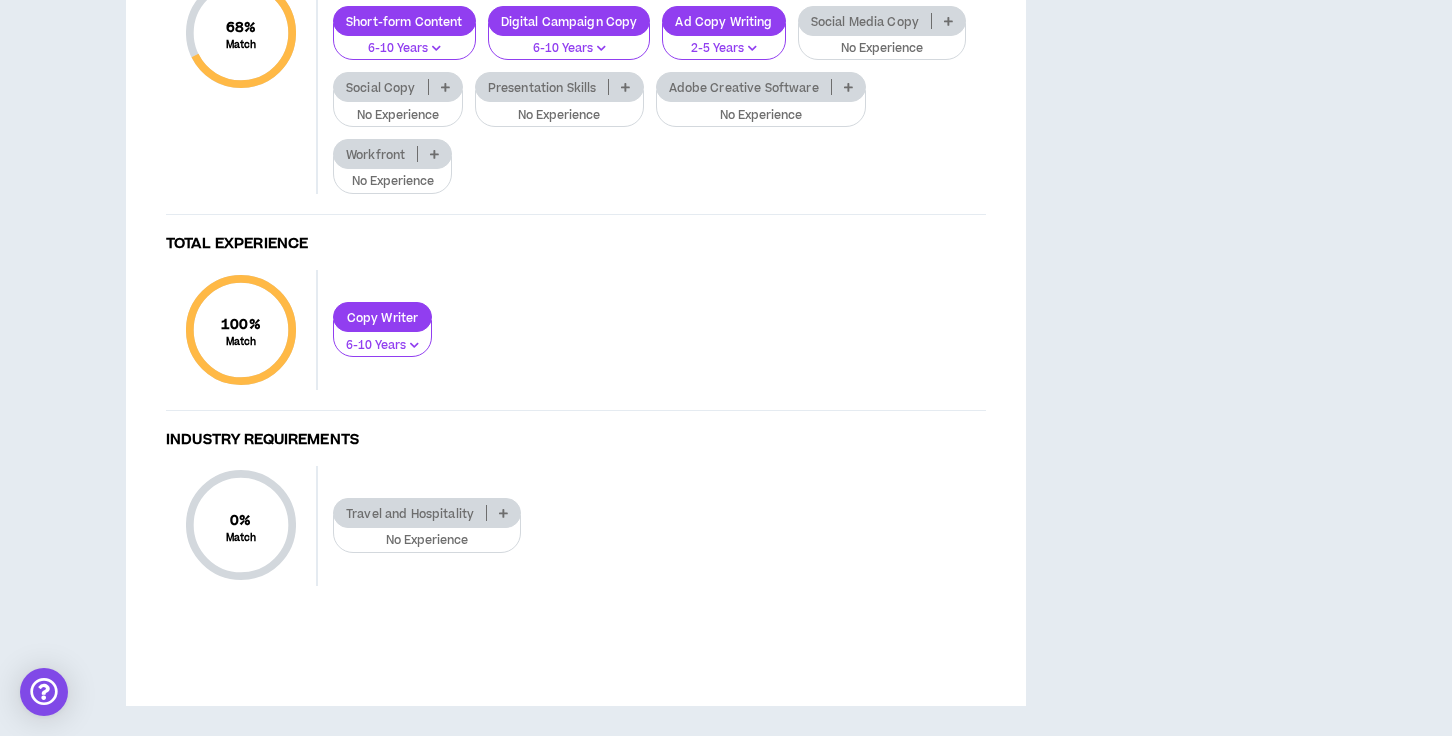scroll, scrollTop: 2290, scrollLeft: 0, axis: vertical 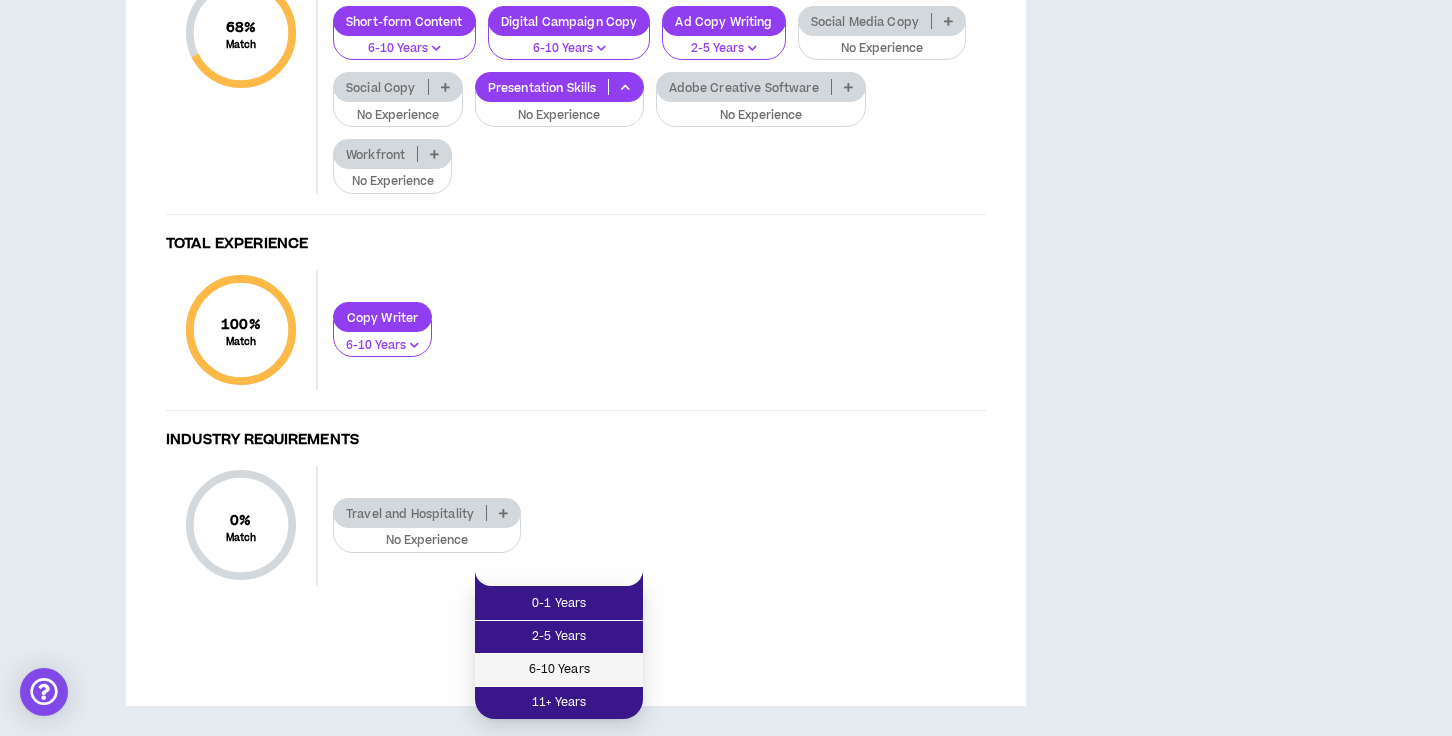 click on "6-10 Years" at bounding box center (559, 670) 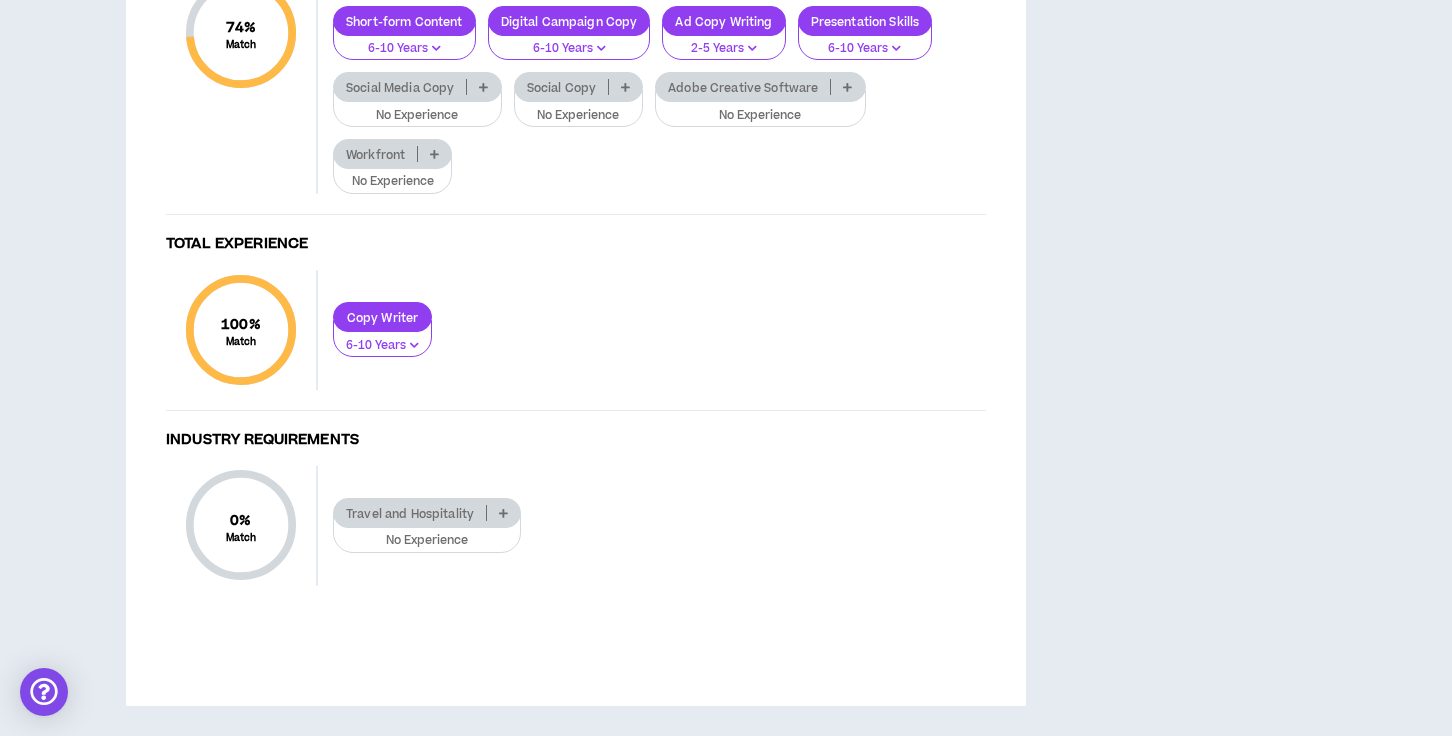 click on "Workfront" at bounding box center [375, 154] 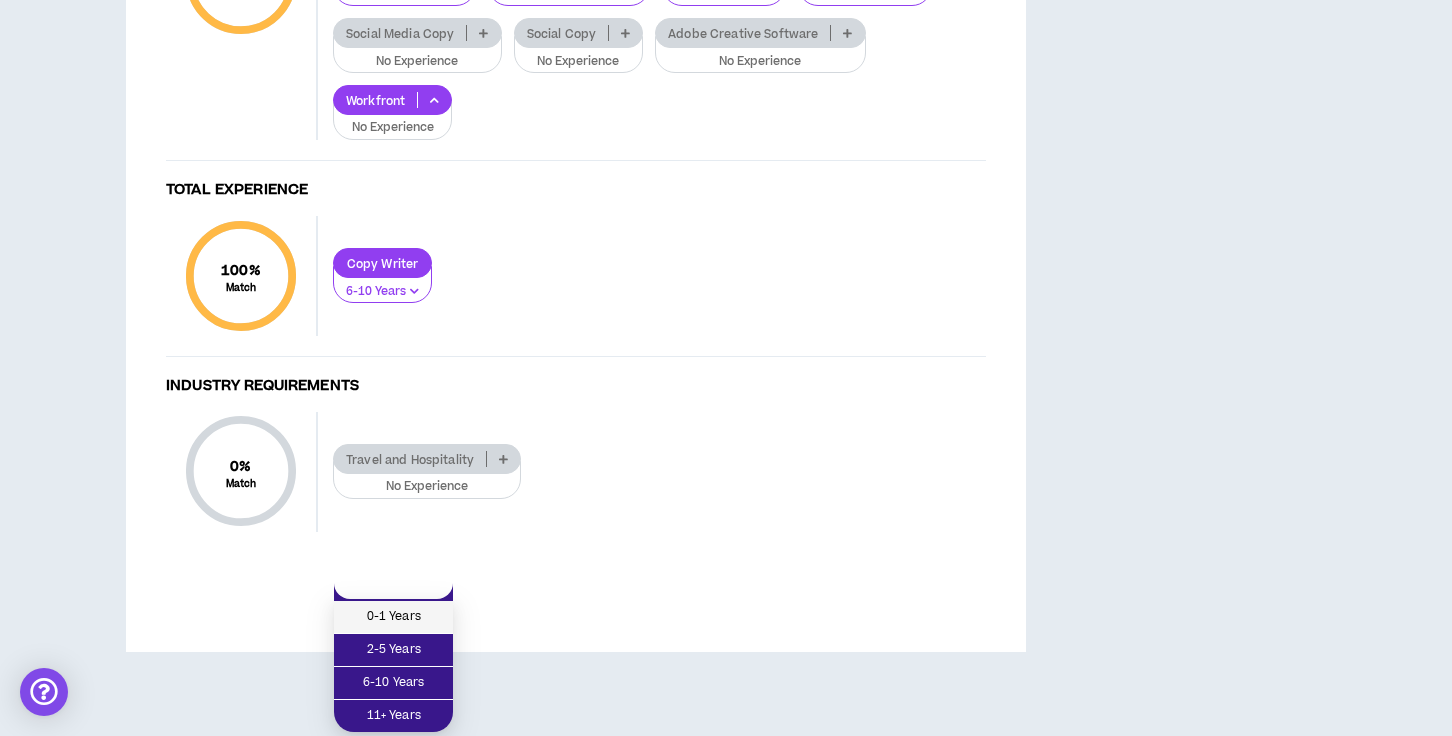 click on "0-1 Years" at bounding box center (393, 617) 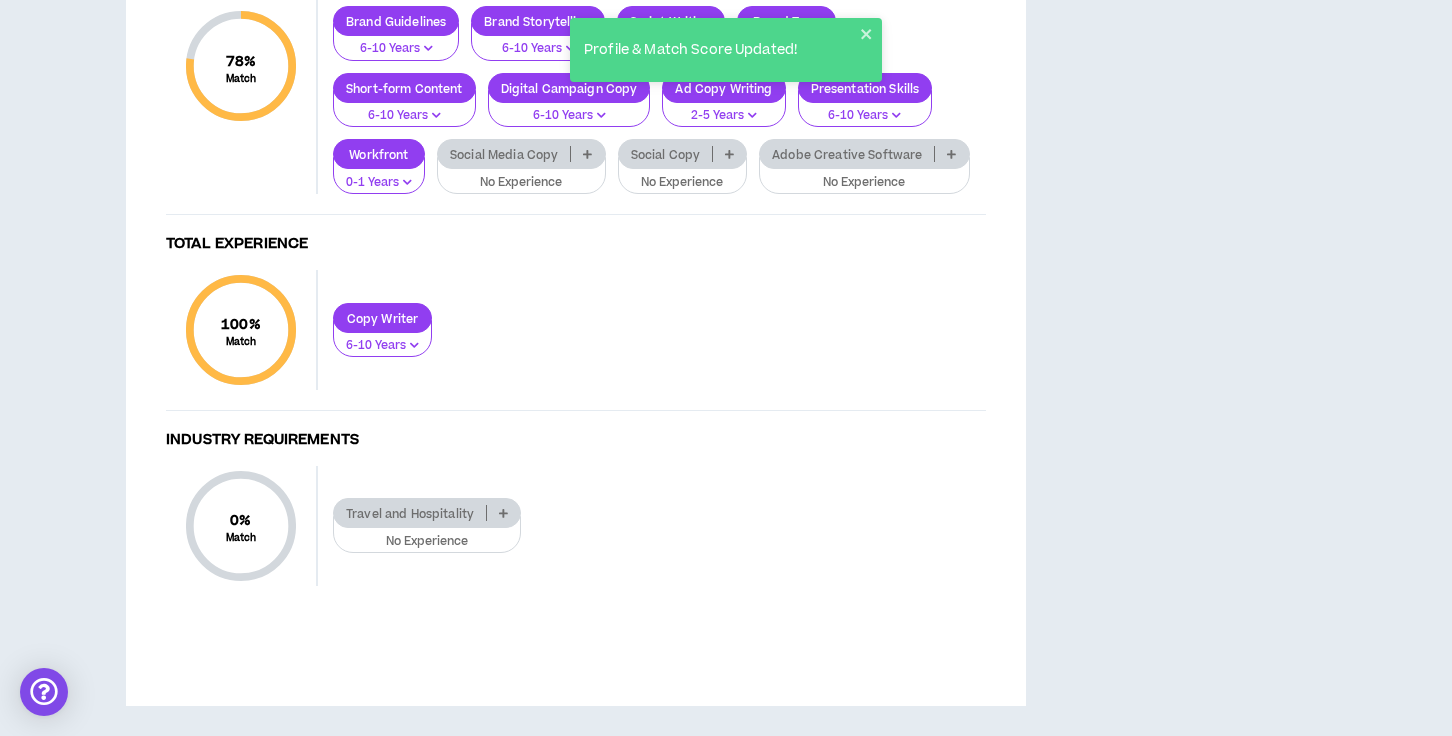 scroll, scrollTop: 2131, scrollLeft: 0, axis: vertical 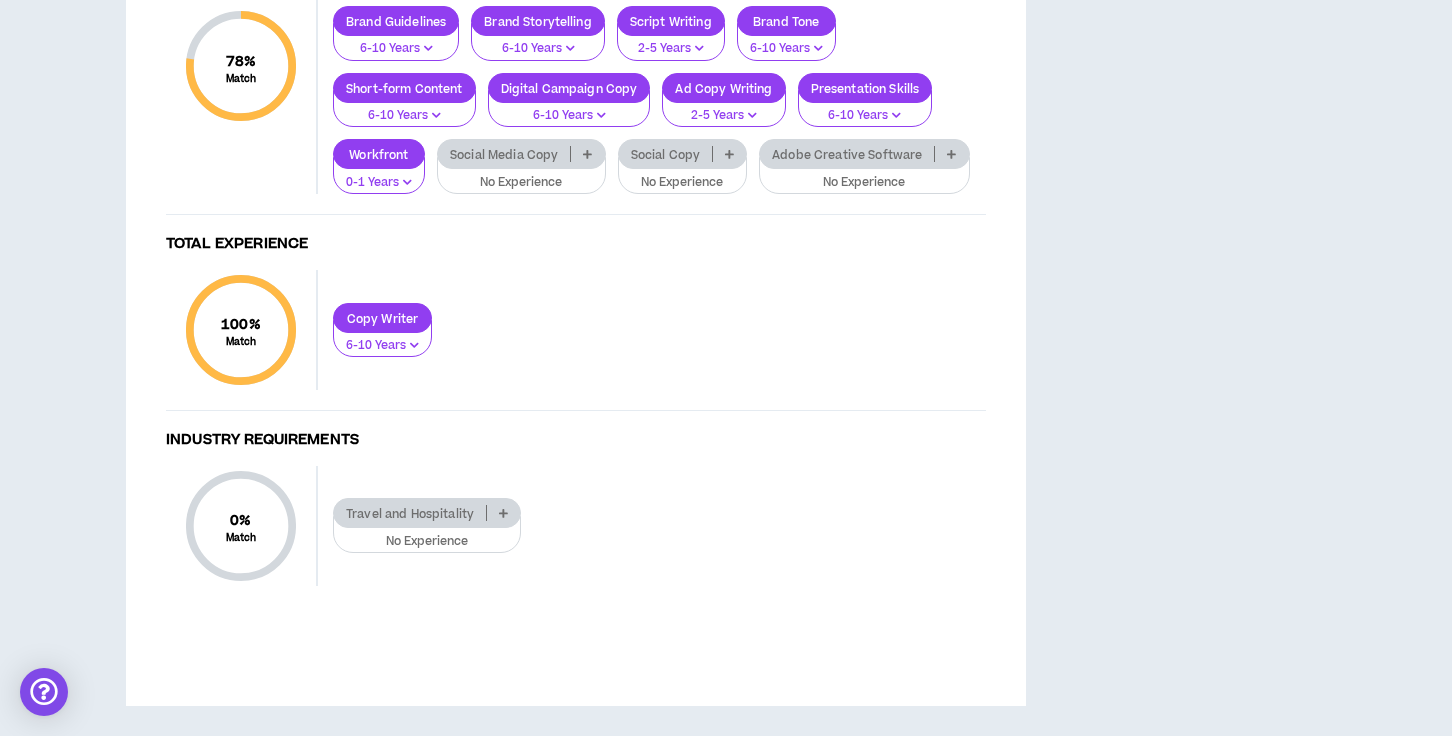 click on "Copy Writing" at bounding box center [718, -46] 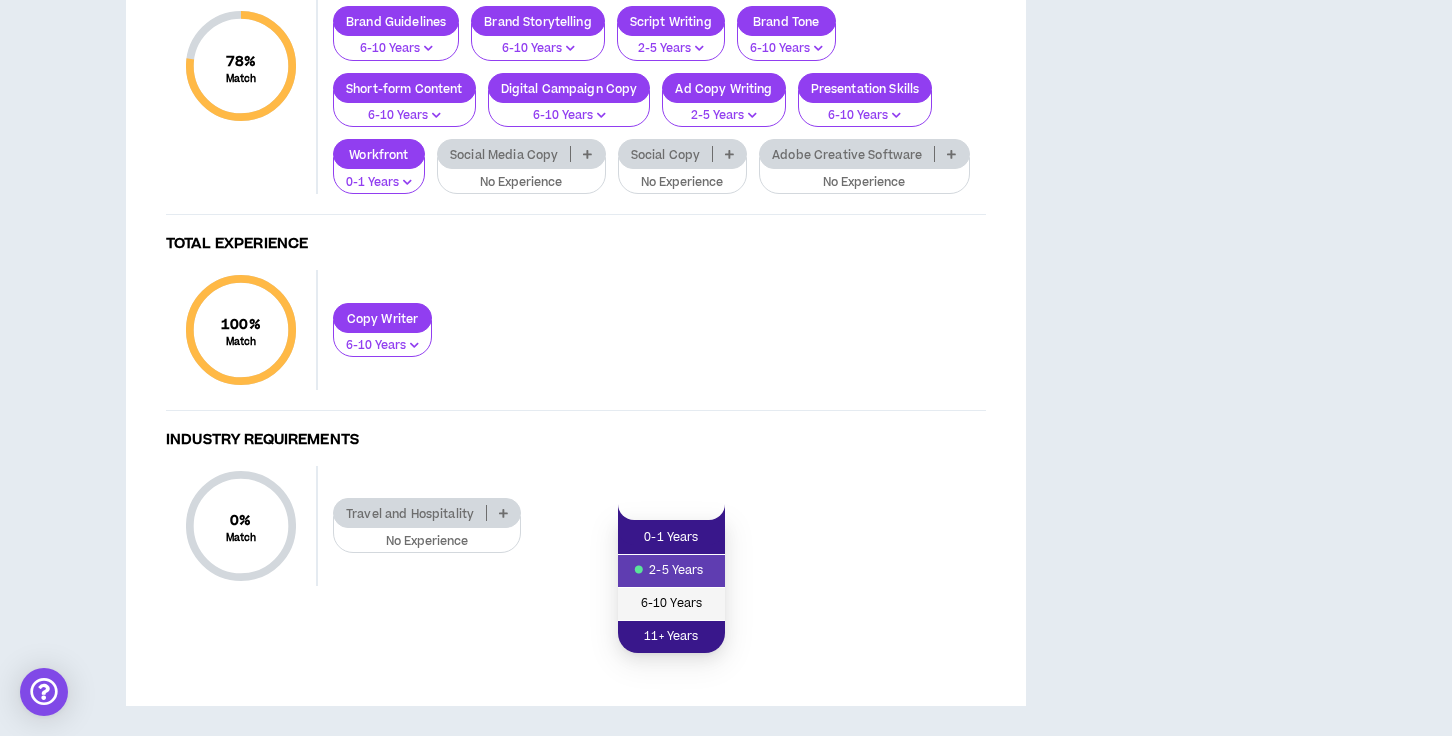 click on "6-10 Years" at bounding box center [671, 604] 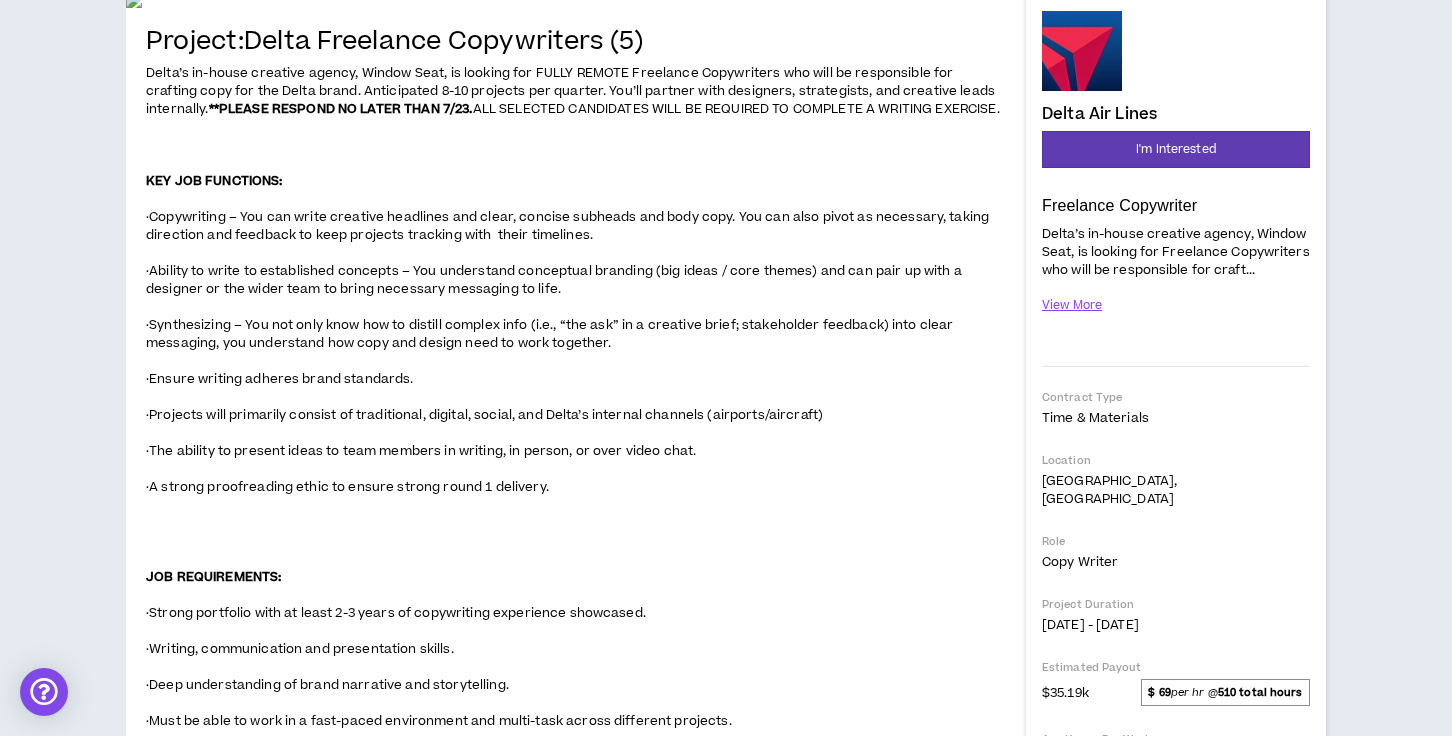 scroll, scrollTop: 196, scrollLeft: 0, axis: vertical 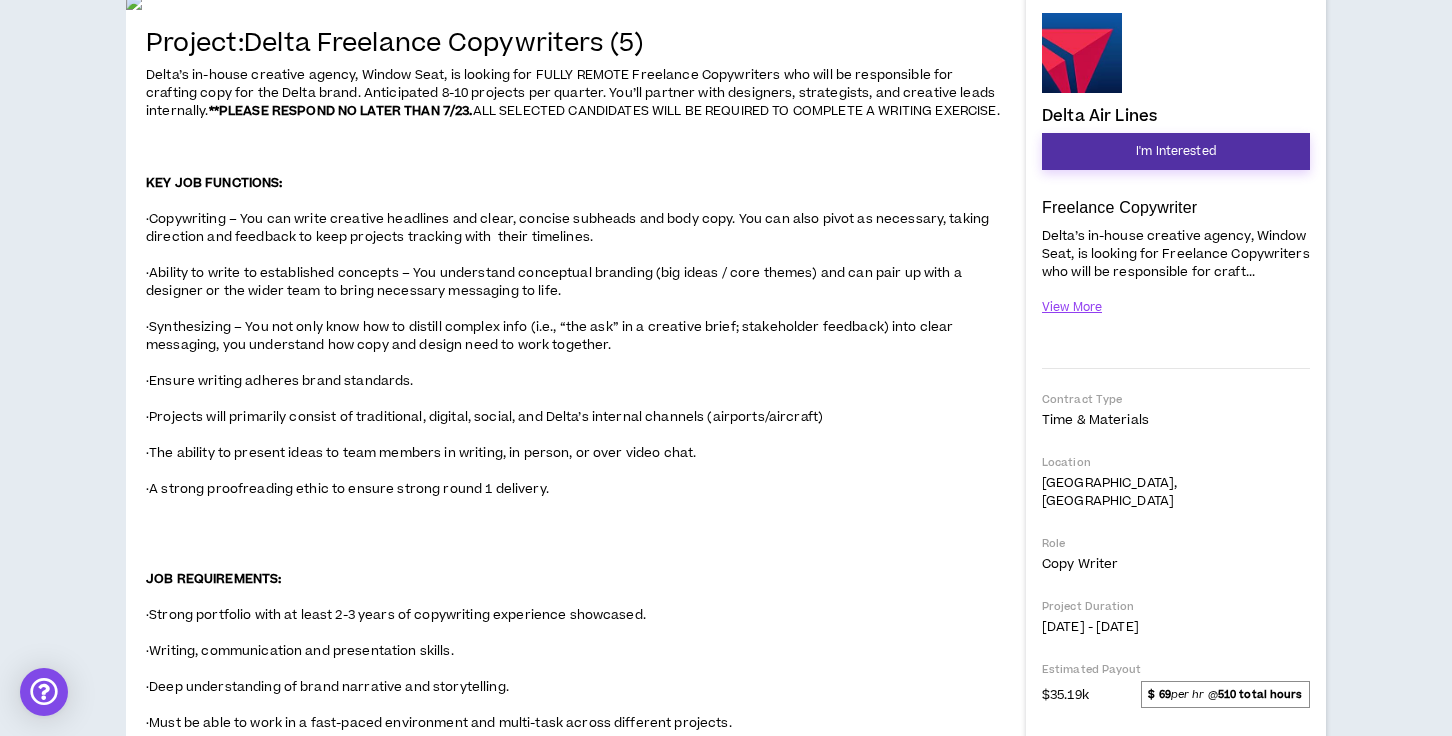 click on "I'm Interested" at bounding box center (1176, 151) 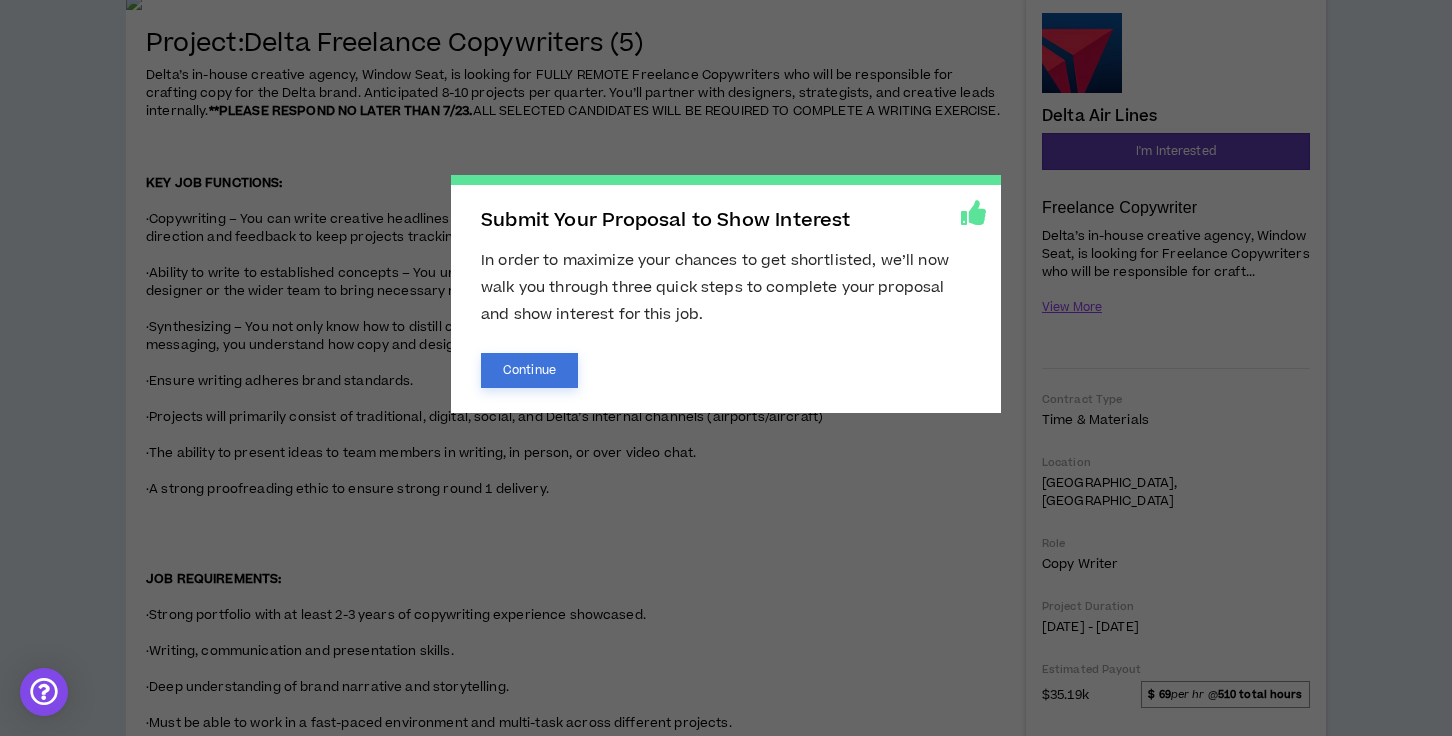 click on "Continue" at bounding box center (529, 370) 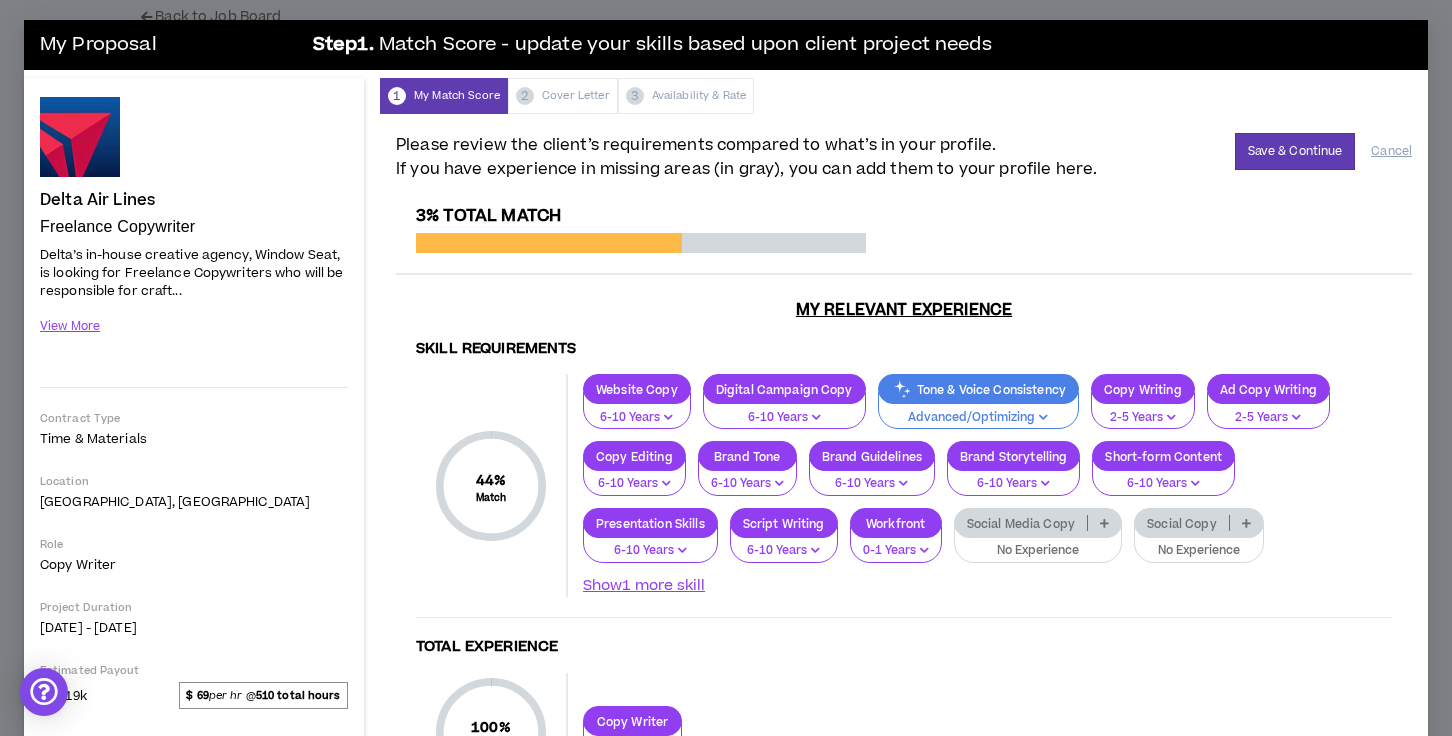 scroll, scrollTop: 35, scrollLeft: 0, axis: vertical 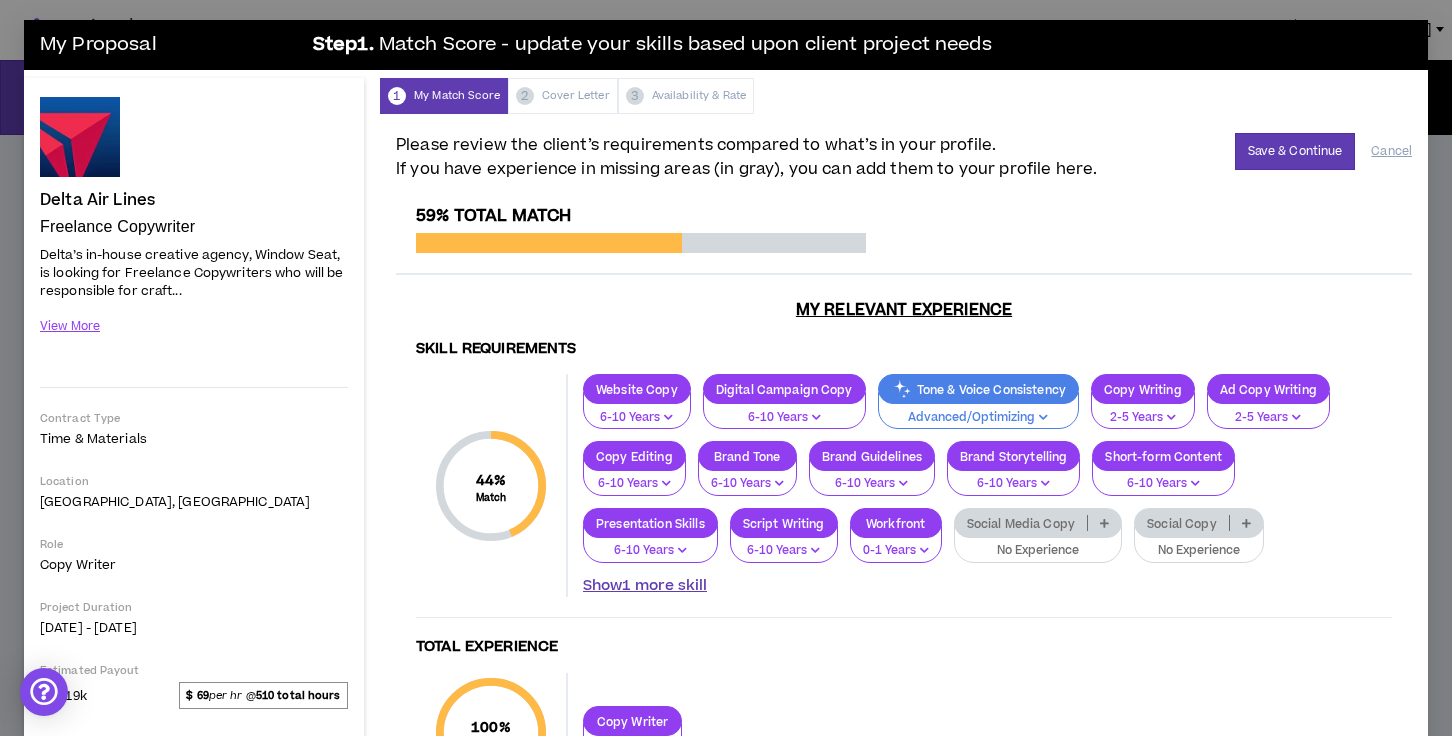 click on "Show  1 more skill" at bounding box center (645, 586) 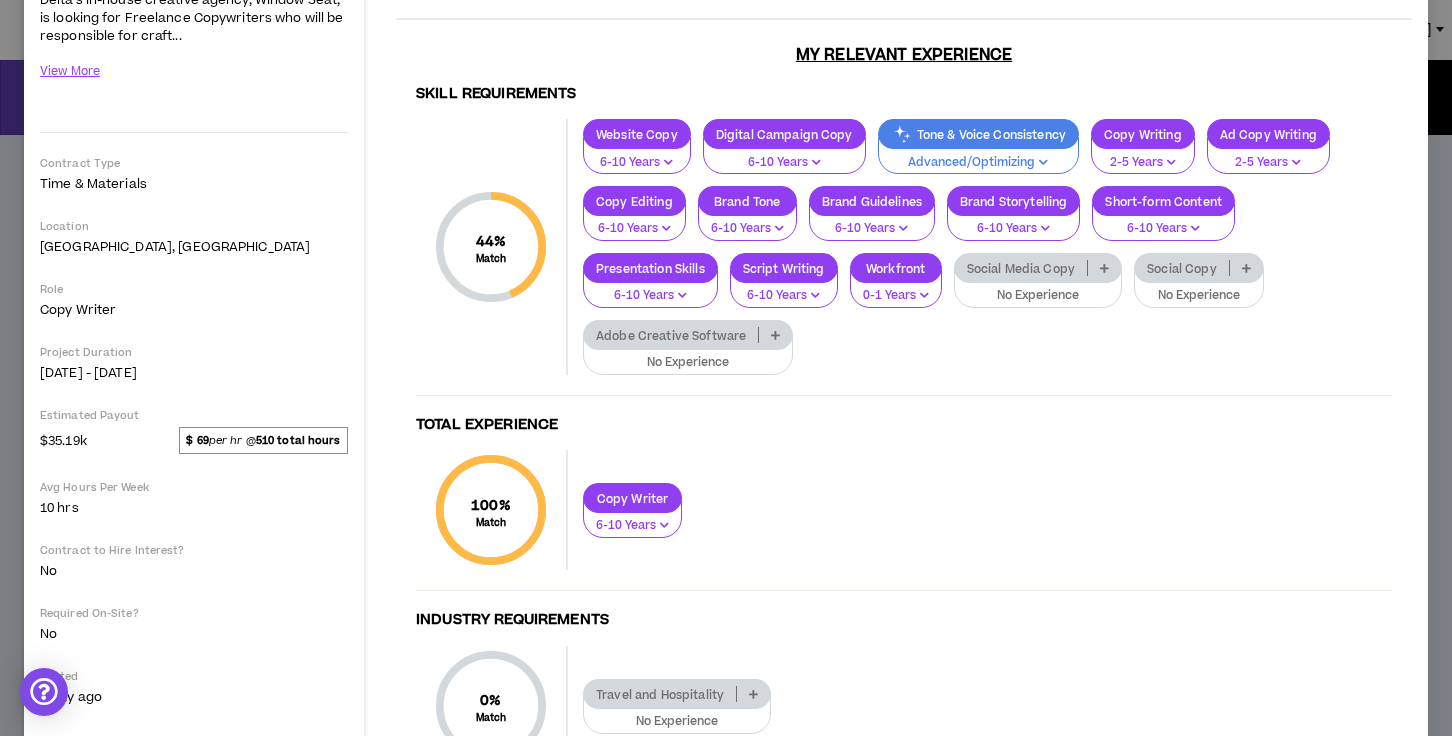 scroll, scrollTop: 368, scrollLeft: 0, axis: vertical 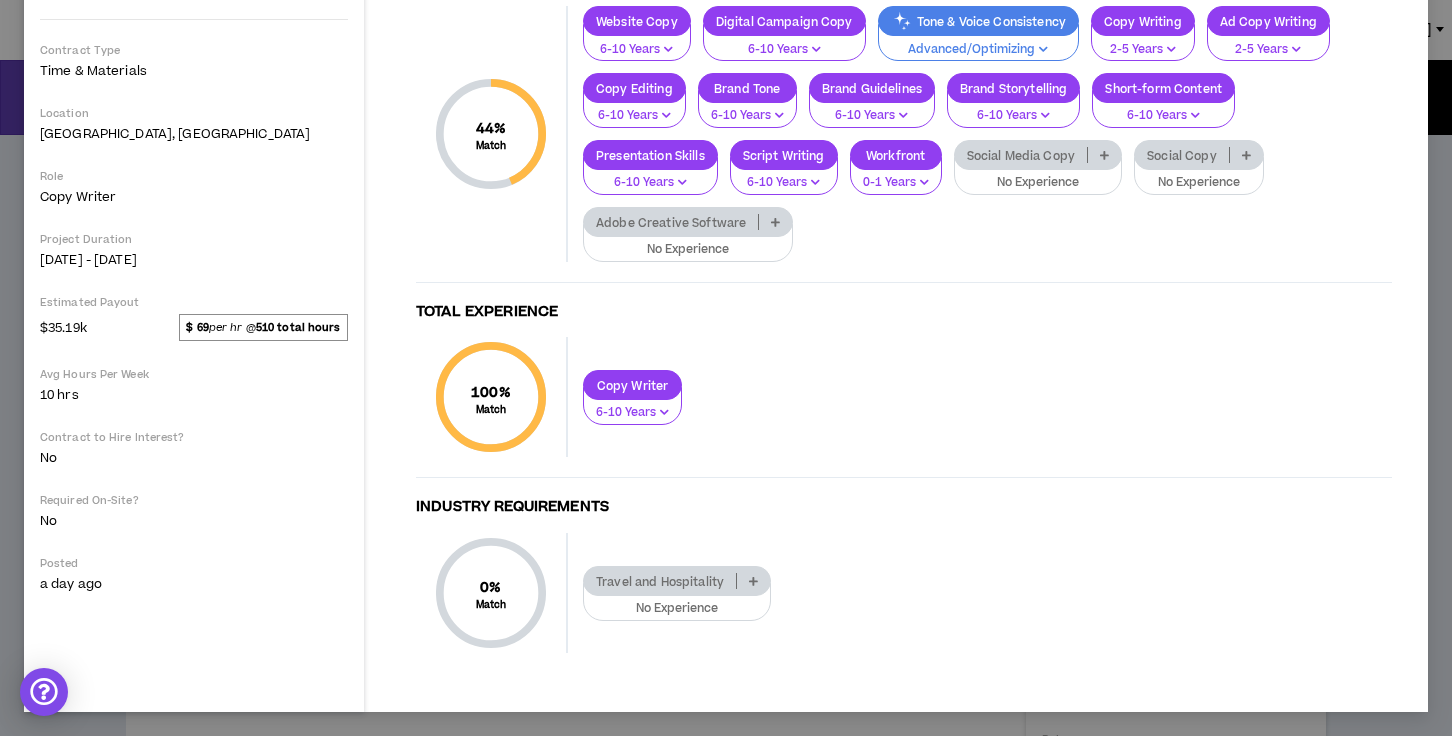 click on "Travel and Hospitality" at bounding box center (660, 581) 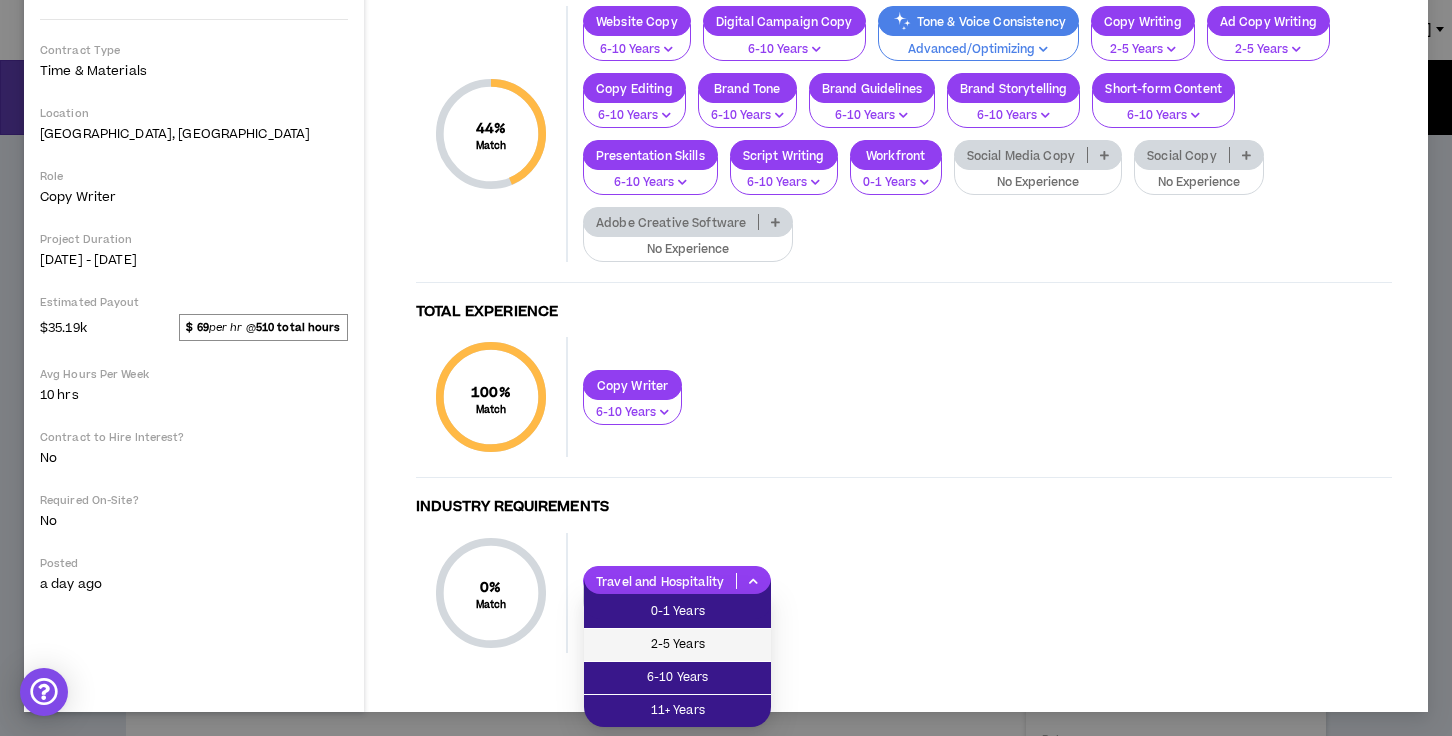 click on "2-5 Years" at bounding box center [677, 645] 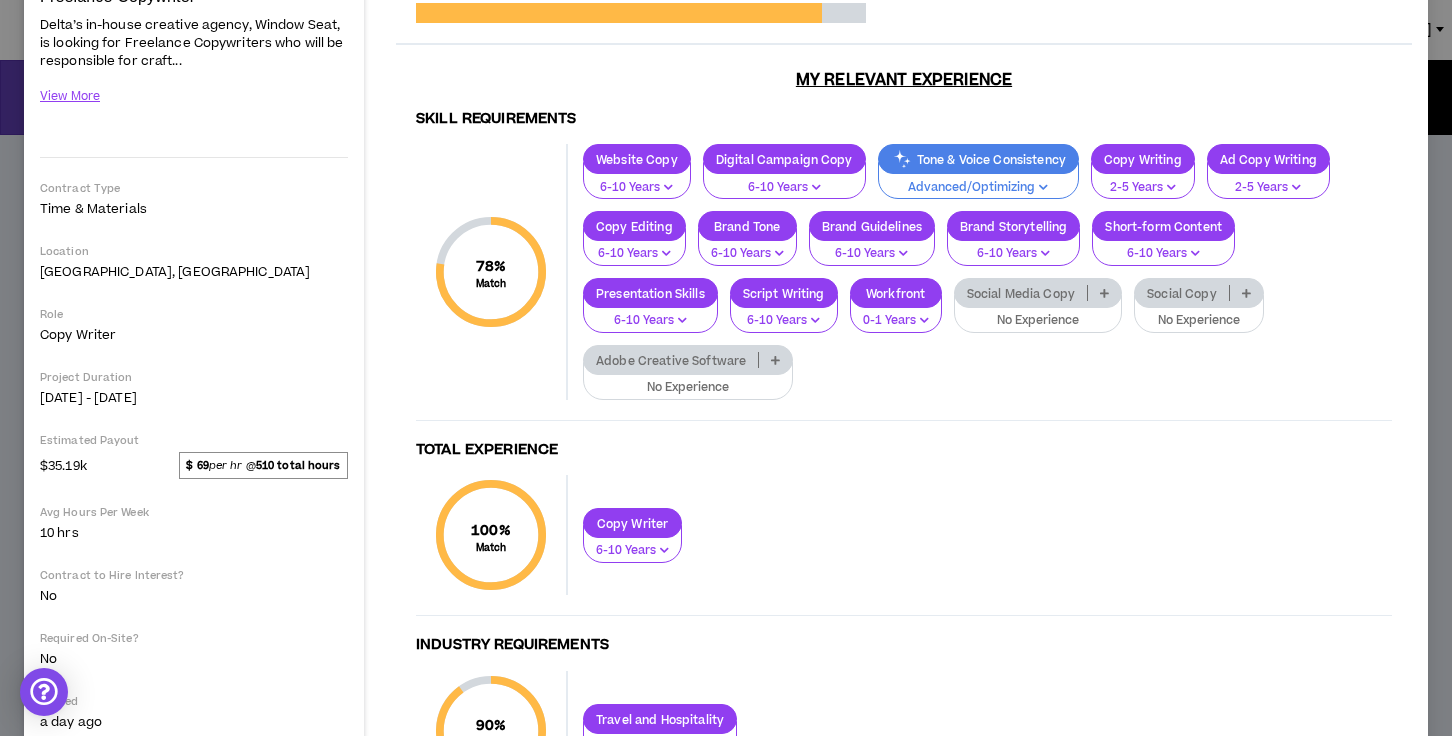 scroll, scrollTop: 0, scrollLeft: 0, axis: both 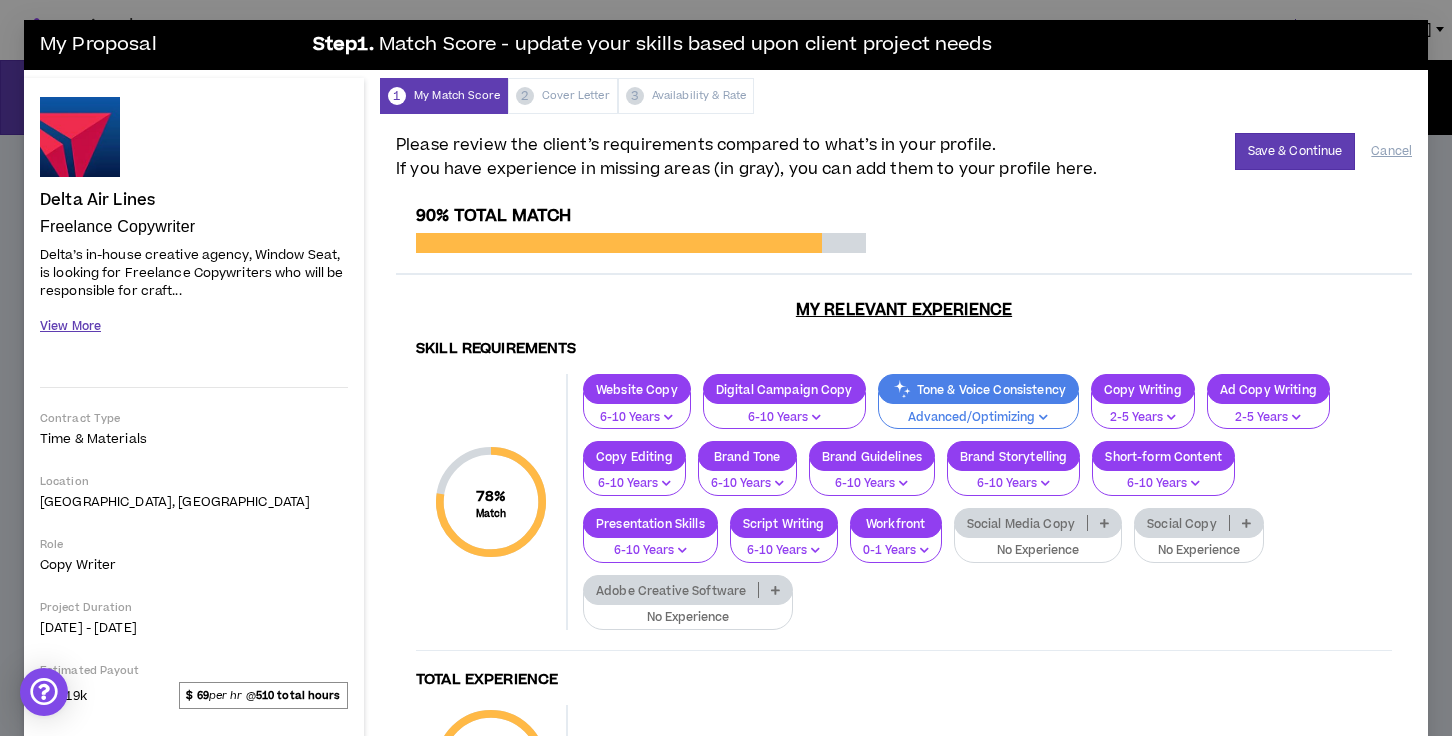 click on "View More" at bounding box center (70, 326) 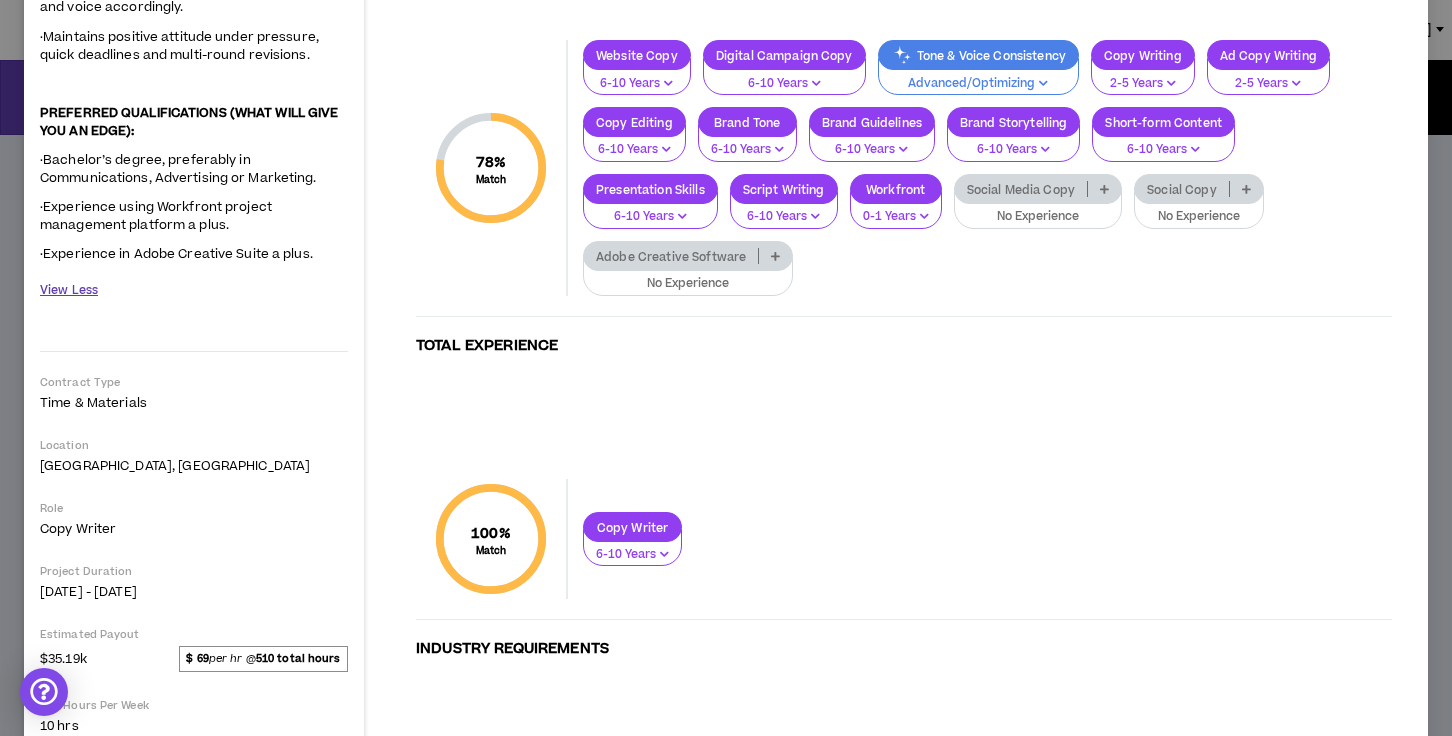 scroll, scrollTop: 1484, scrollLeft: 0, axis: vertical 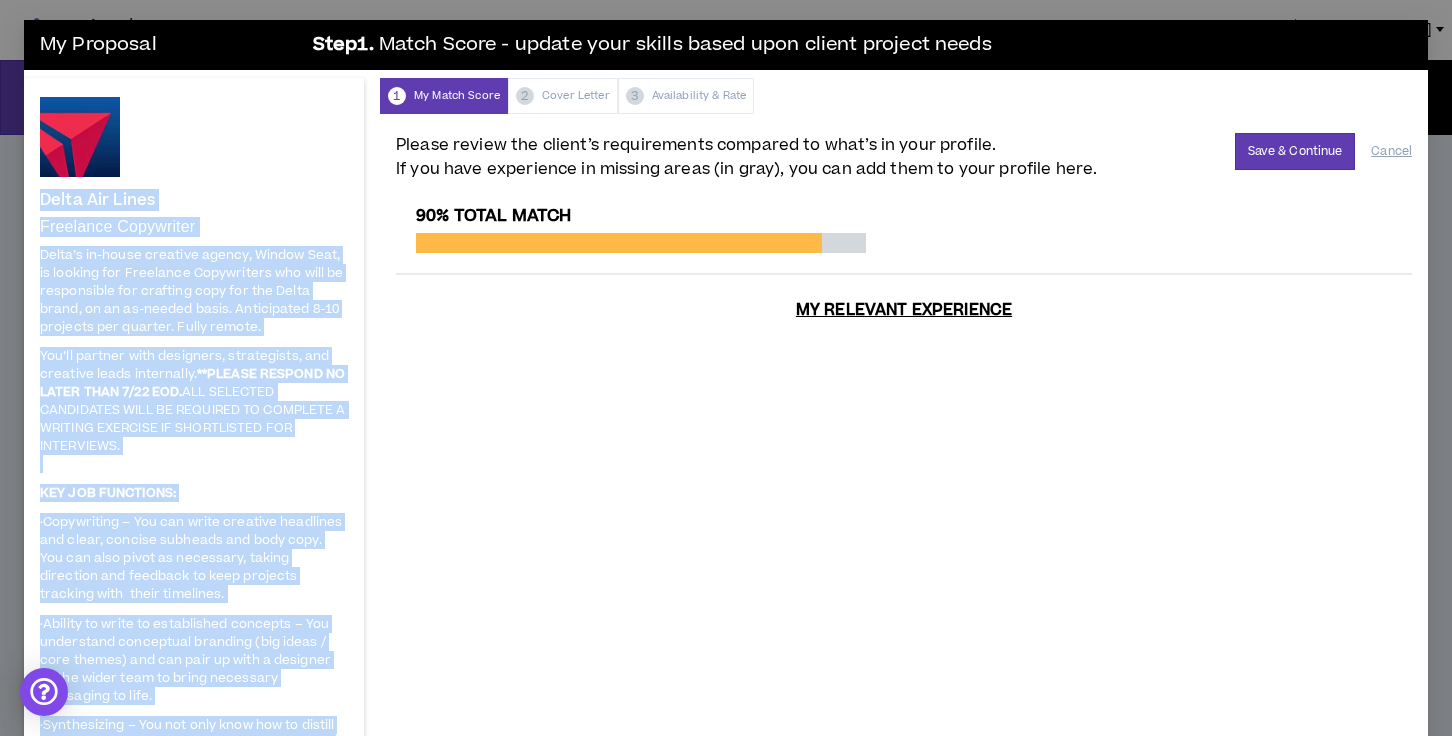 drag, startPoint x: 318, startPoint y: 258, endPoint x: 32, endPoint y: 207, distance: 290.51163 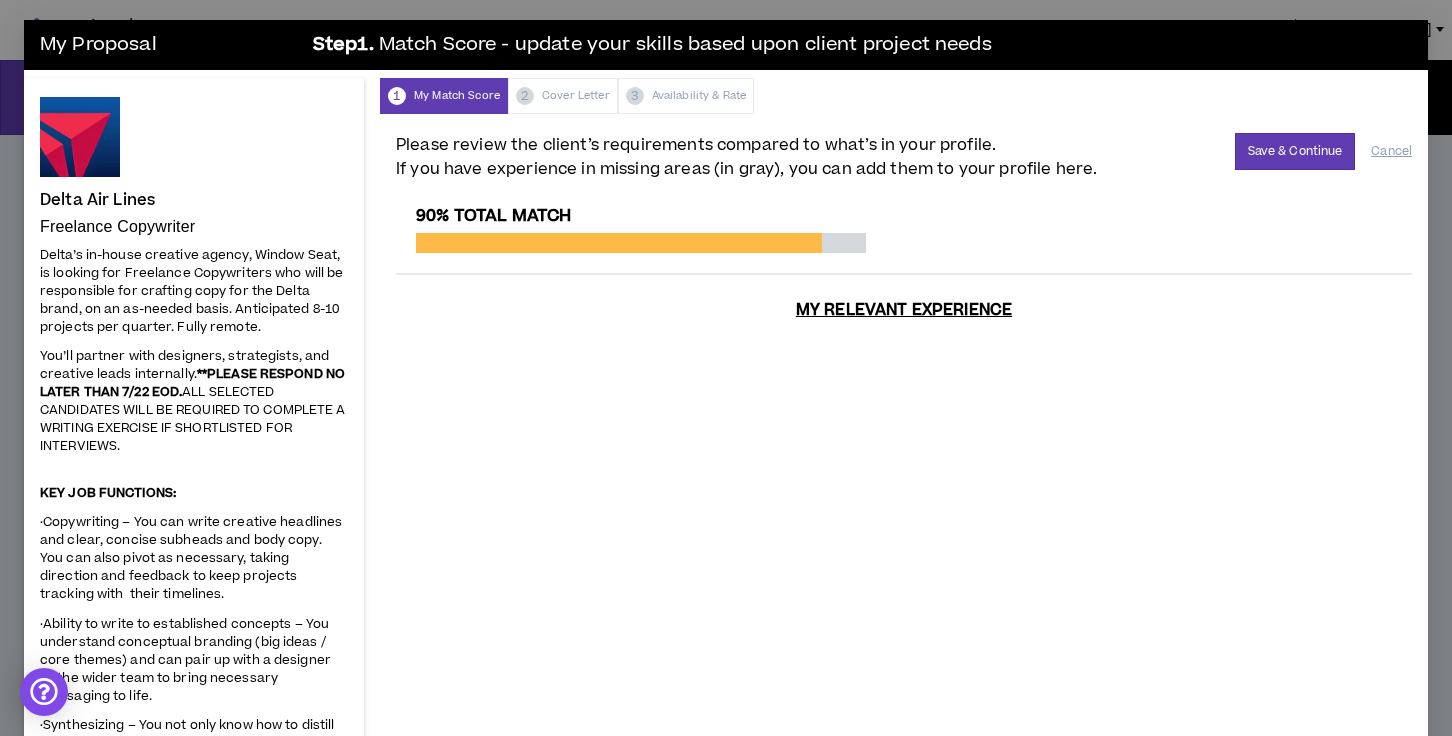 click on "My Relevant Experience" at bounding box center [904, 832] 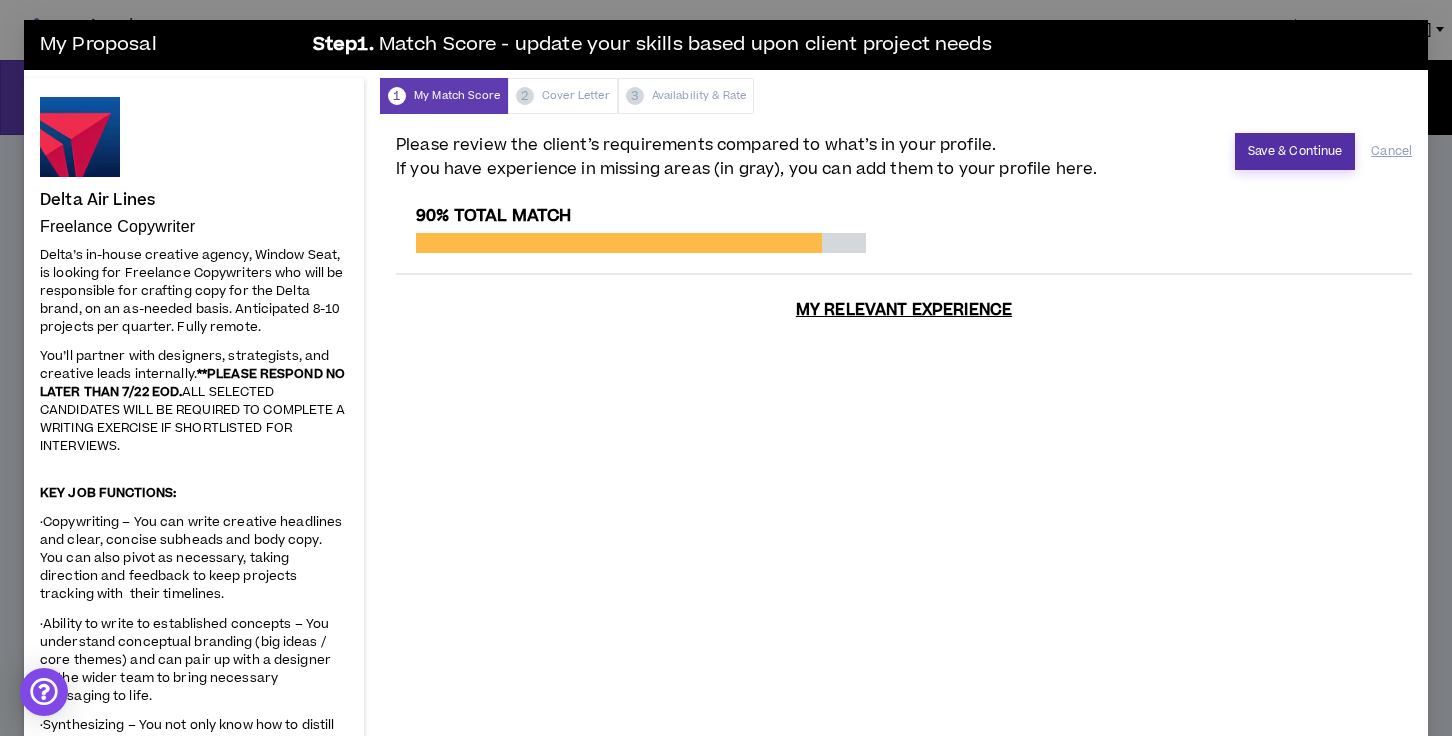 click on "Save & Continue" at bounding box center [1295, 151] 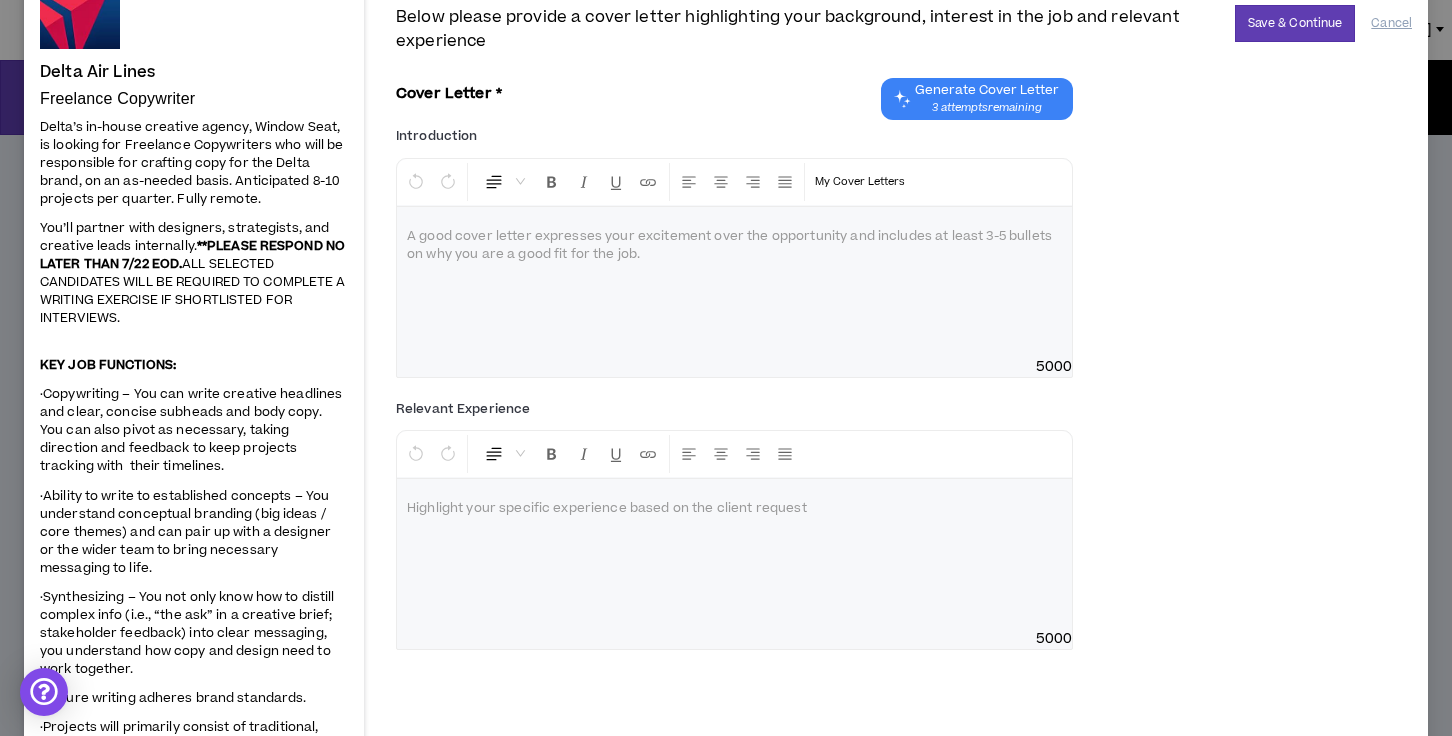 scroll, scrollTop: 103, scrollLeft: 0, axis: vertical 